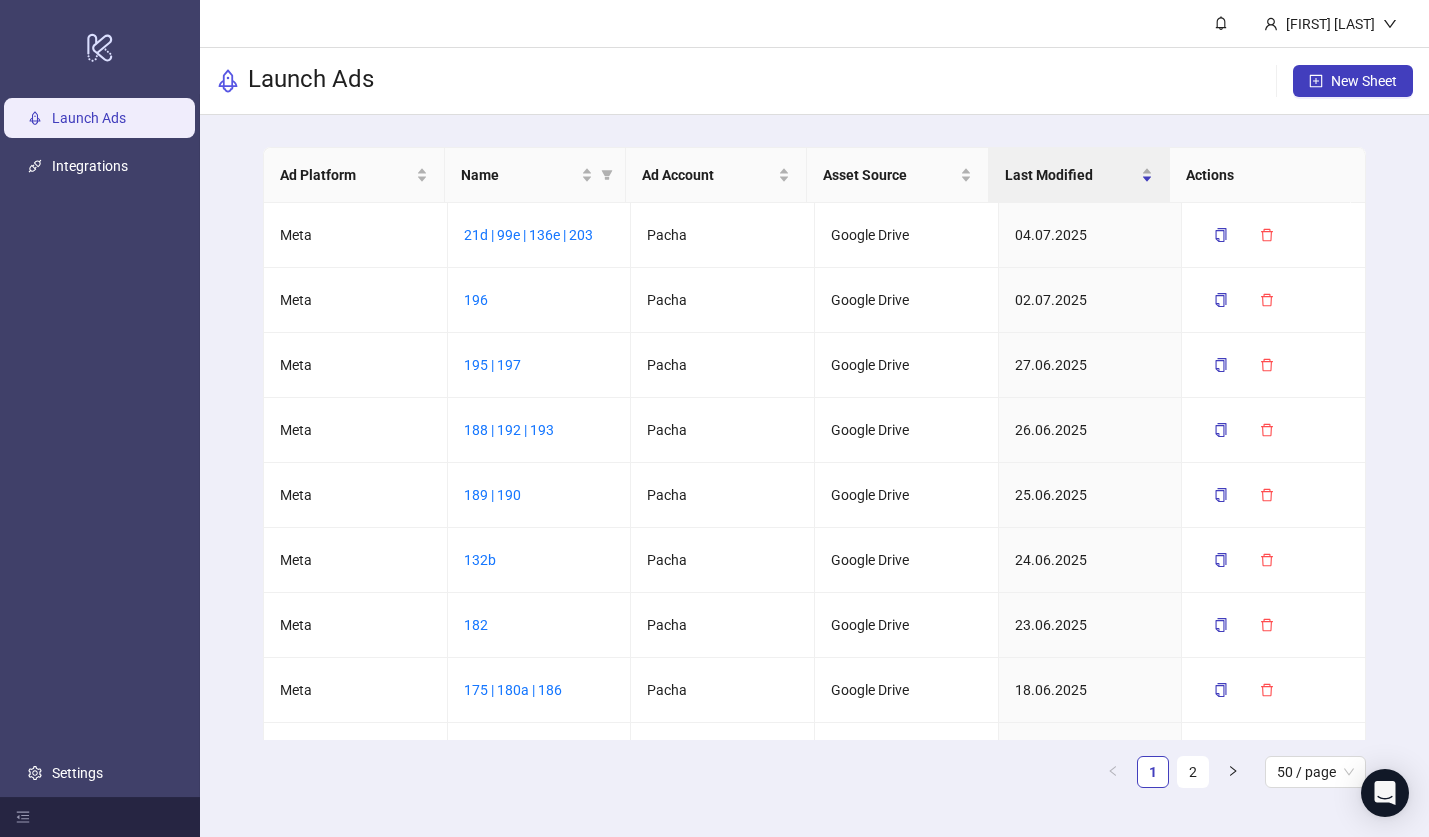 scroll, scrollTop: 0, scrollLeft: 0, axis: both 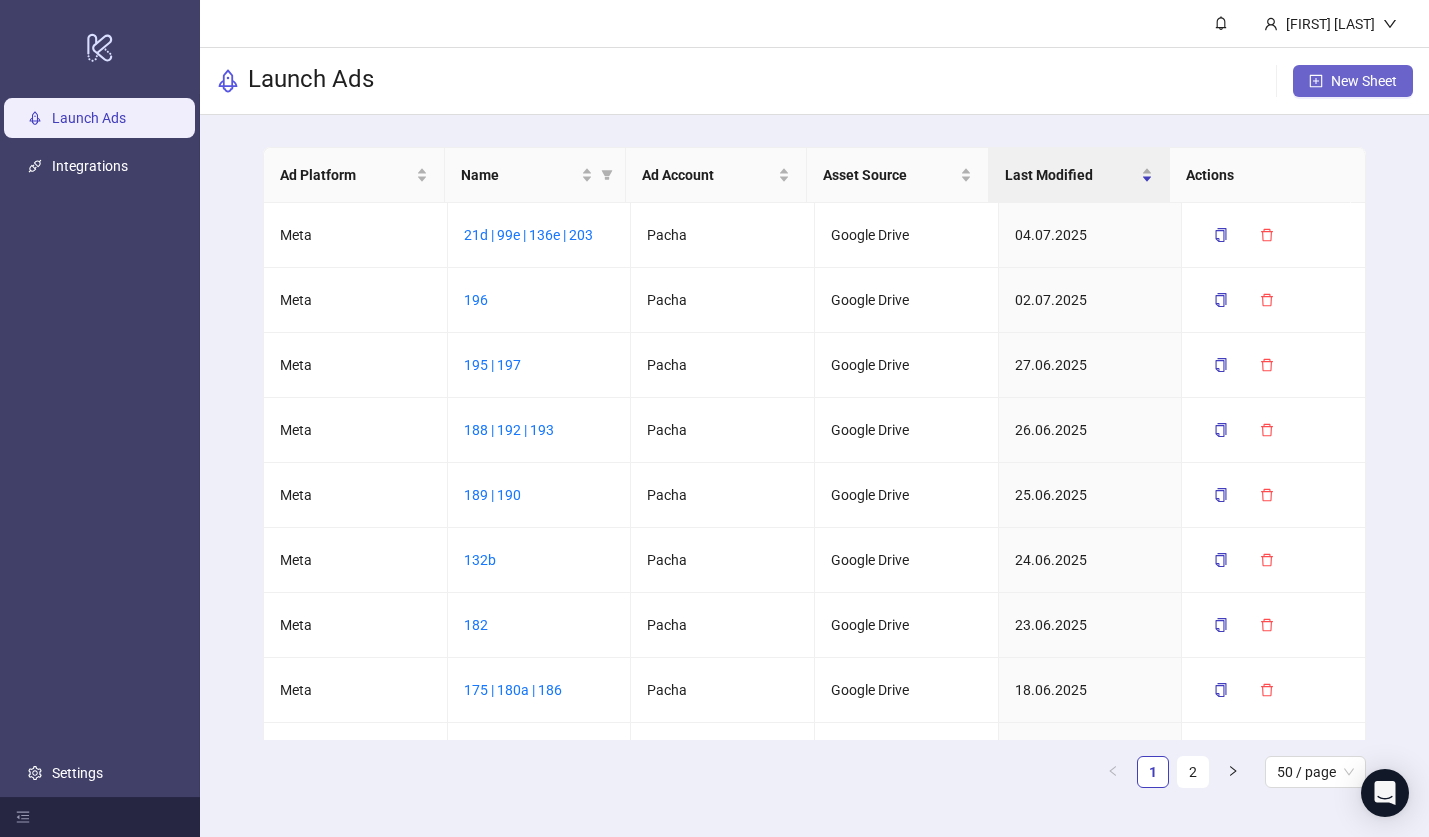 click on "Ad Platform Name Ad Account Asset Source Last Modified Actions             Meta [ID] | [ID] | [ID] | [ID] Pacha Google Drive [DD].[MM].[YYYY] Meta [ID] Pacha Google Drive [DD].[MM].[YYYY] Meta [ID] Pacha Google Drive [DD].[MM].[YYYY] Meta [ID]  | [ID] | [ID] Pacha Google Drive [DD].[MM].[YYYY] Meta [ID] | [ID] Pacha Google Drive [DD].[MM].[YYYY] Meta [ID] Pacha Google Drive [DD].[MM].[YYYY] Meta [ID] Pacha Google Drive [DD].[MM].[YYYY] Meta [ID] | [ID] | [ID] Pacha Google Drive [DD].[MM].[YYYY] Meta [ID] | [ID] | [ID] Pacha Google Drive [DD].[MM].[YYYY] Meta [ID] | [ID] | [ID] | [ID] | [ID] | [ID] | [ID] | [ID] Pacha Google Drive [DD].[MM].[YYYY] Meta [ID] | [ID] VSL Pacha Google Drive [DD].[MM].[YYYY] Meta [ID] Pacha Google Drive [DD].[MM].[YYYY] Meta [ID] | [ID] | [ID] | [ID] | [ID] | [ID] Pacha Google Drive [DD].[MM].[YYYY] Meta [ID] v1 Pacha Google Drive [DD].[MM].[YYYY] Meta [ID] | [ID] | [ID] | [ID] | [ID] Pacha Google Drive [DD].[MM].[YYYY] Meta [ID] | [ID] | [ID] | [ID] | [ID] | [ID] Pacha Google Drive [DD].[MM].[YYYY] Meta [ID] | [ID] | [ID] | [ID] Pacha Google Drive [DD].[MM].[YYYY] Meta [ID] | [ID] | [ID] Pacha [ID]" at bounding box center (814, 475) 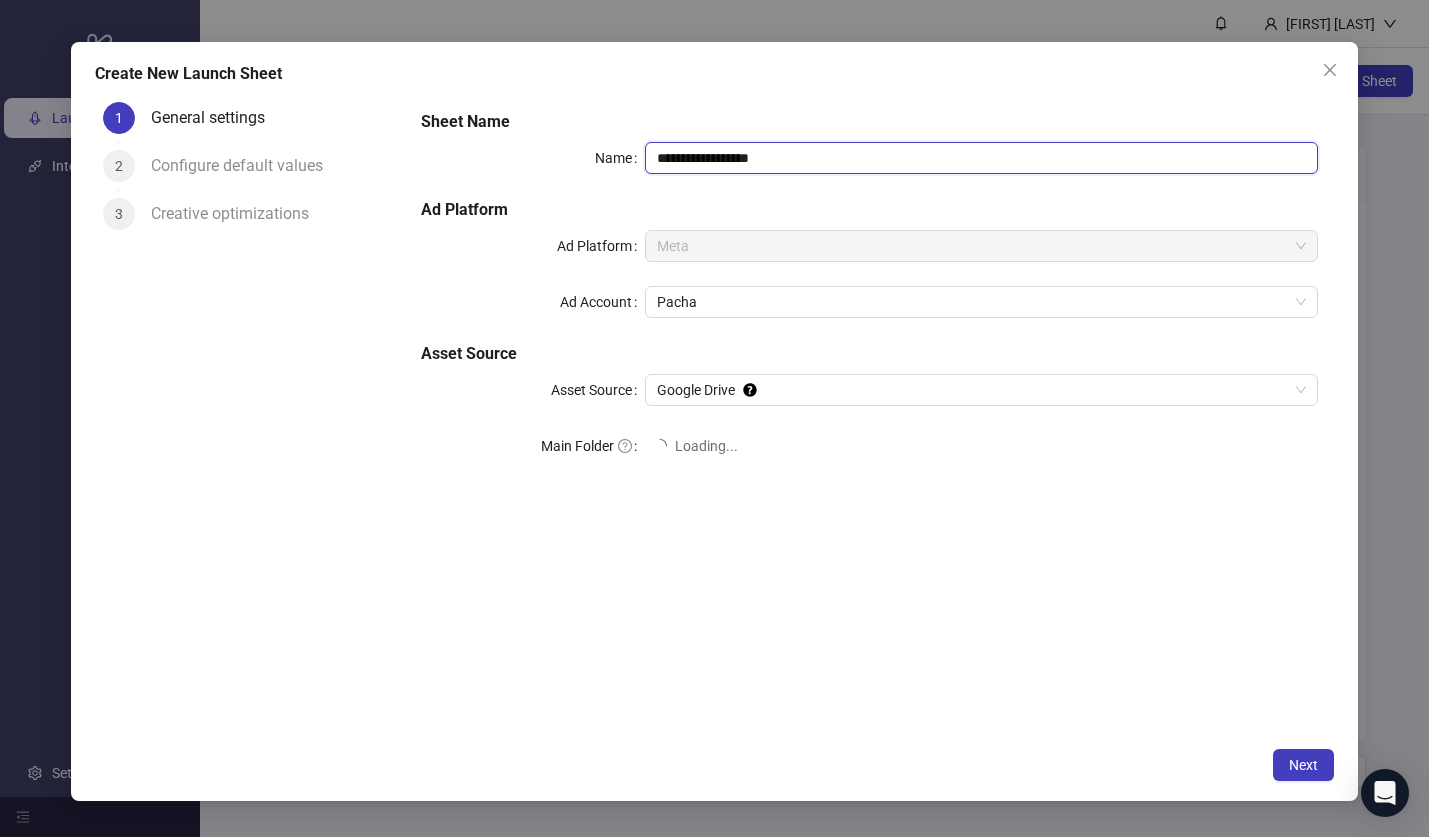 click on "**********" at bounding box center [981, 158] 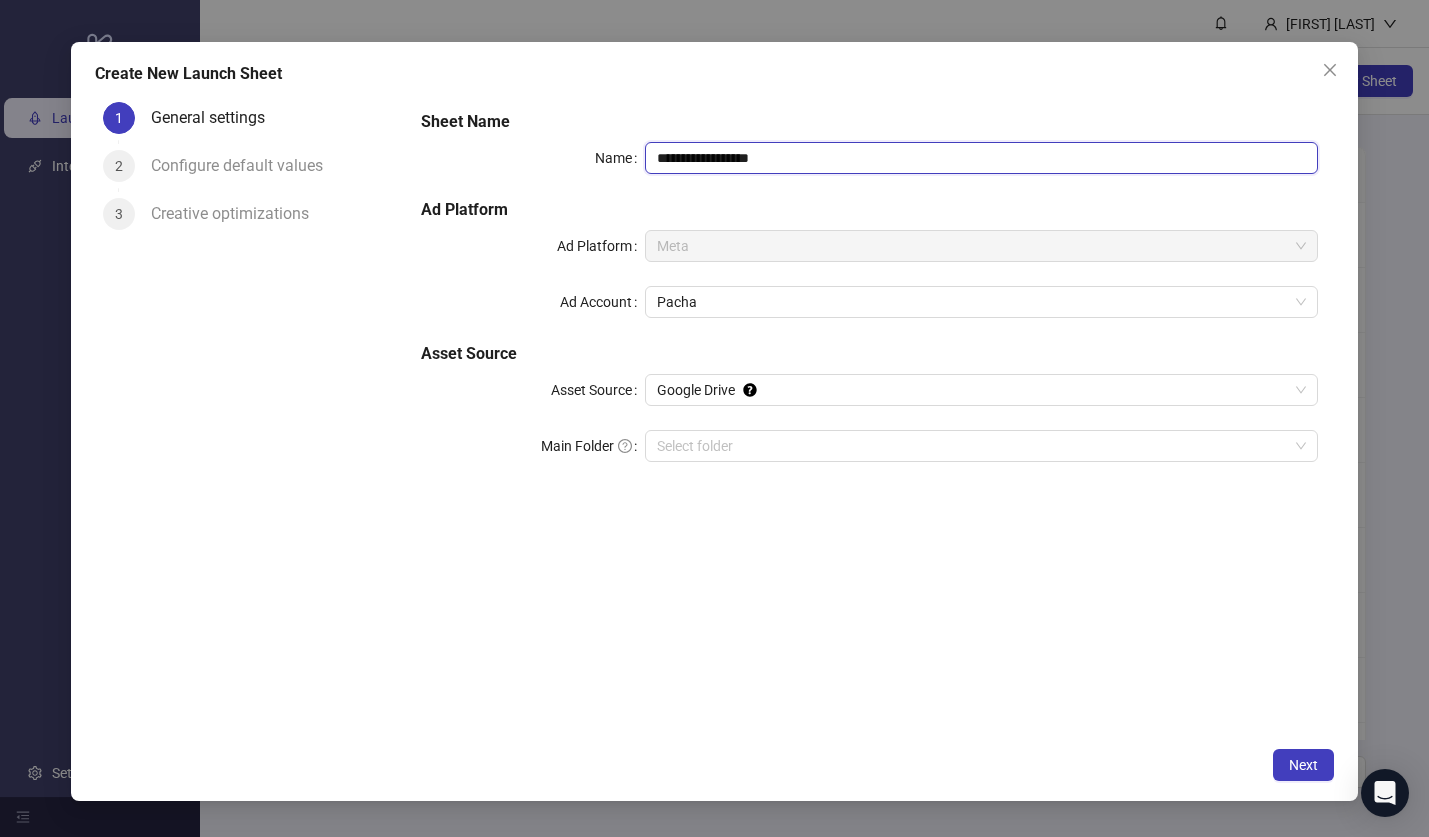 drag, startPoint x: 793, startPoint y: 155, endPoint x: 642, endPoint y: 160, distance: 151.08276 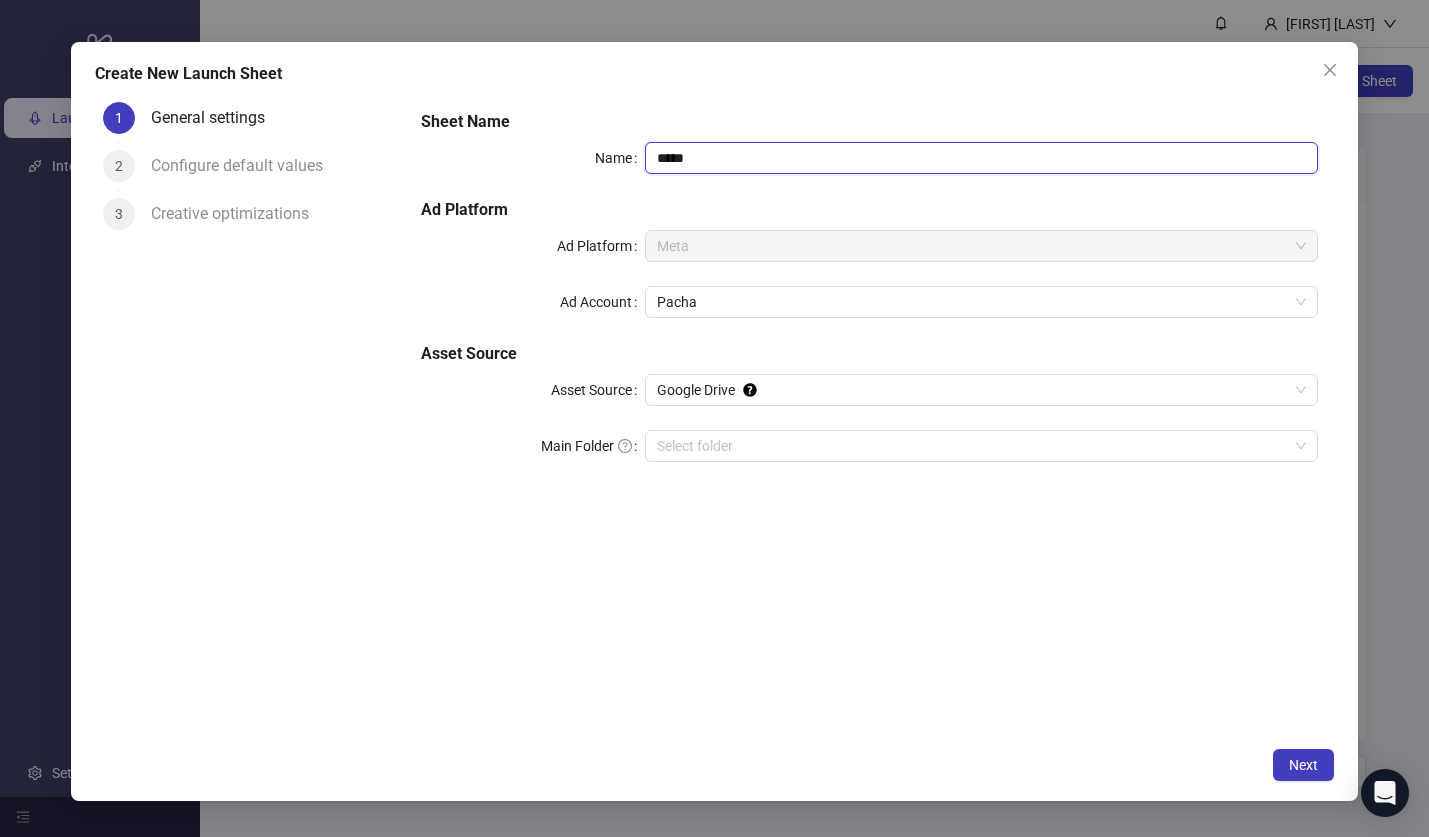 click on "*****" at bounding box center [981, 158] 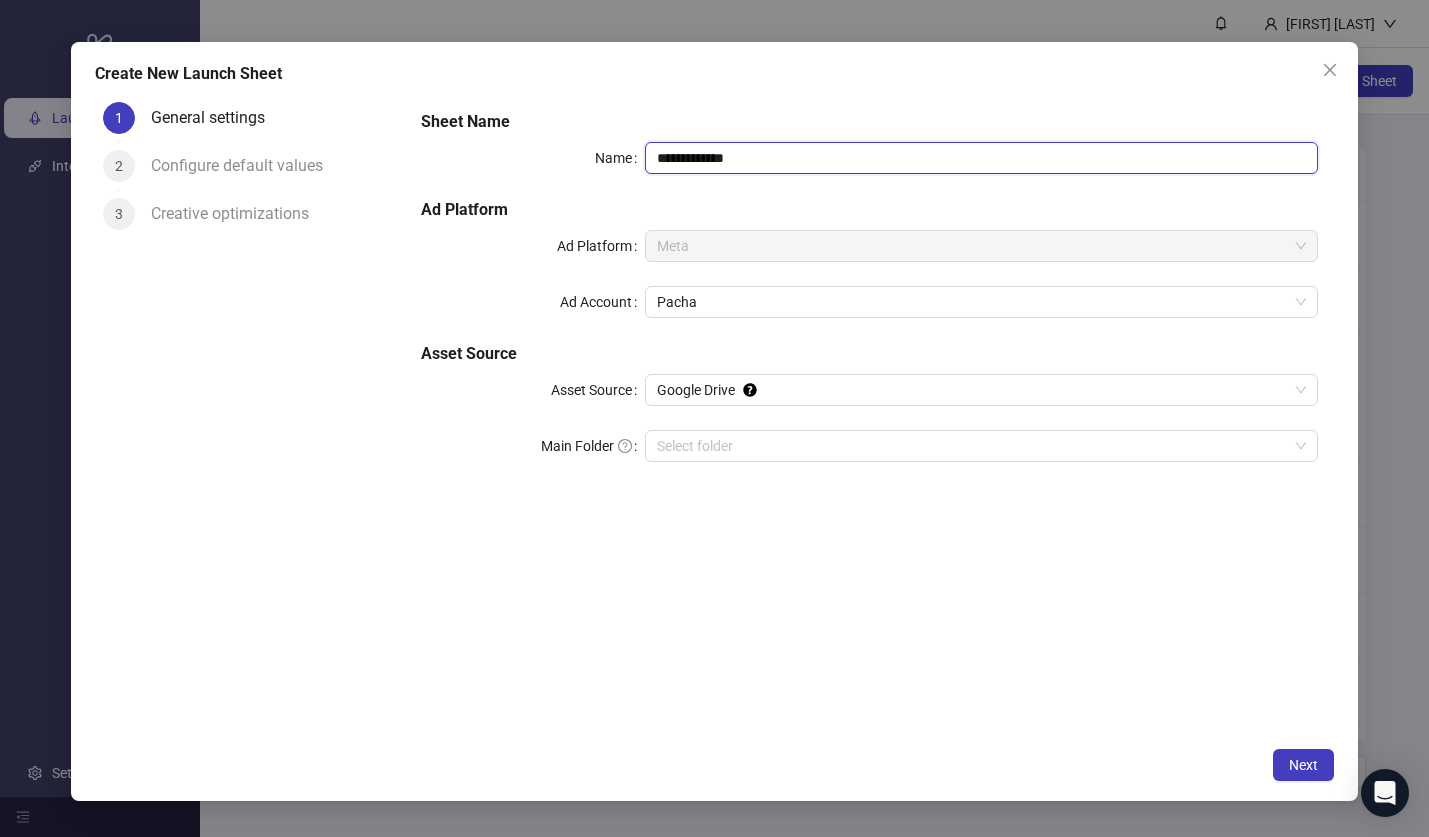 click on "**********" at bounding box center [981, 158] 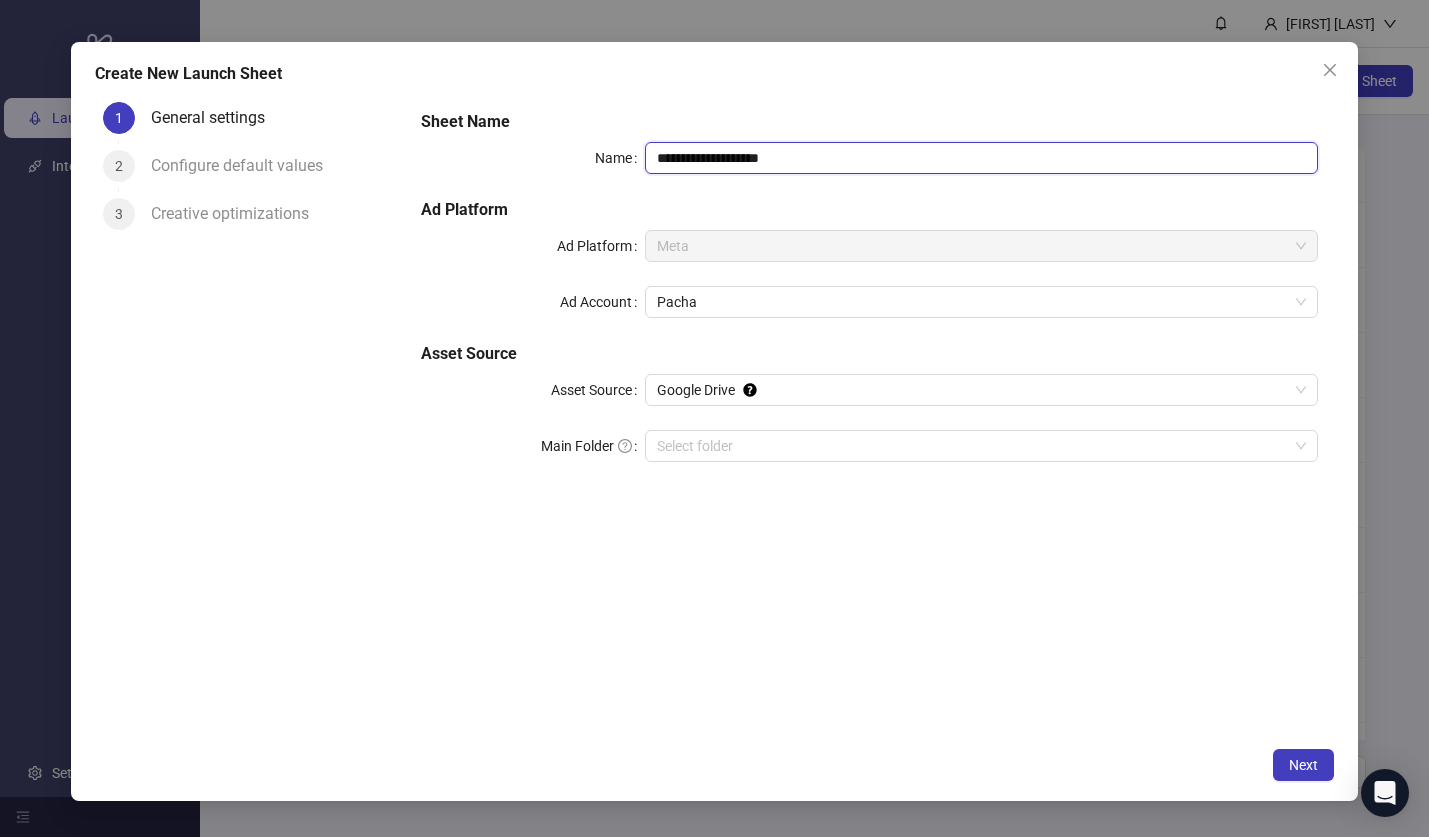 click on "**********" at bounding box center (981, 158) 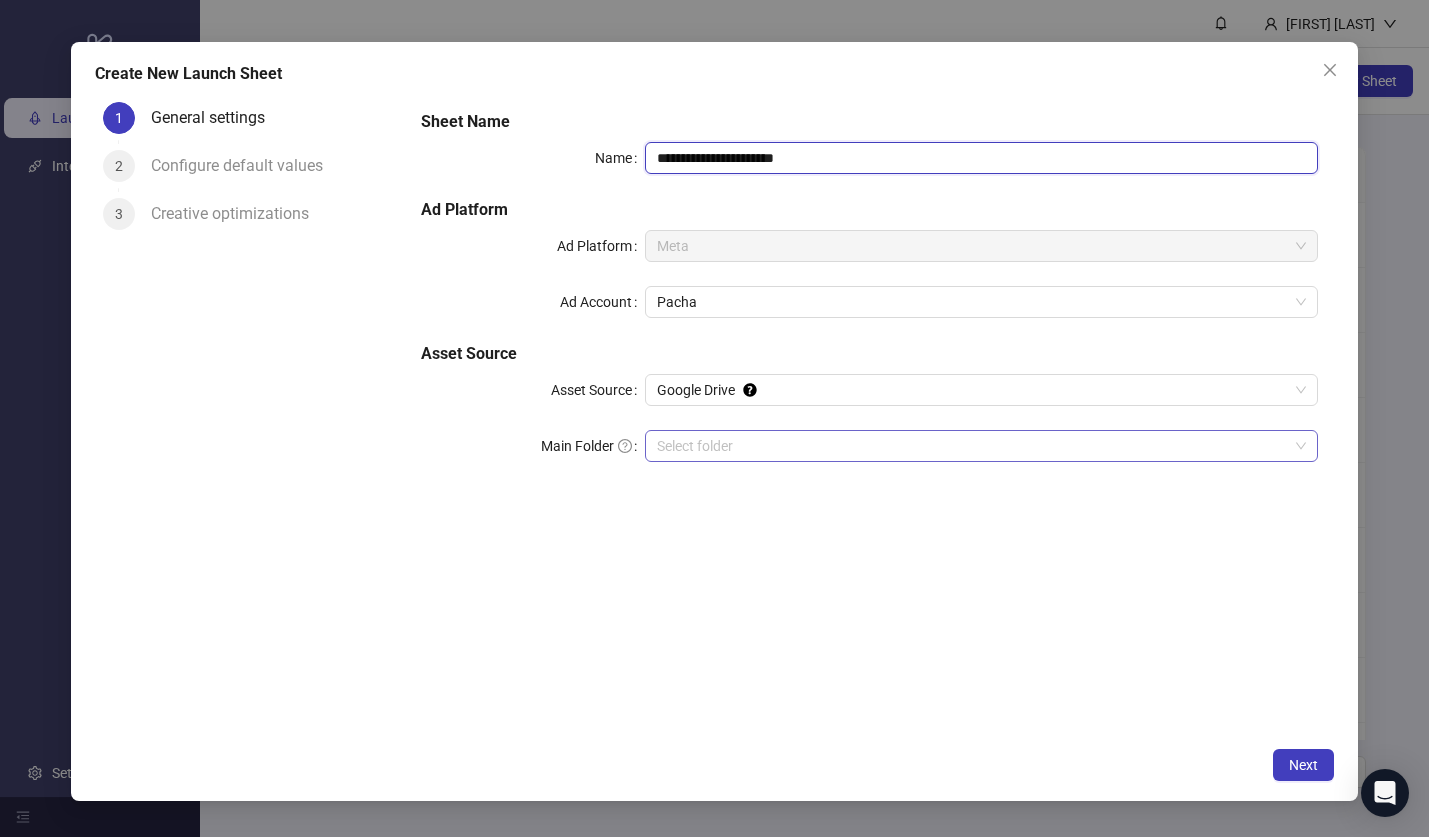 type on "**********" 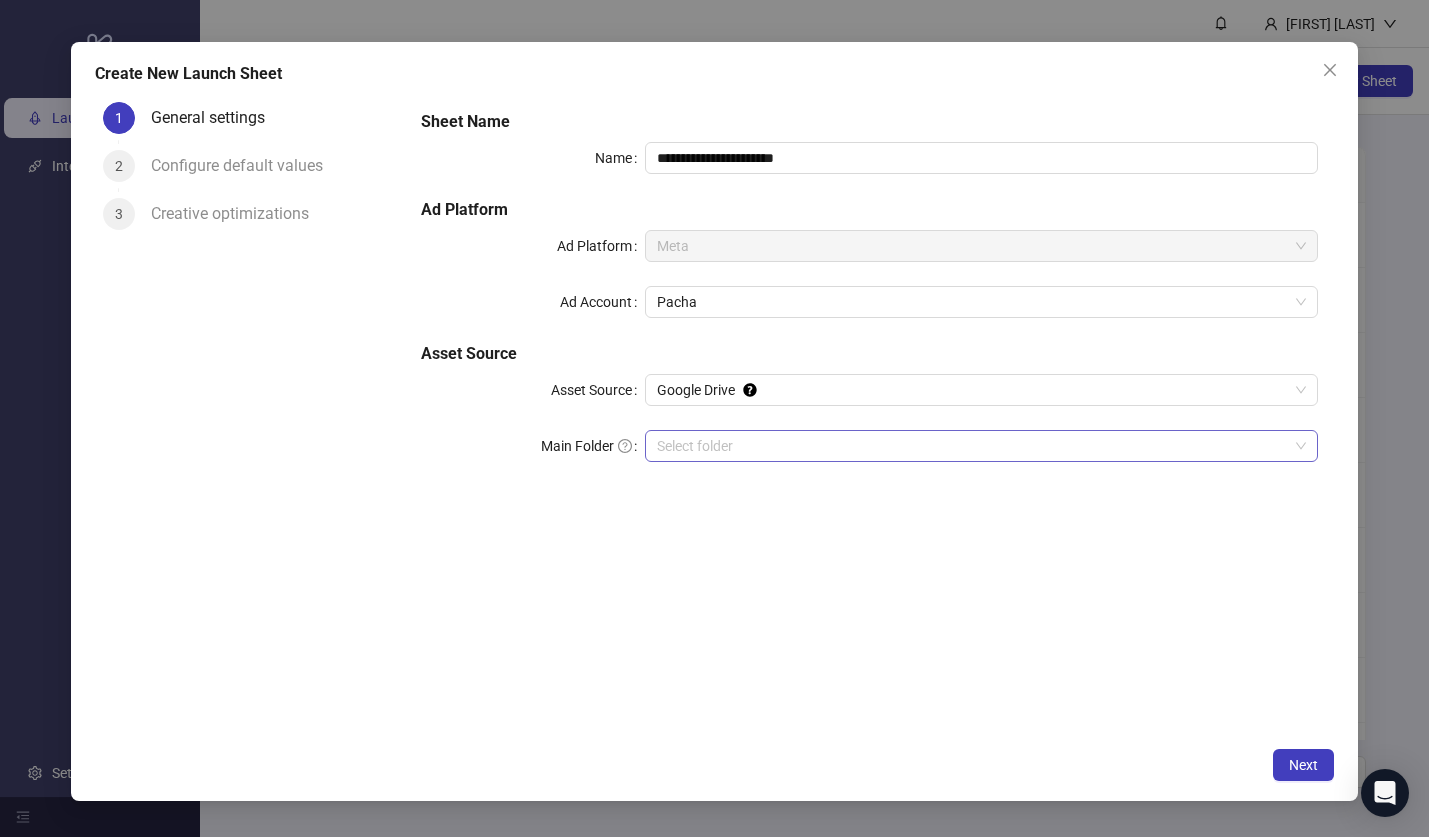 click on "Main Folder" at bounding box center [972, 446] 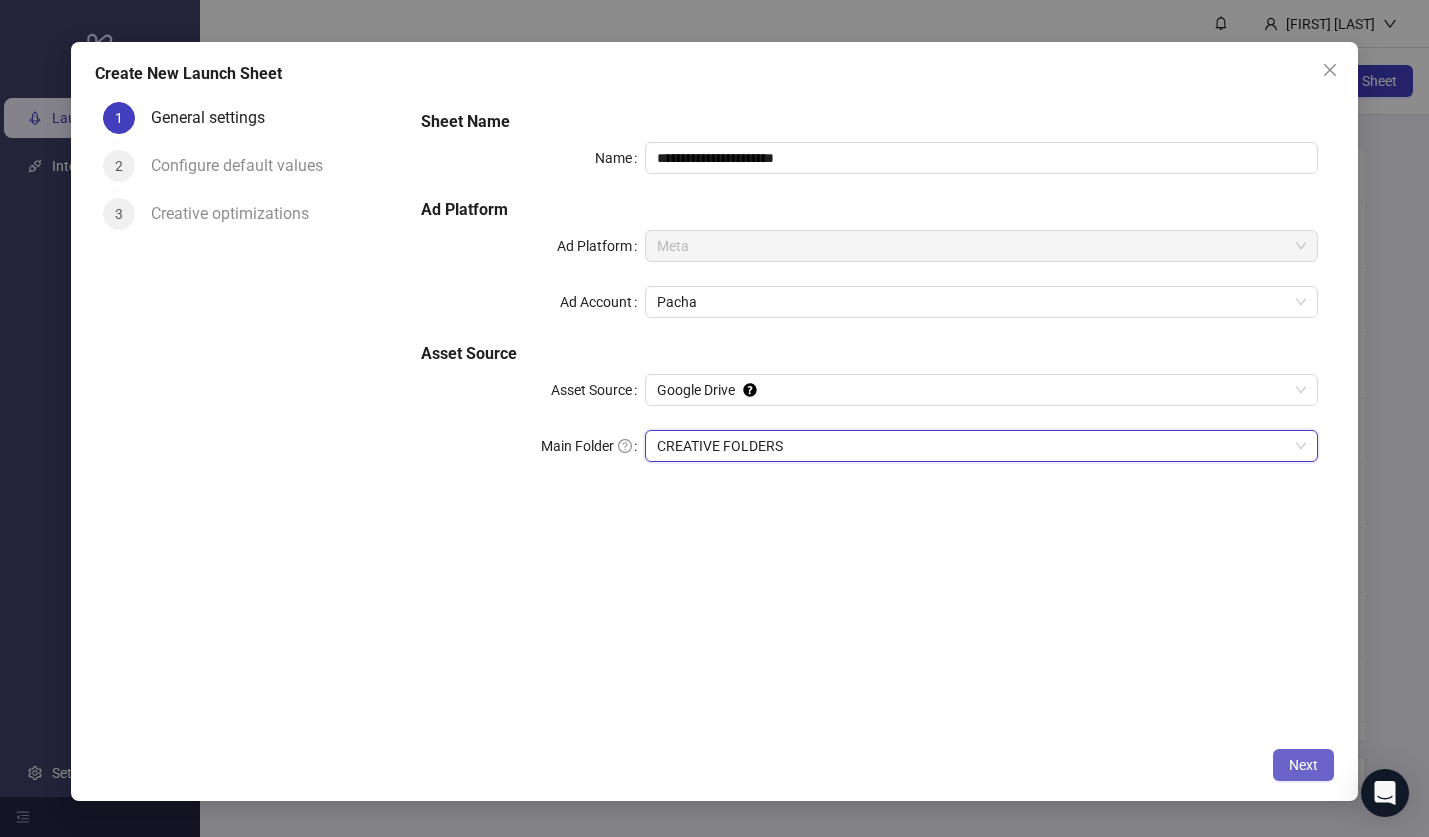 click on "Next" at bounding box center [1303, 765] 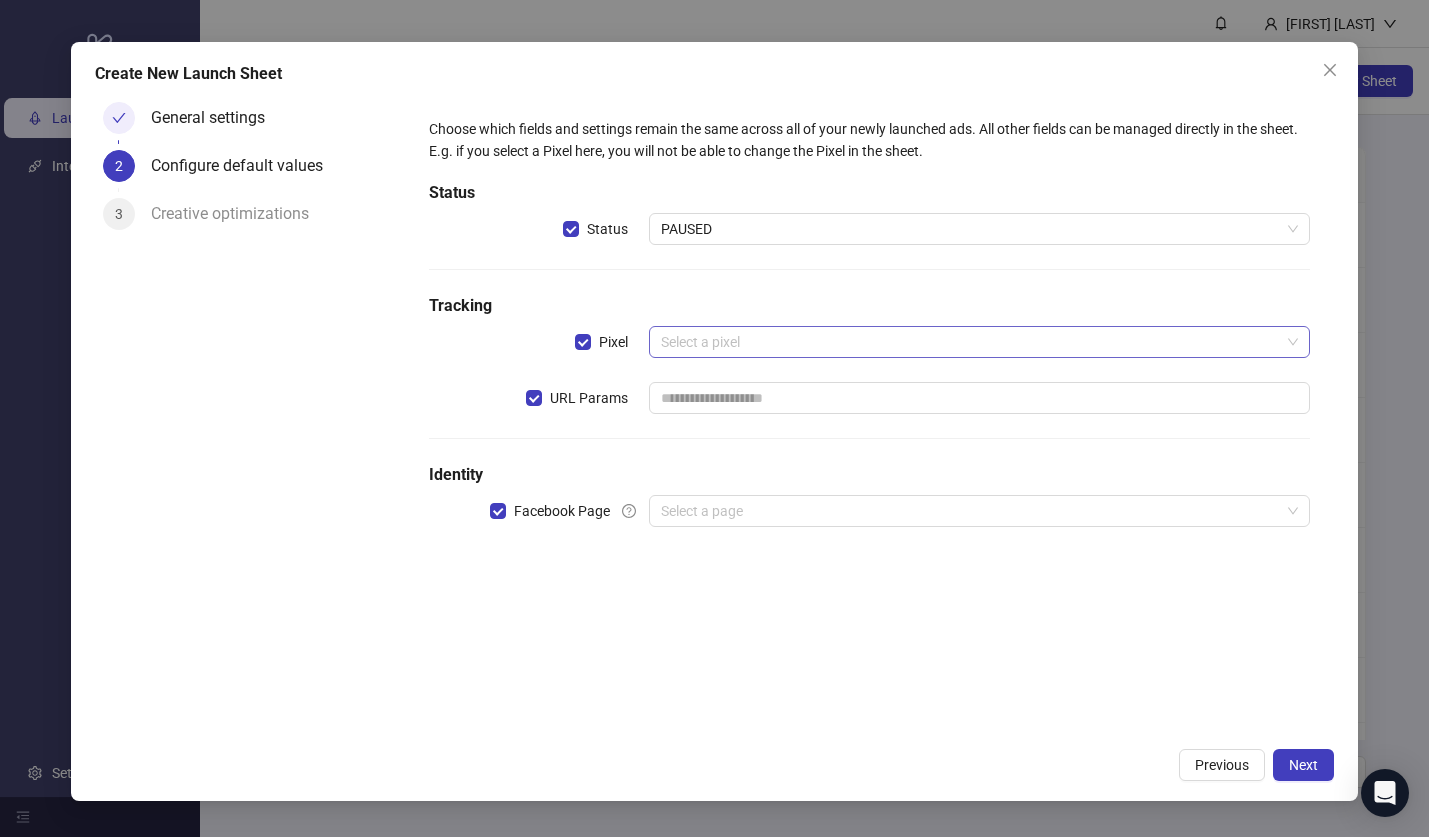 click at bounding box center (970, 342) 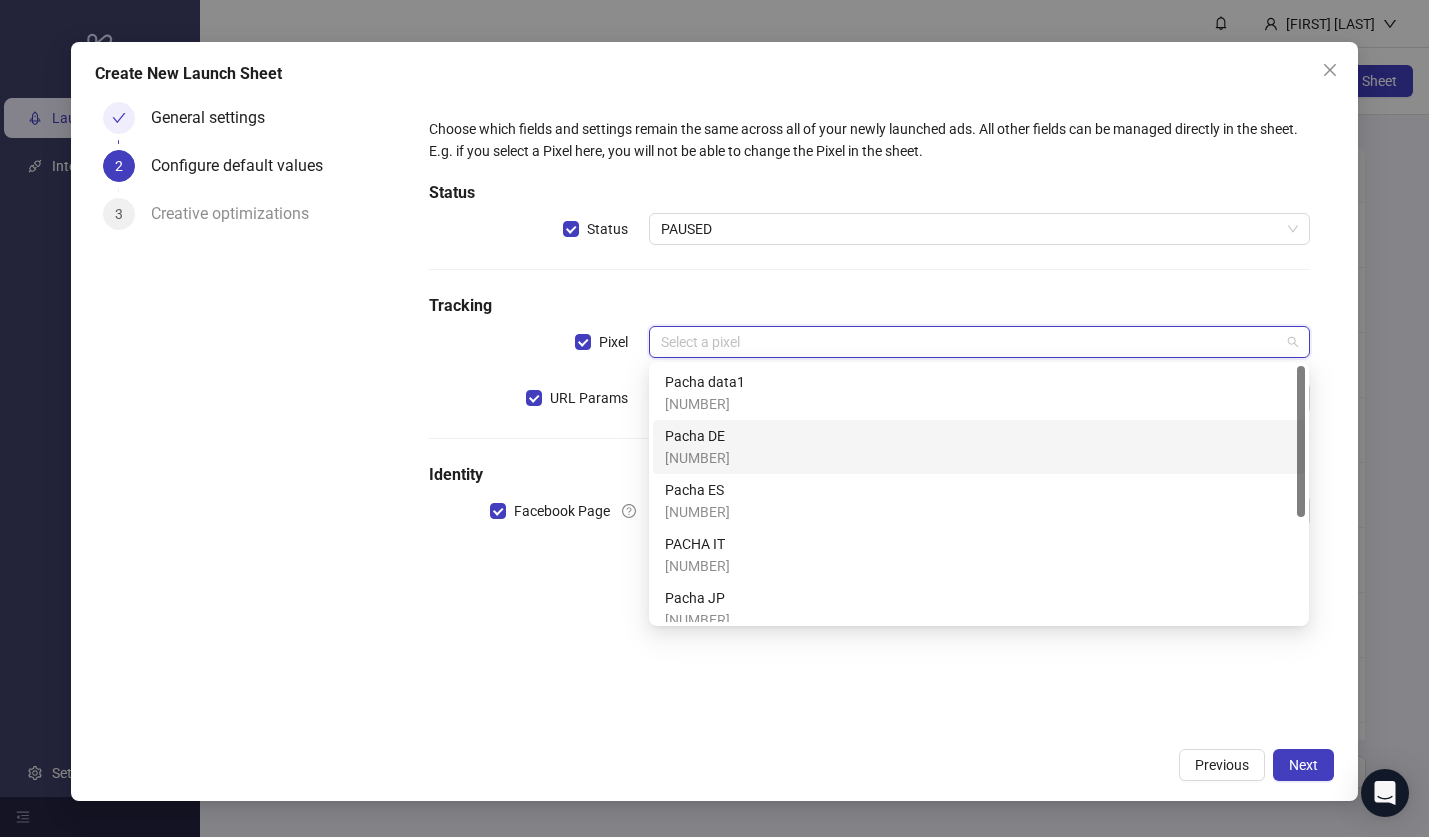 scroll, scrollTop: 176, scrollLeft: 0, axis: vertical 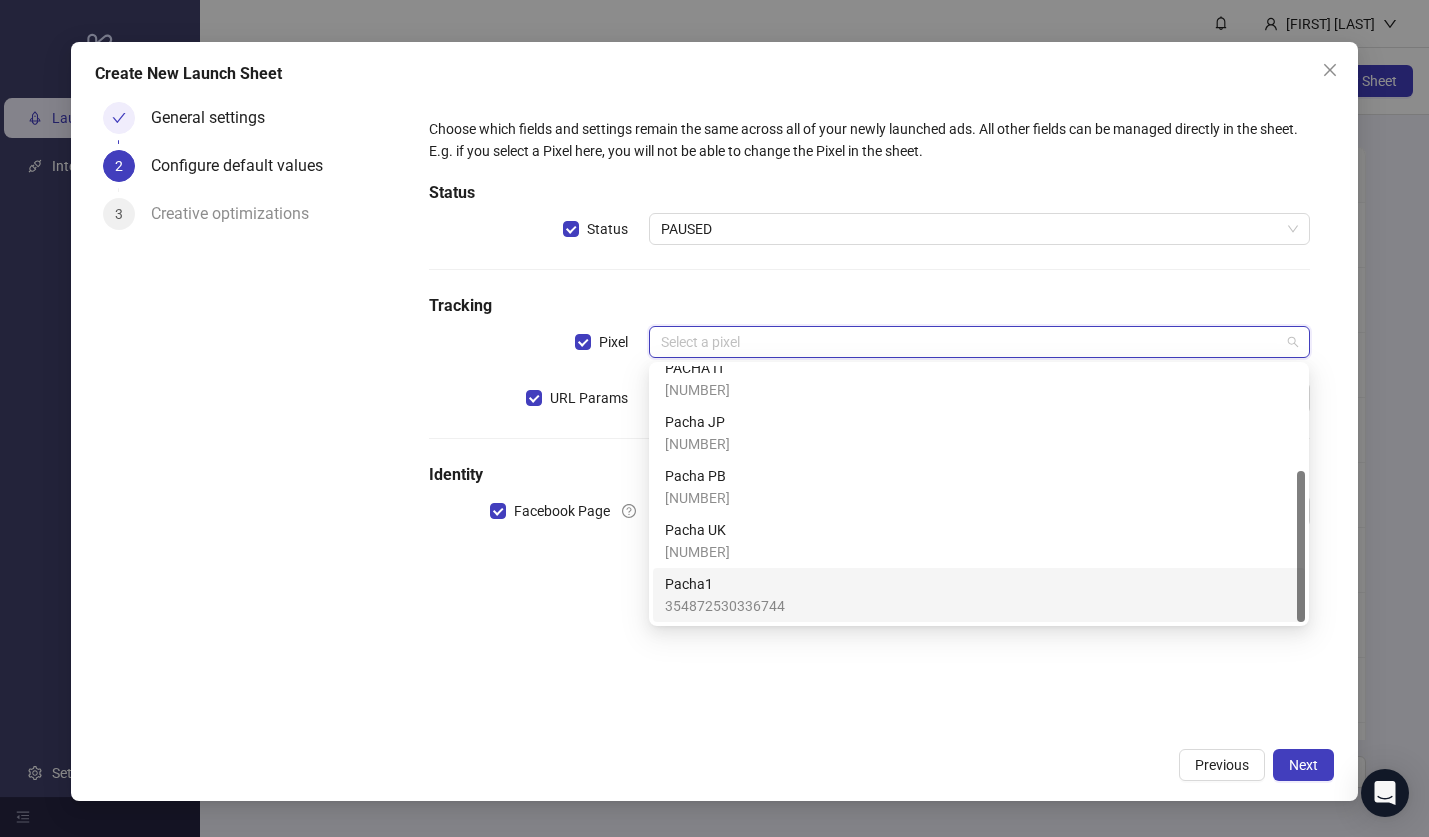 click on "Pacha1" at bounding box center [725, 584] 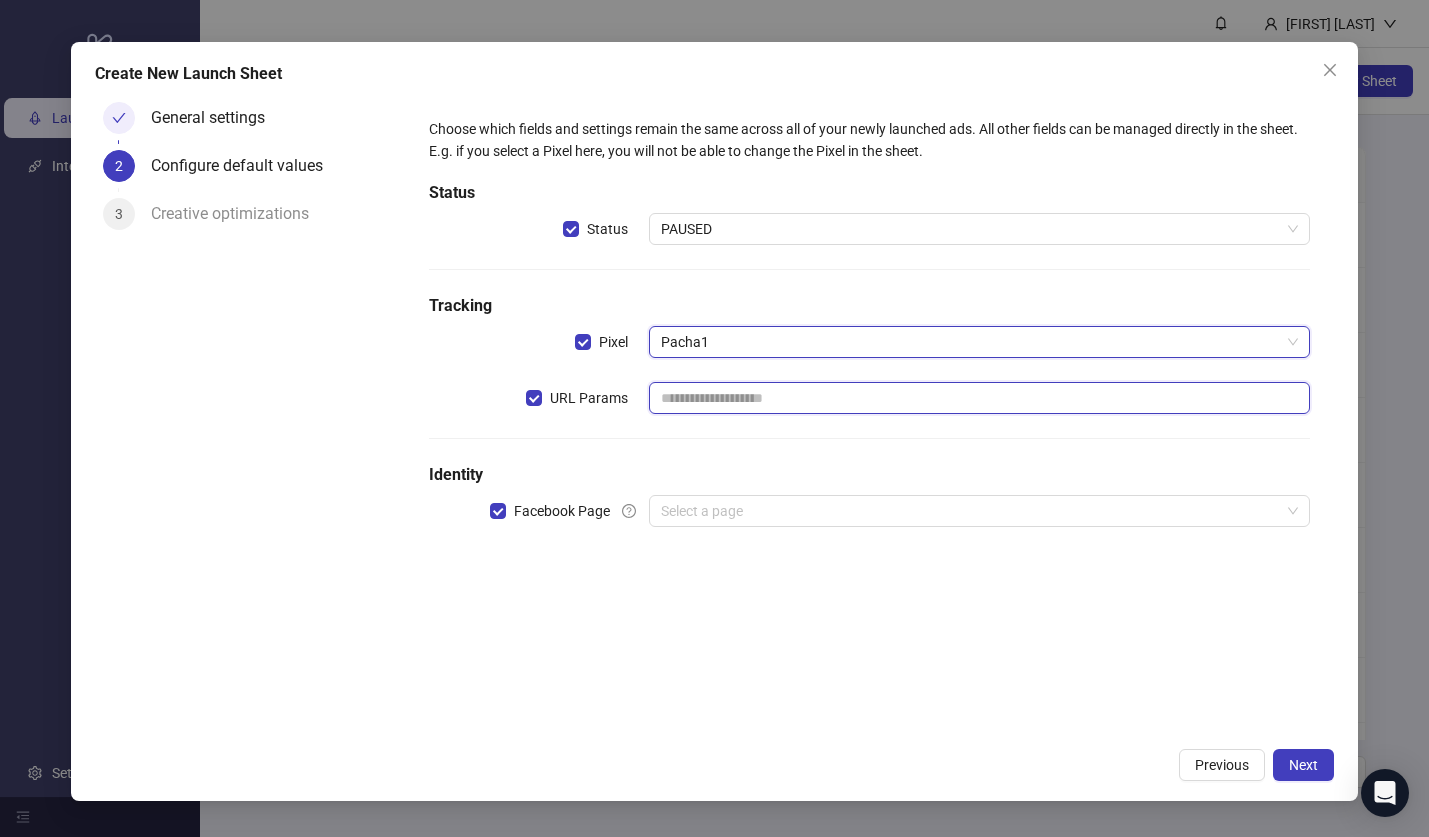 click at bounding box center [979, 398] 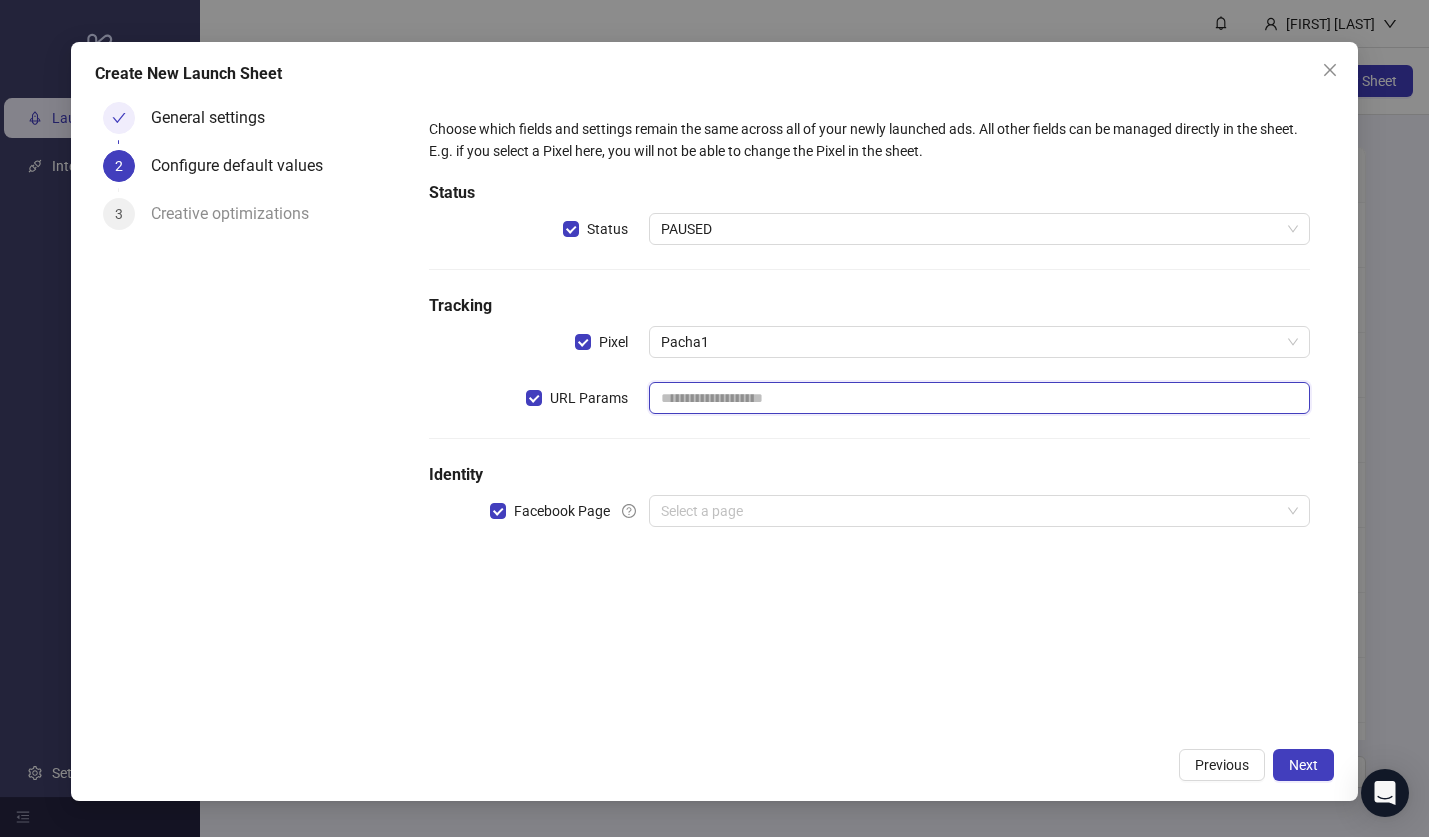 paste on "**********" 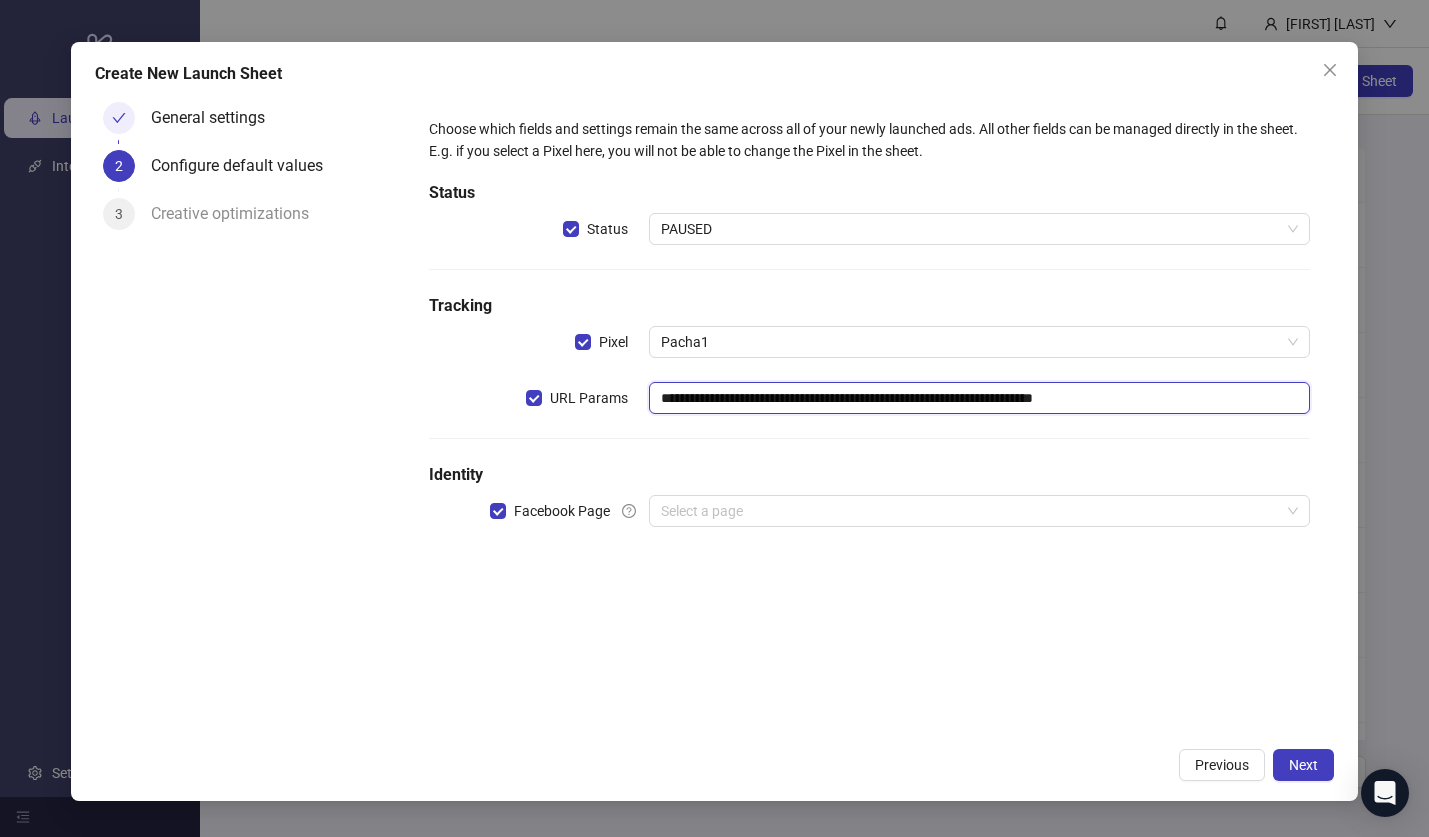 type on "**********" 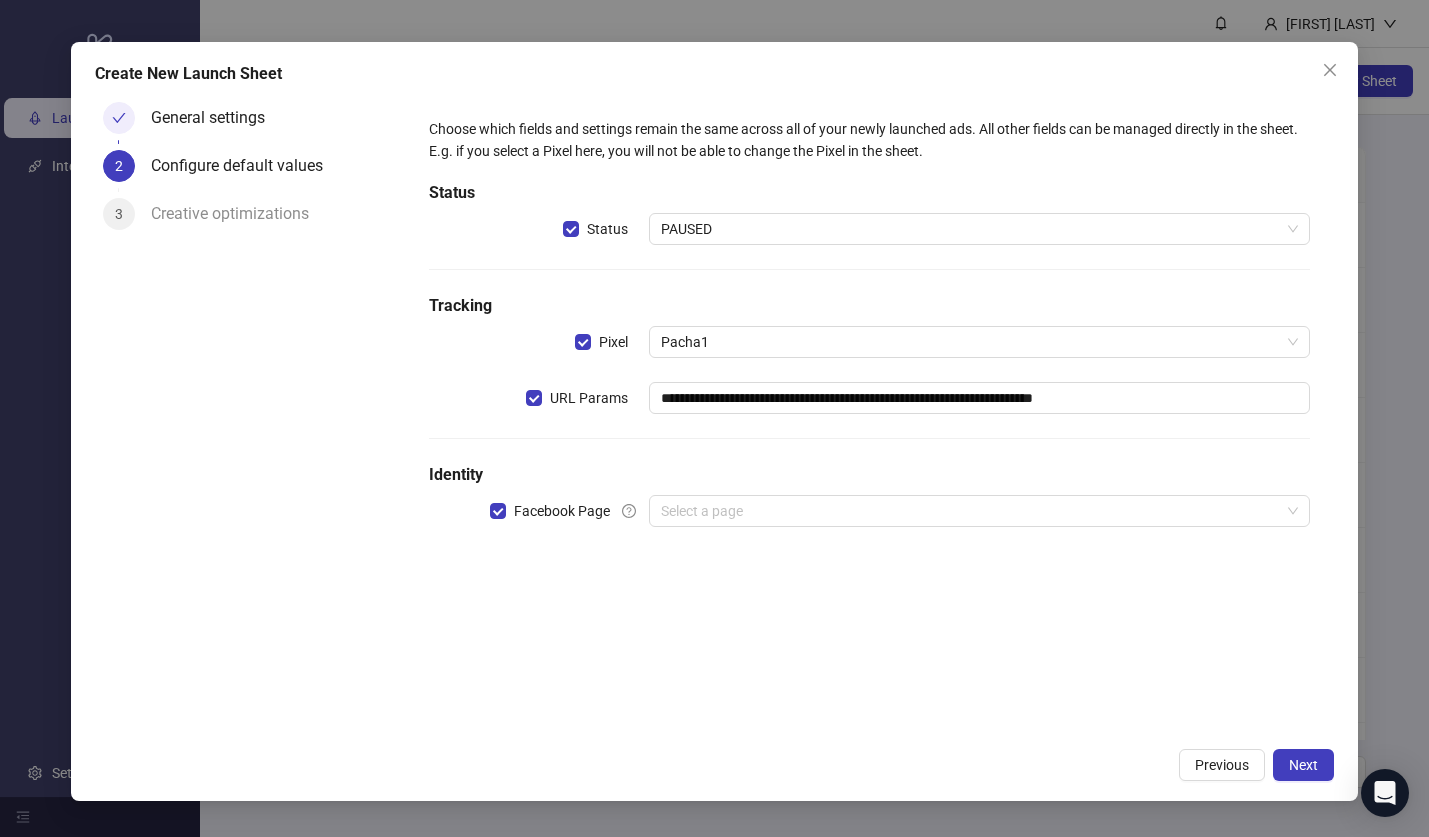 click on "**********" at bounding box center [869, 415] 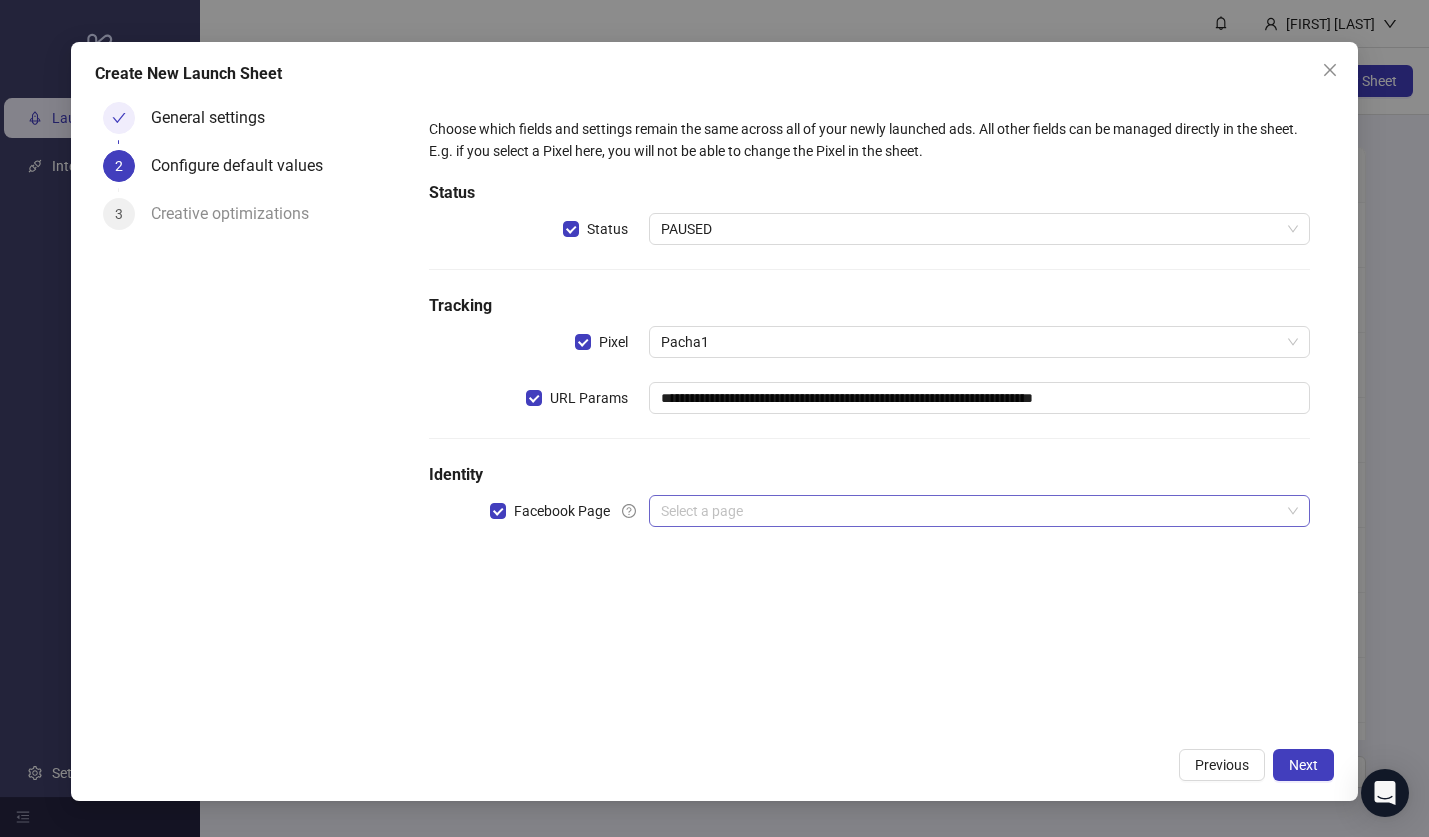 click at bounding box center [970, 511] 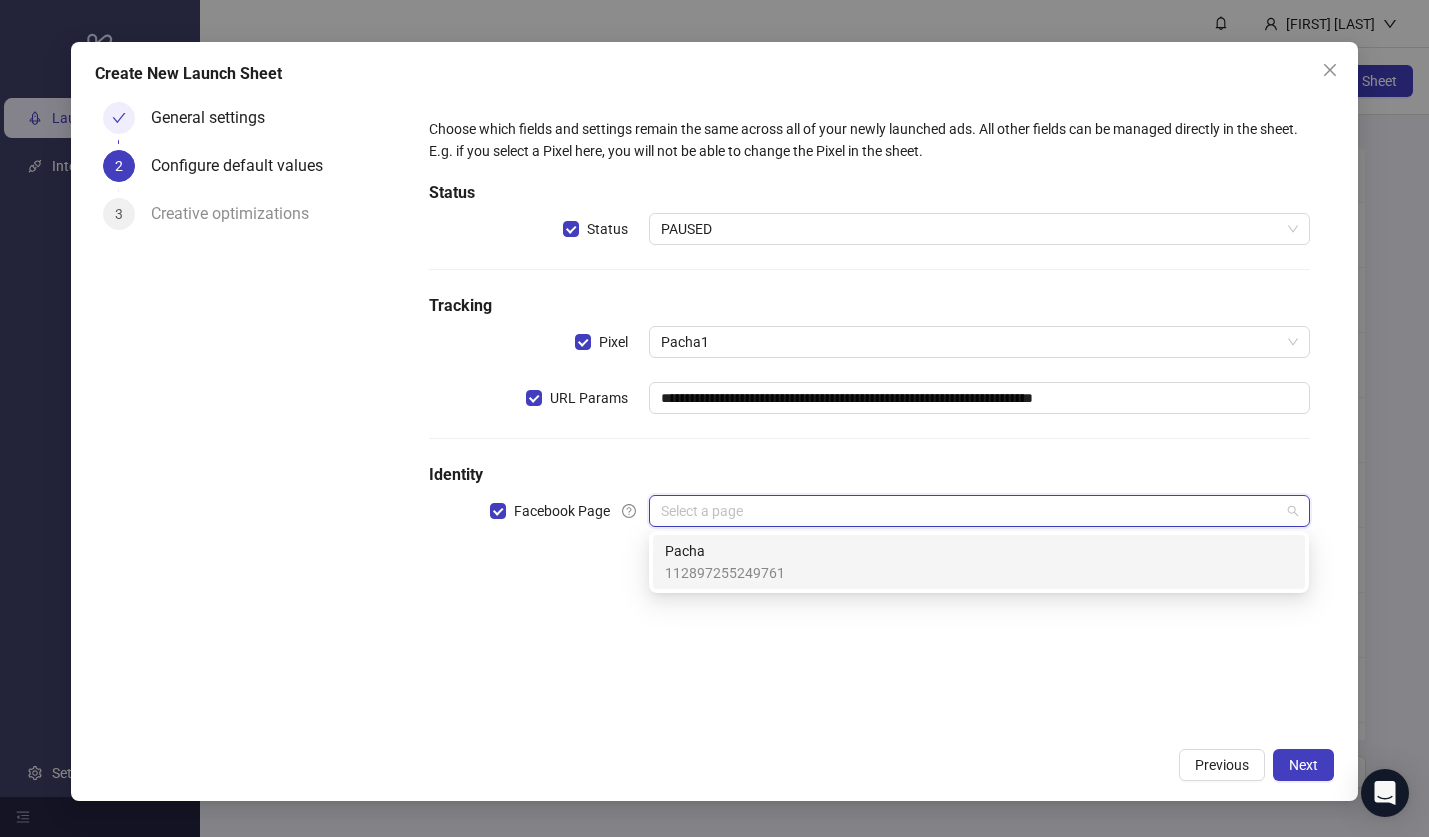 click on "[ID] [NUMBER]" at bounding box center [0, 0] 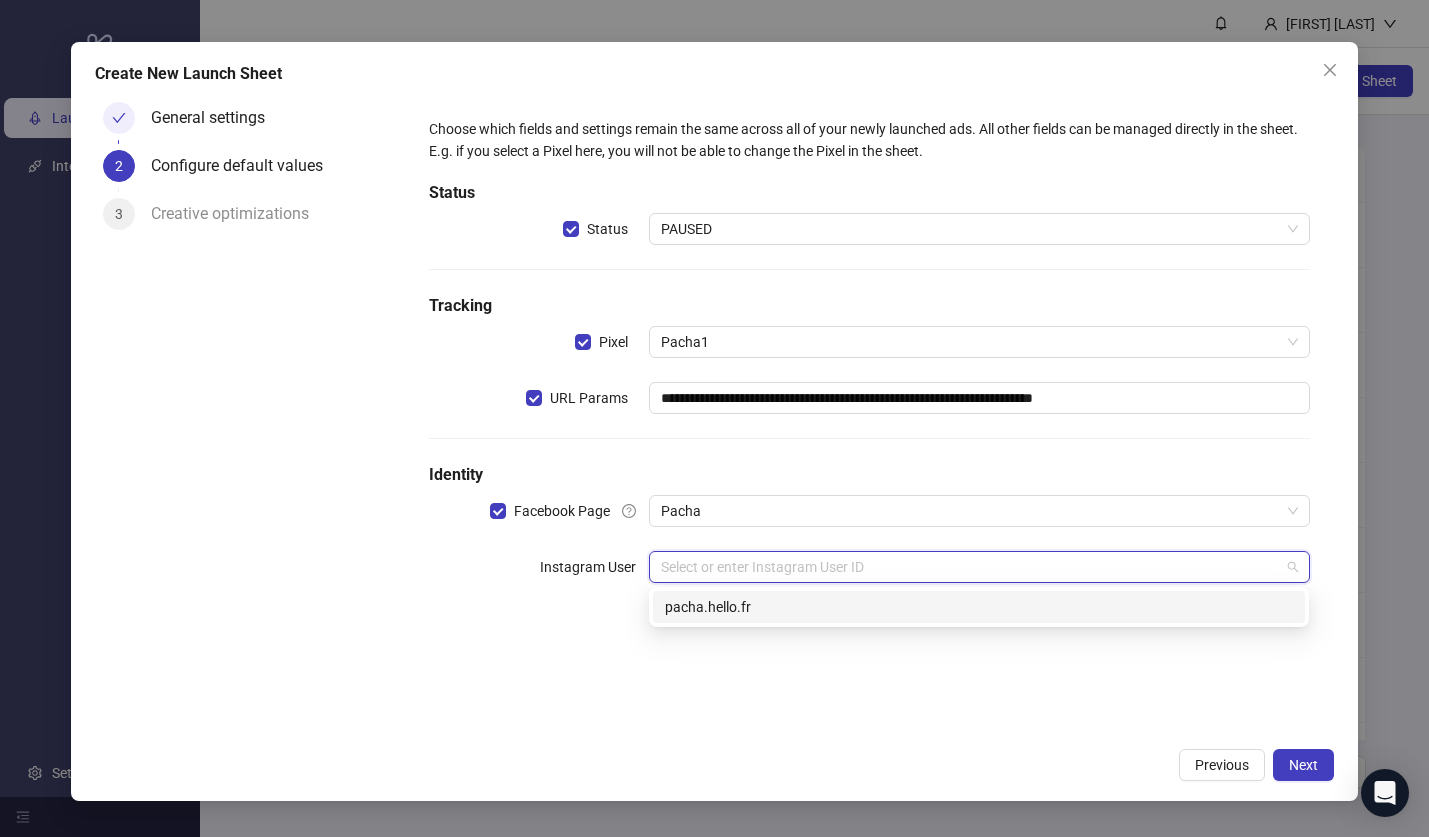 click at bounding box center [970, 567] 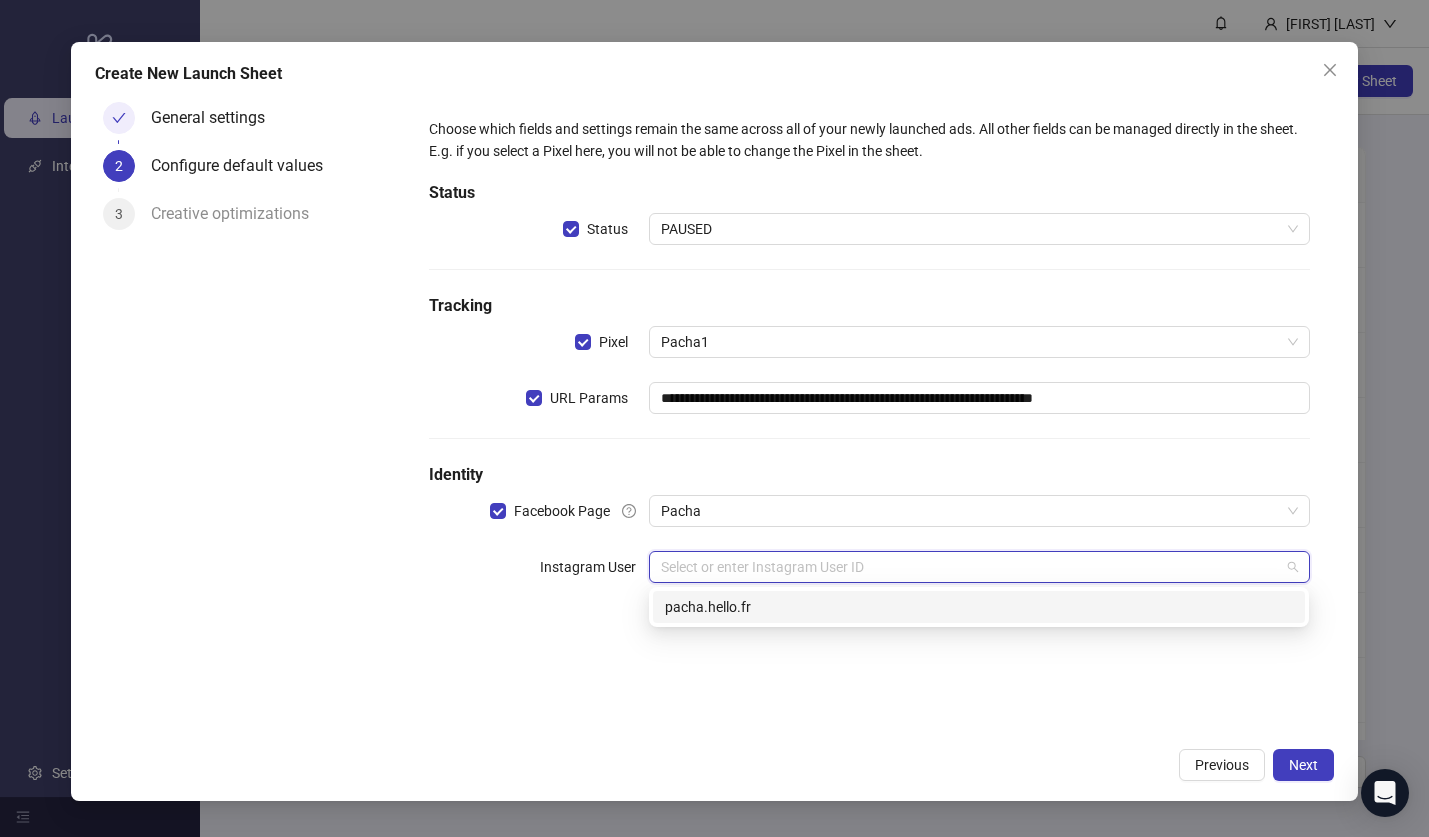 click on "pacha.hello.fr" at bounding box center [0, 0] 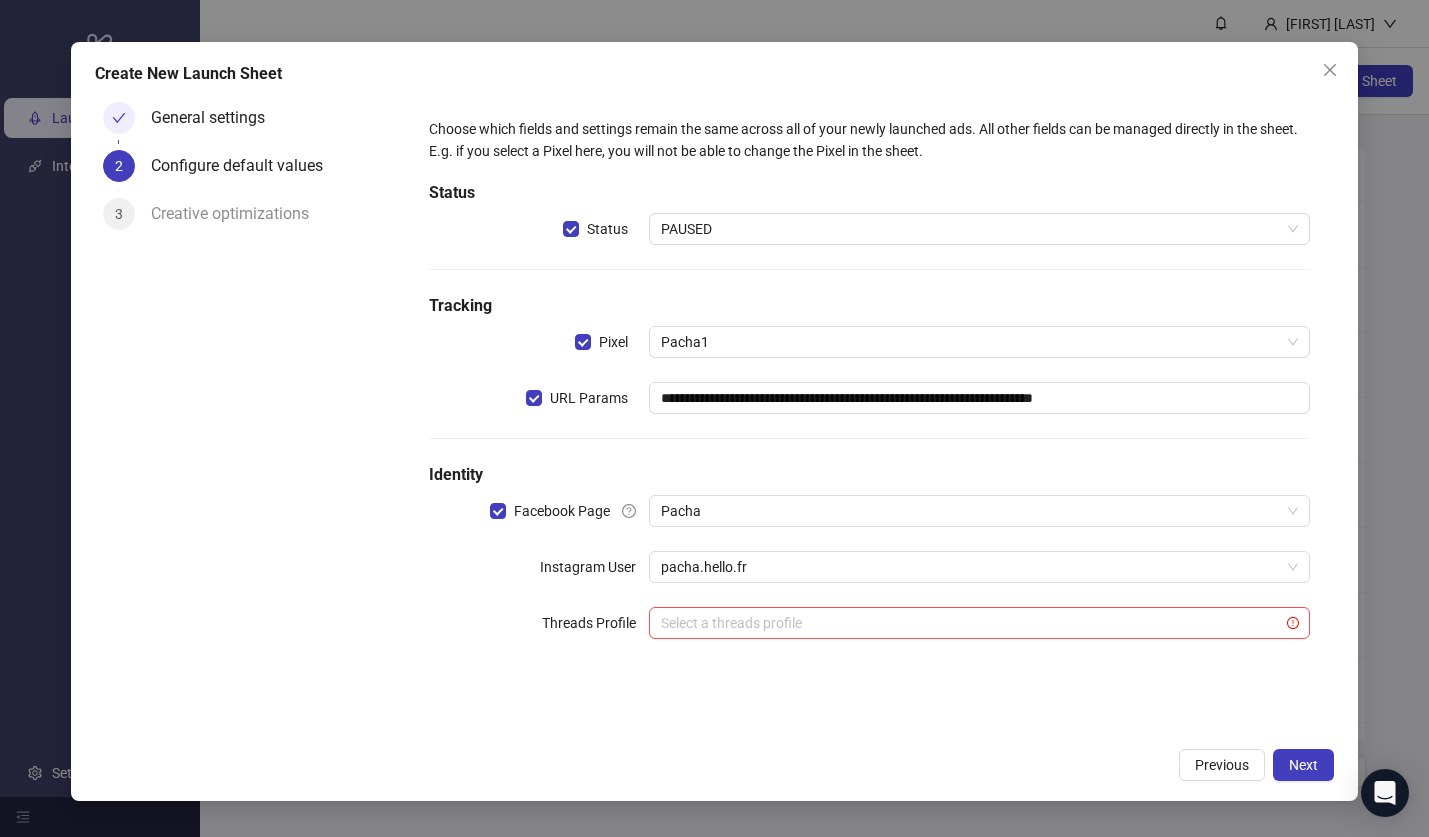 click on "**********" at bounding box center (714, 421) 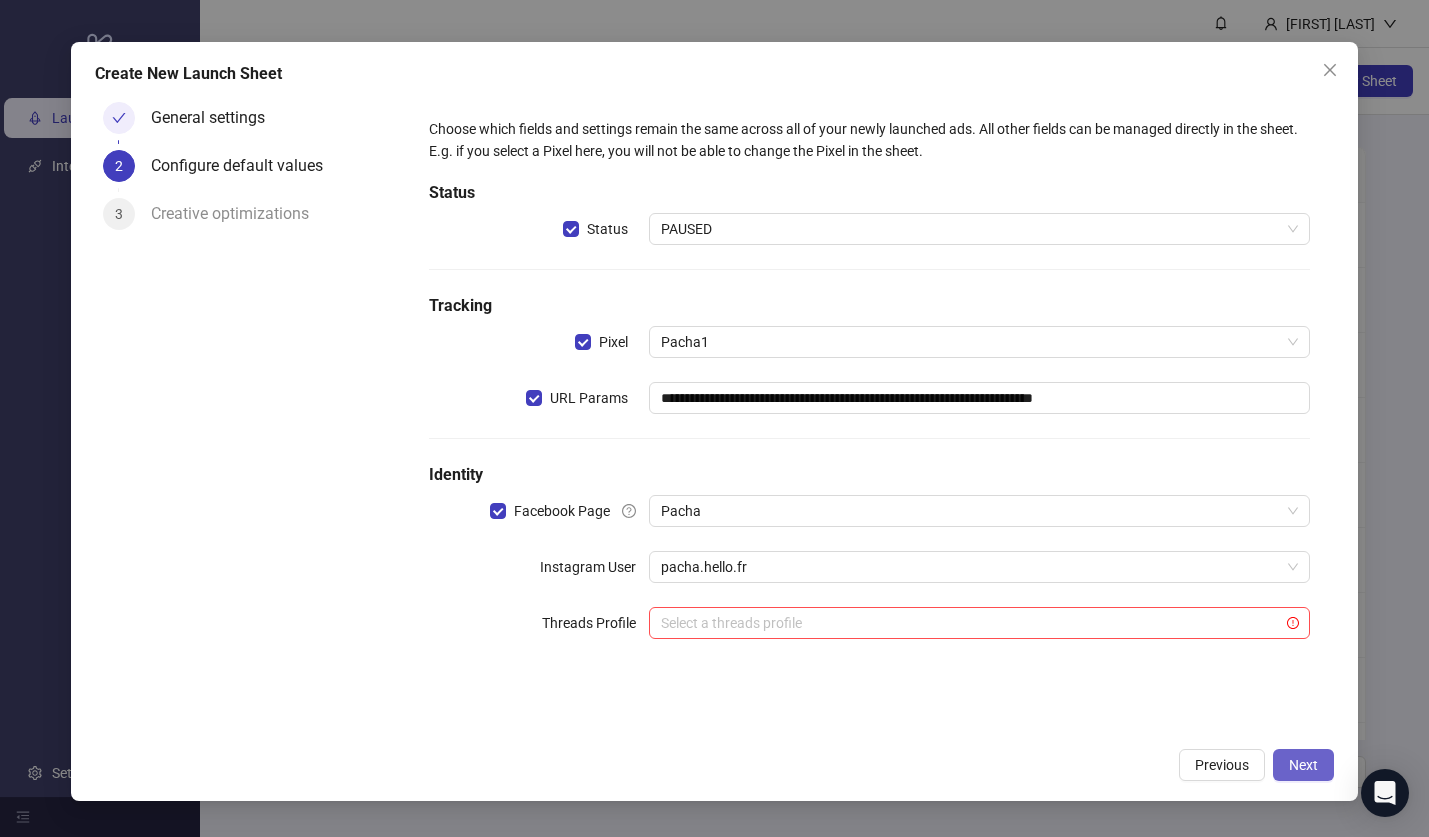 click on "Next" at bounding box center [1303, 765] 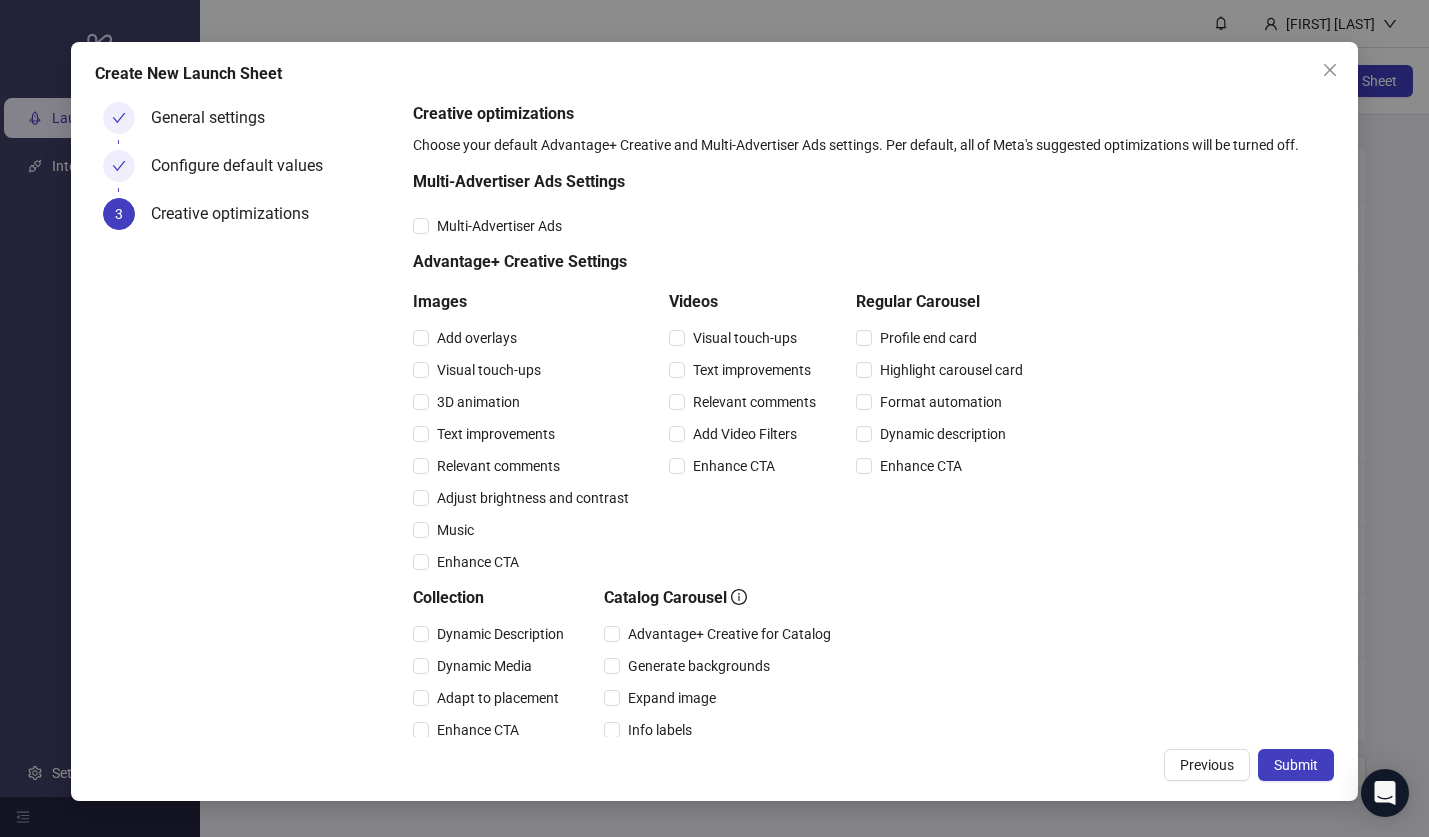 click on "Visual touch-ups" at bounding box center [525, 338] 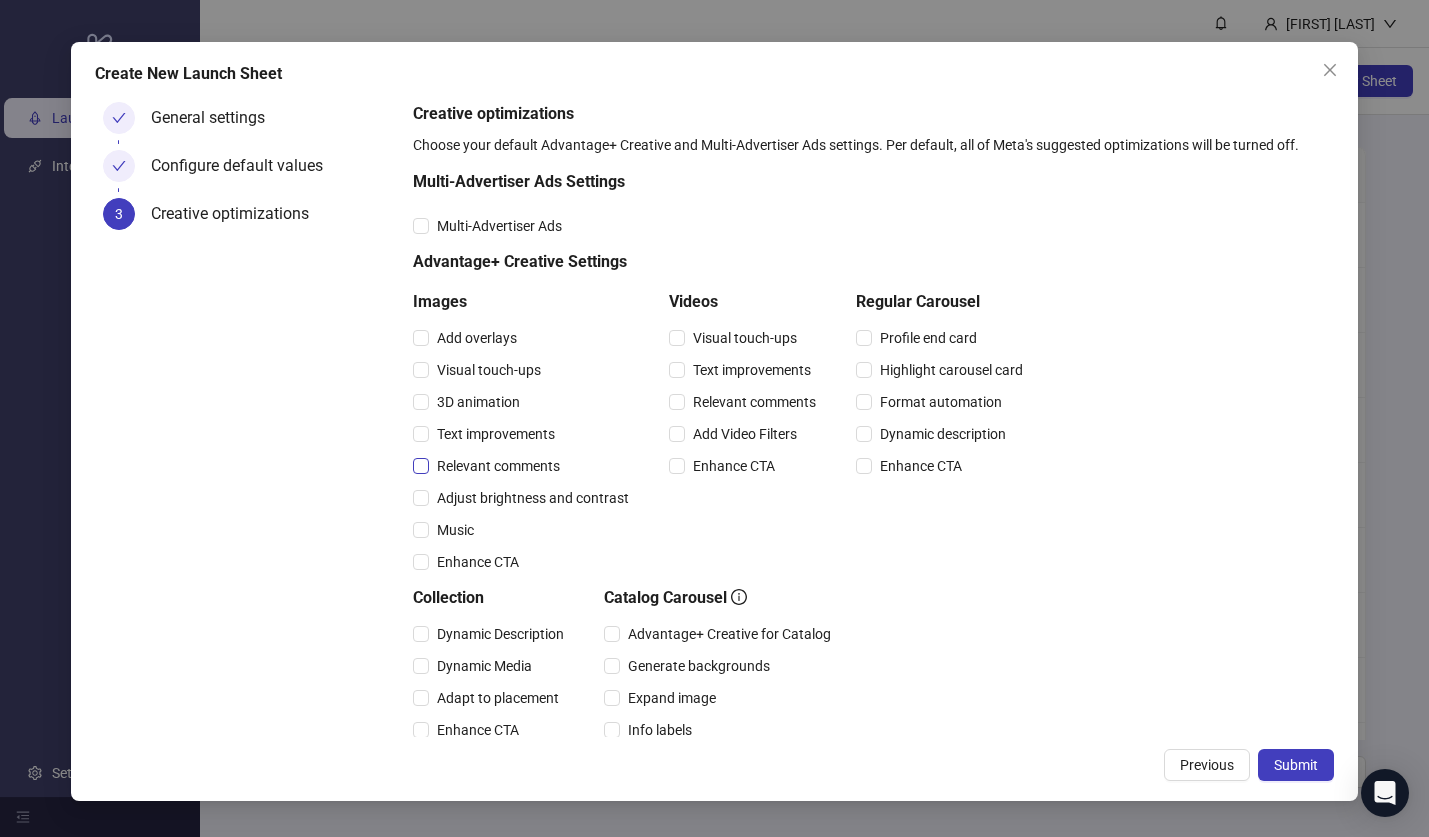 click on "Relevant comments" at bounding box center (477, 338) 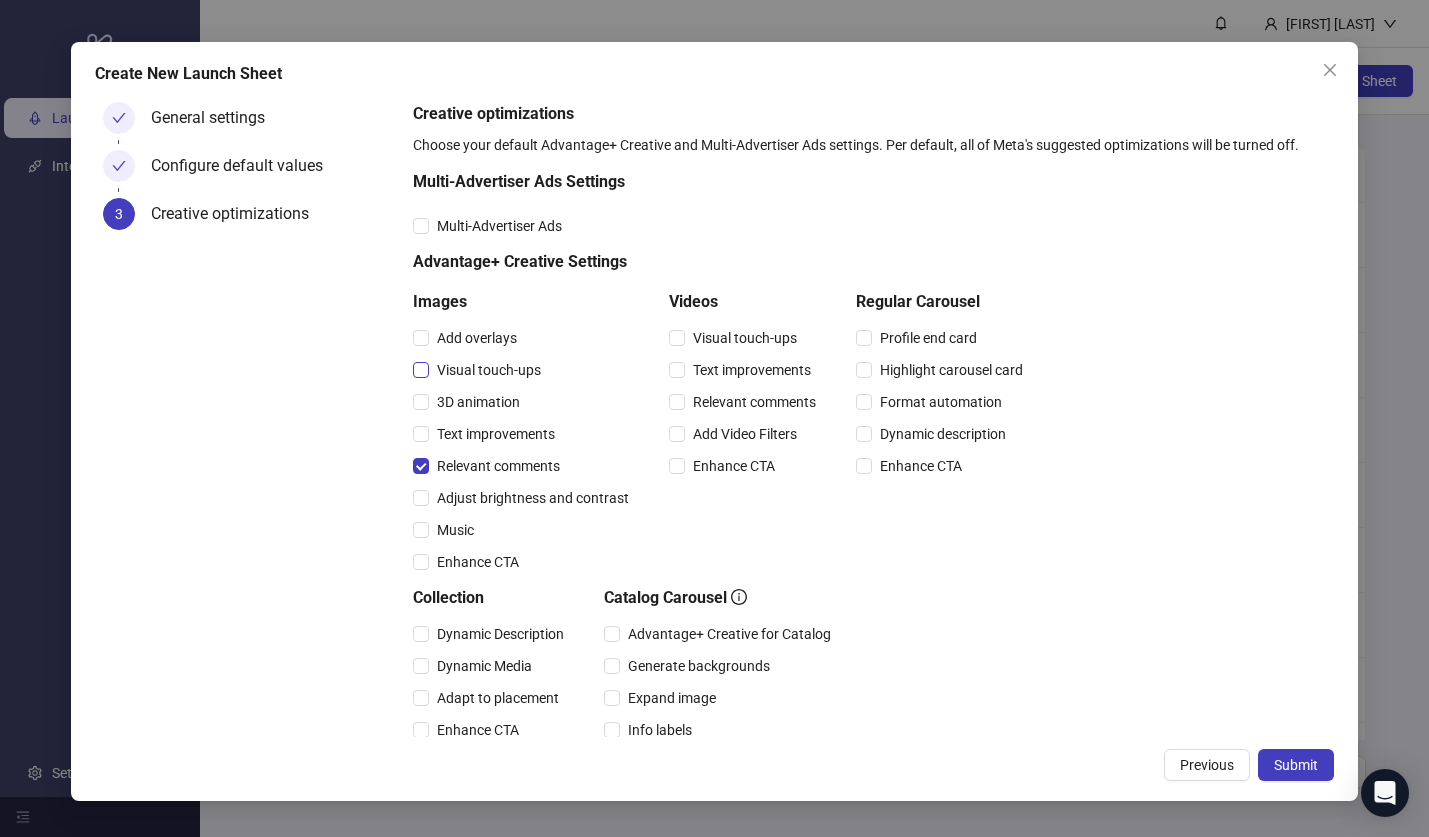 click on "Visual touch-ups" at bounding box center (477, 338) 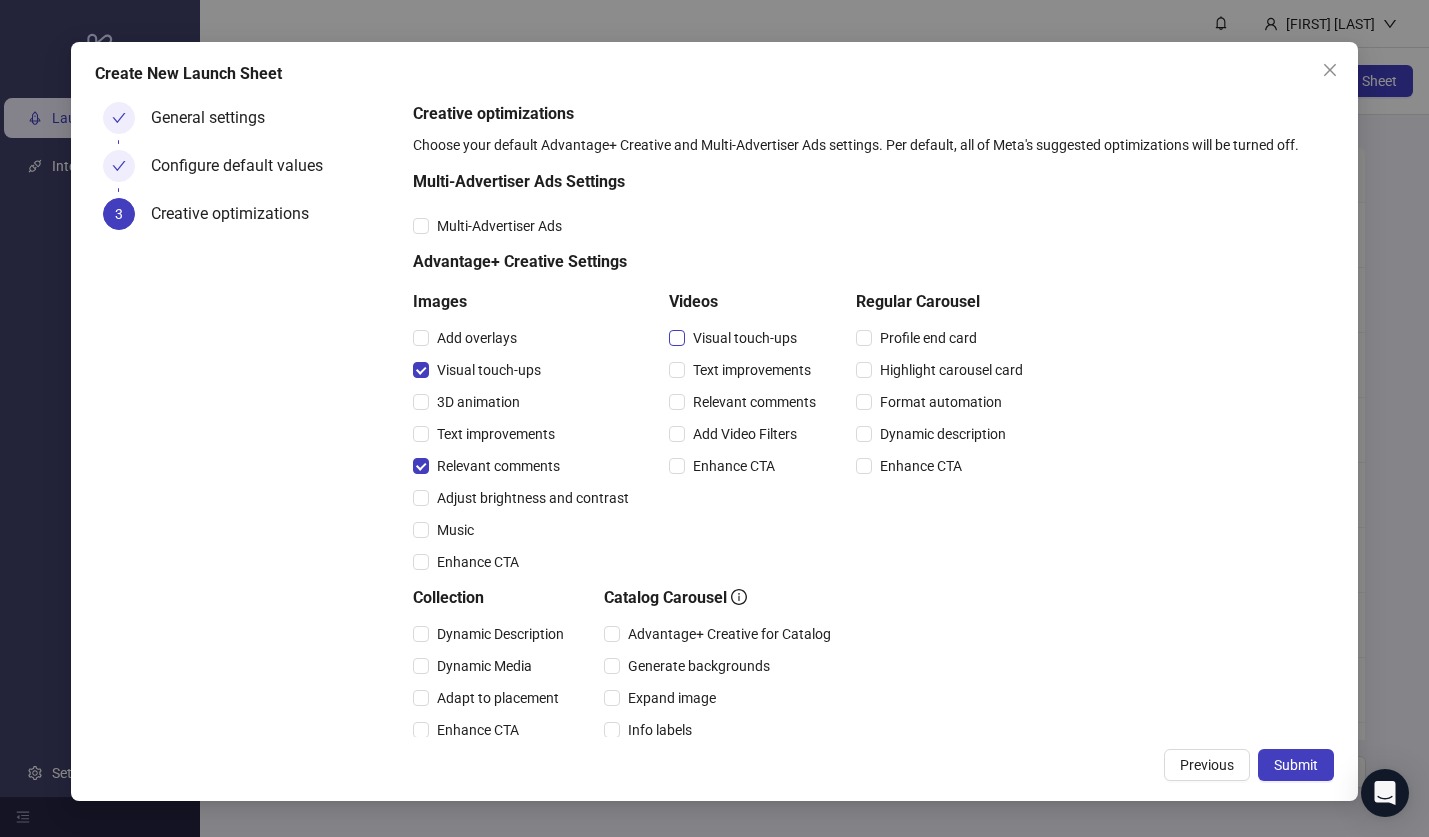 click on "Visual touch-ups" at bounding box center (477, 338) 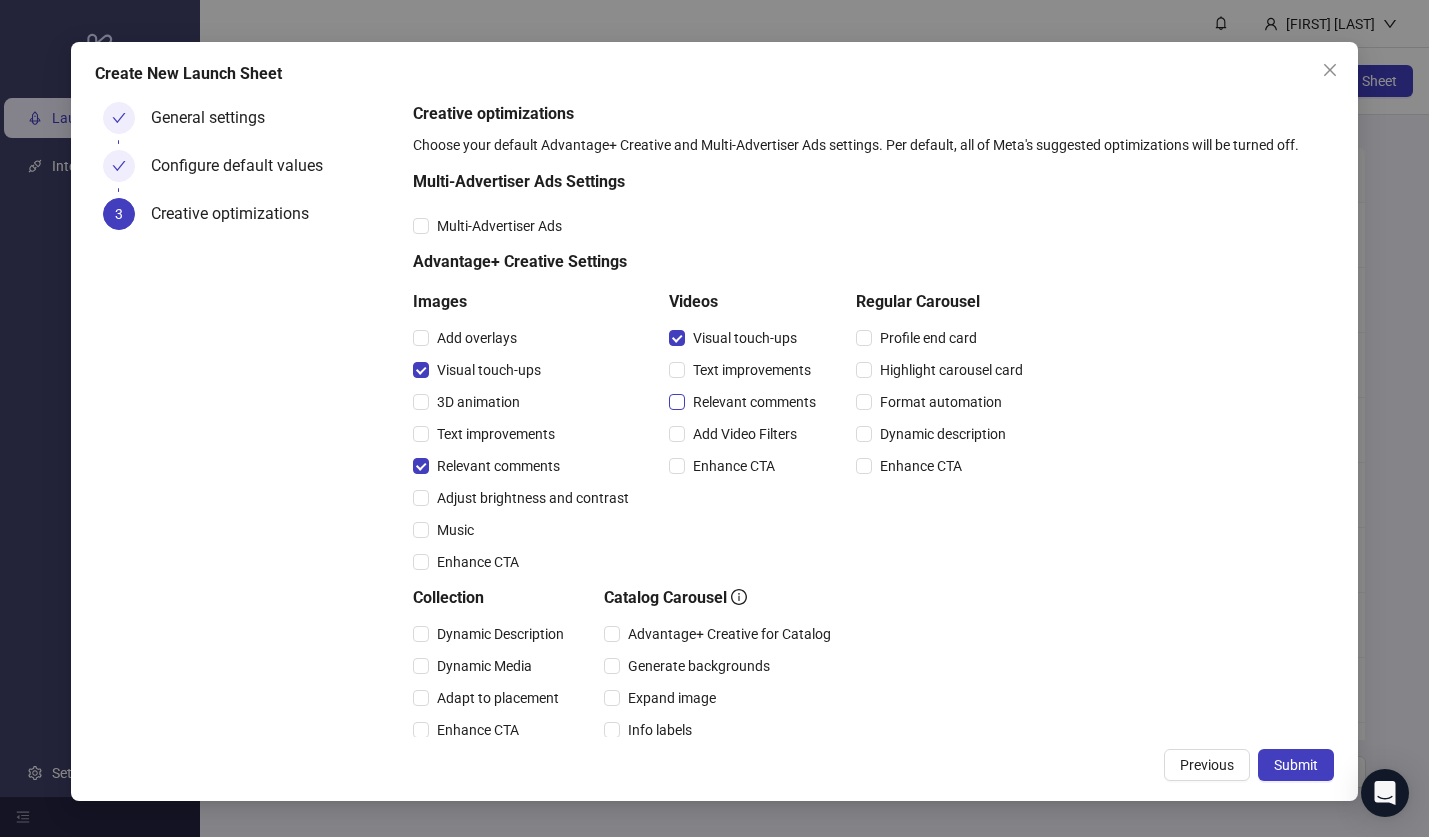 click on "Relevant comments" at bounding box center (477, 338) 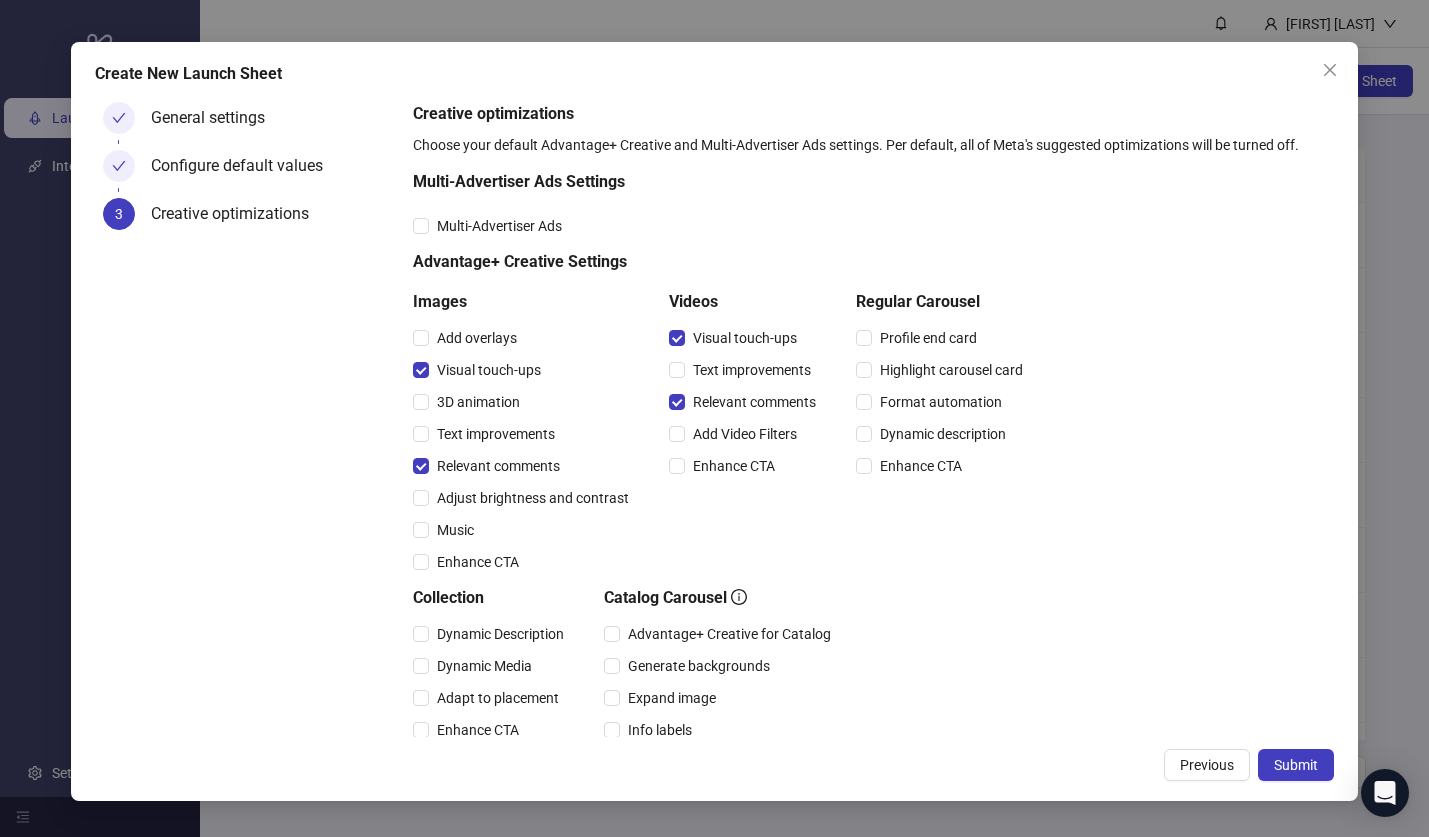 click on "Creative optimizations Choose your default Advantage+ Creative and Multi-Advertiser Ads settings. Per default, all of Meta's suggested optimizations will be turned off. Multi-Advertiser Ads Settings Multi-Advertiser Ads Advantage+ Creative Settings Images Add overlays Visual touch-ups 3D animation Text improvements Relevant comments Adjust brightness and contrast Music Enhance CTA Videos Visual touch-ups Text improvements Relevant comments Add Video Filters Enhance CTA Regular Carousel Profile end card Highlight carousel card Format automation Dynamic description Enhance CTA Collection Dynamic Description Dynamic Media Adapt to placement Enhance CTA Catalog Carousel   Advantage+ Creative for Catalog Generate backgrounds Expand image Info labels Enhance CTA Creative Setup Add Site Links Add Catalog Items" at bounding box center (869, 508) 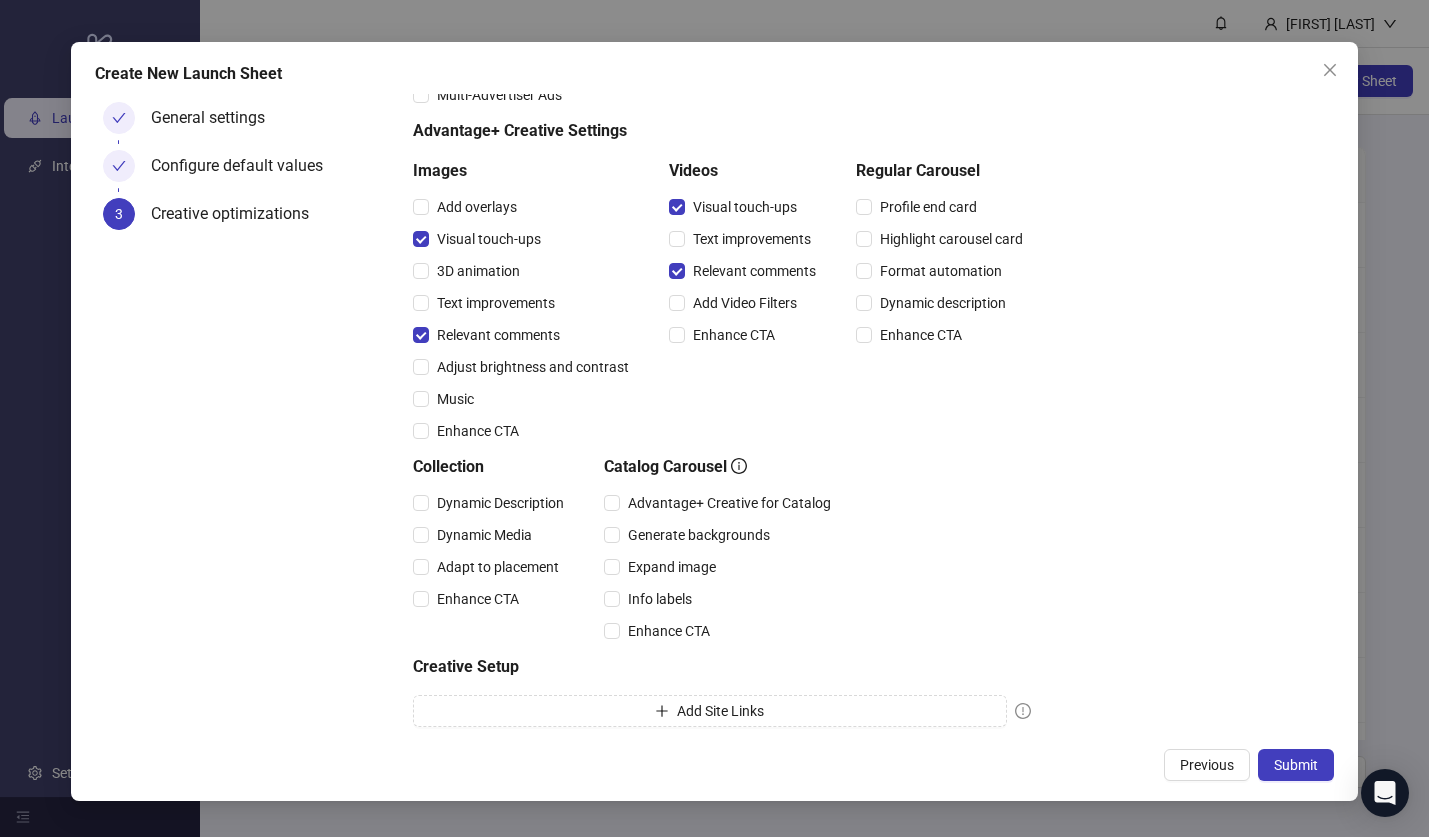 scroll, scrollTop: 132, scrollLeft: 0, axis: vertical 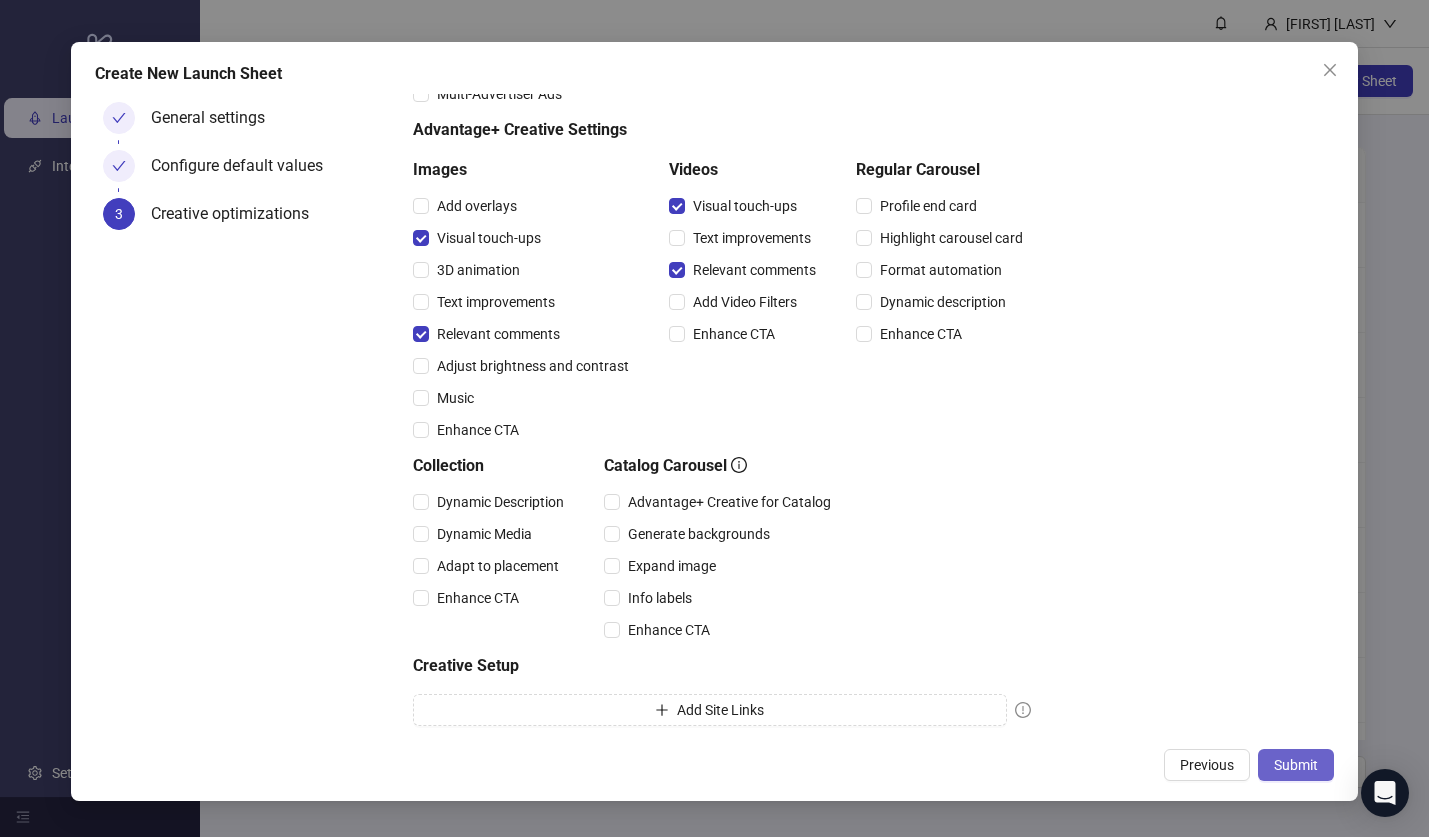 drag, startPoint x: 1286, startPoint y: 766, endPoint x: 1283, endPoint y: 754, distance: 12.369317 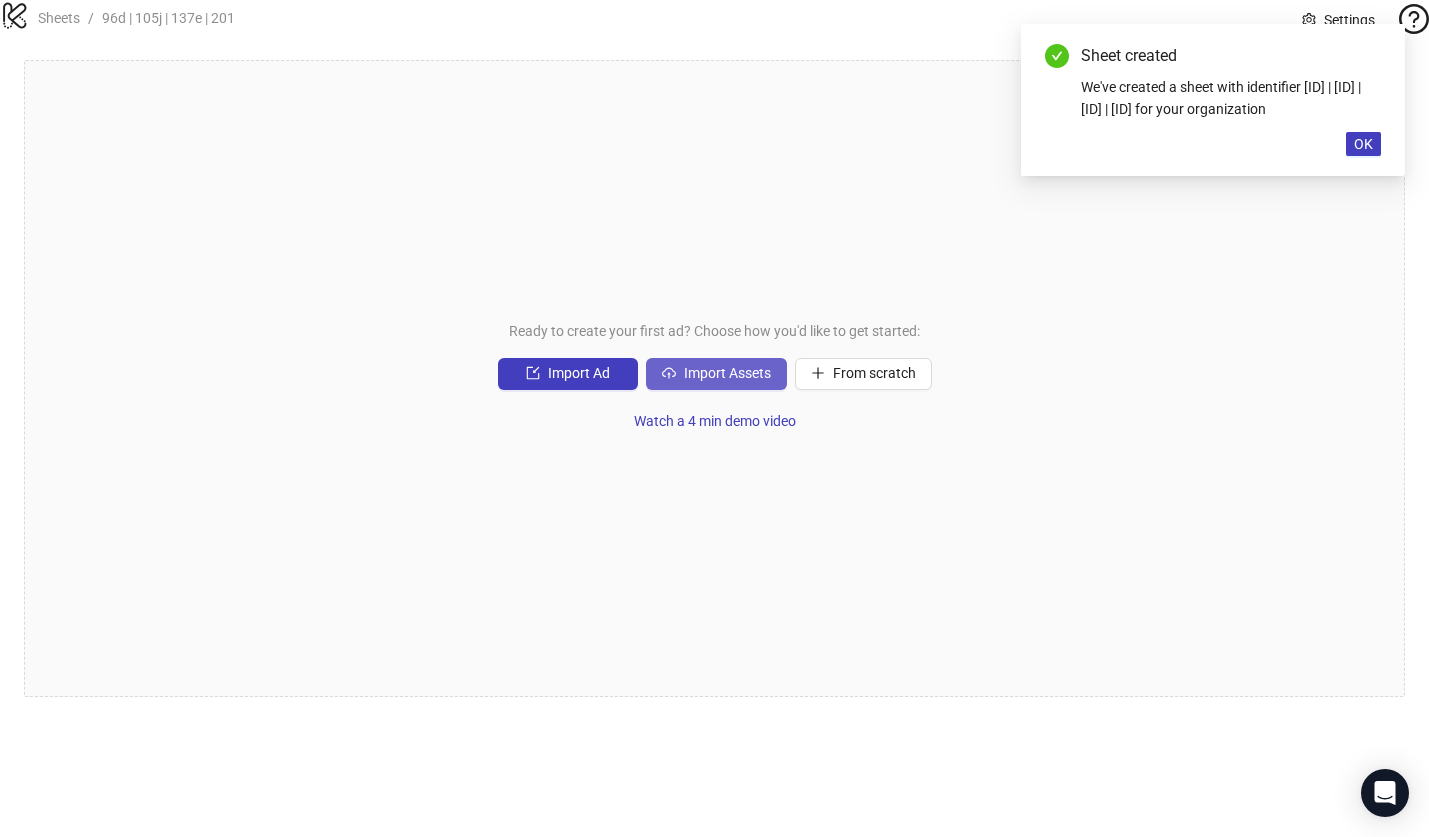 click on "Import Assets" at bounding box center [579, 373] 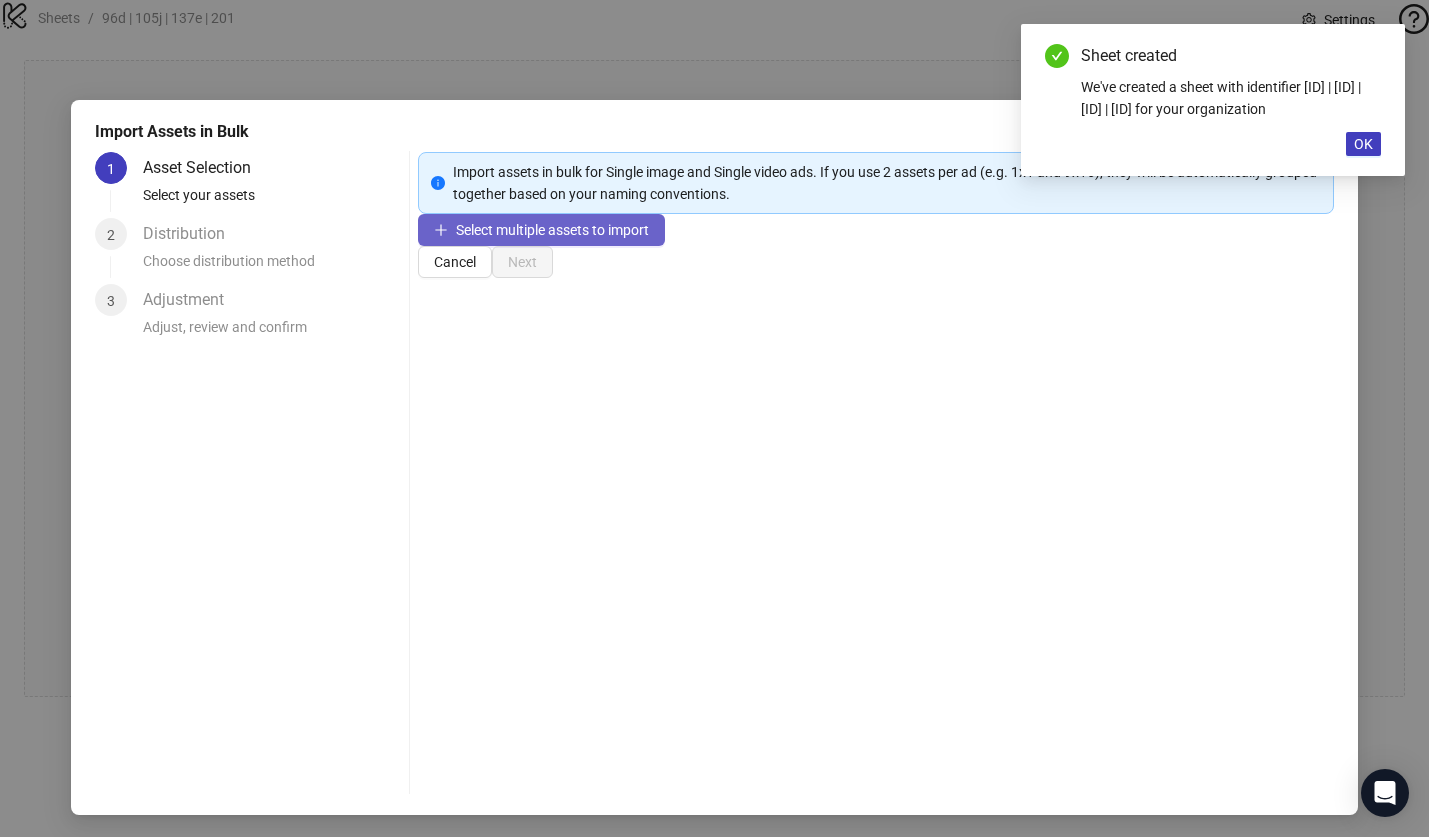 click on "Select multiple assets to import" at bounding box center (552, 230) 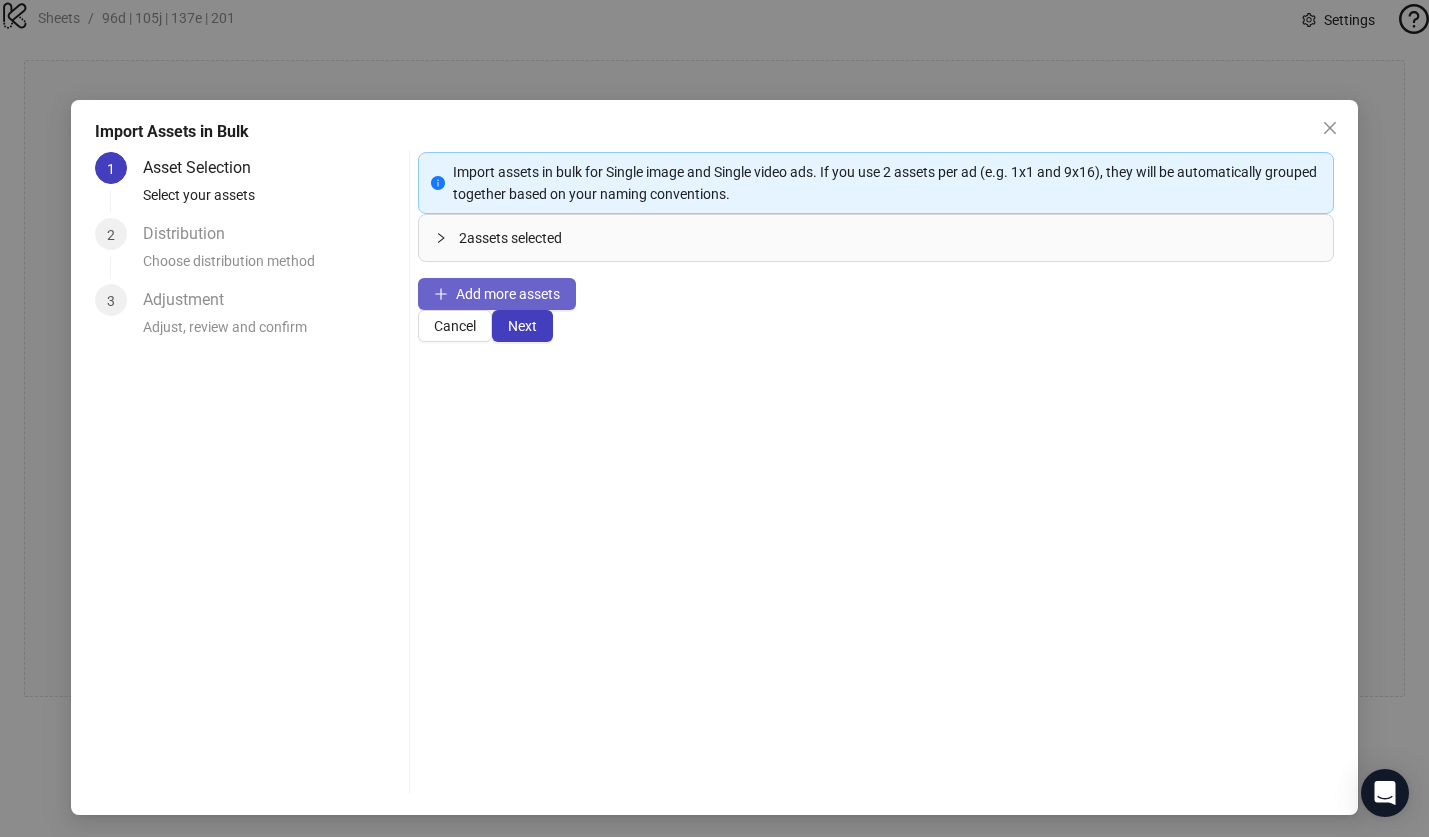 click on "Add more assets" at bounding box center [508, 294] 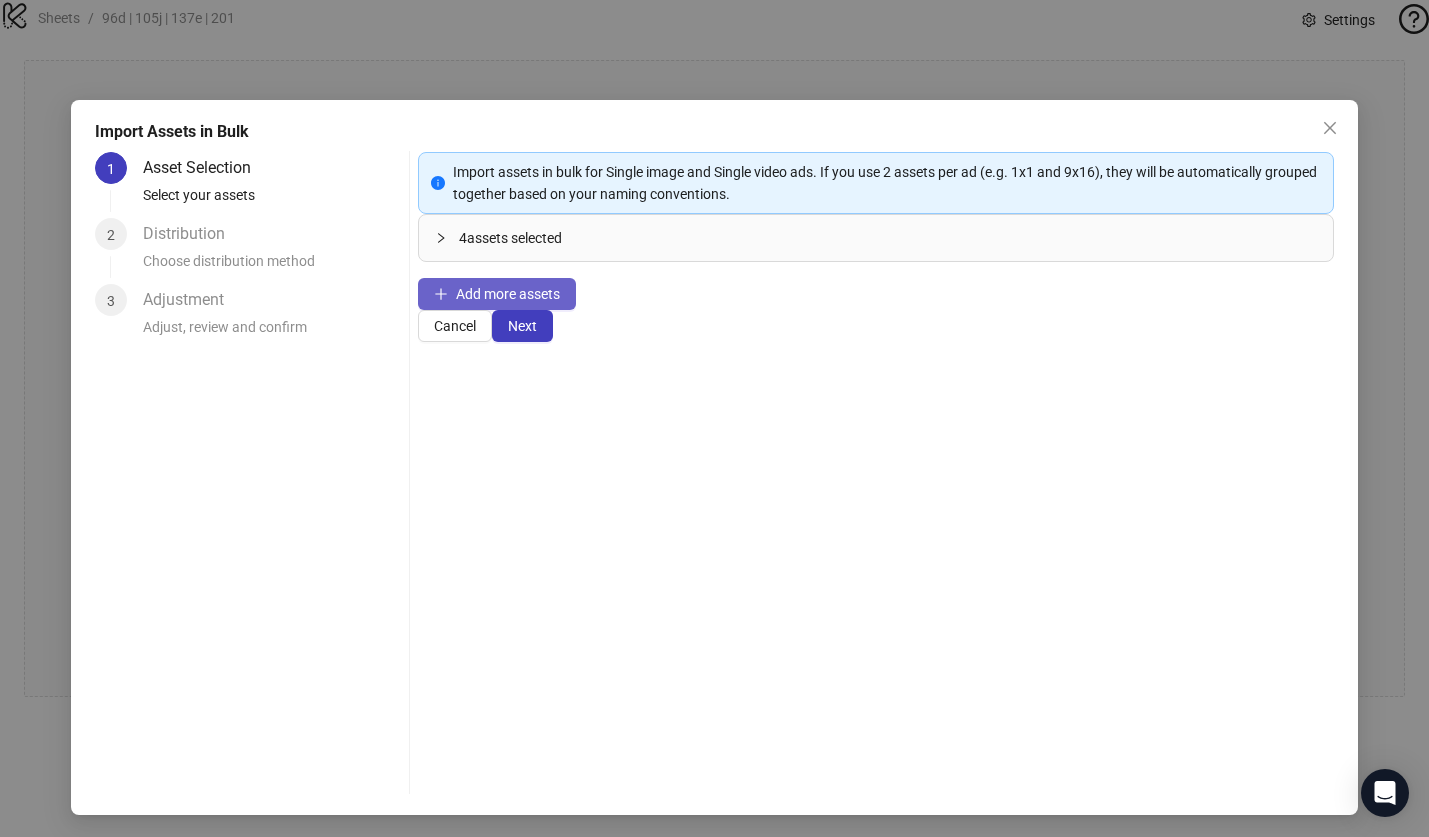 click on "Add more assets" at bounding box center [508, 294] 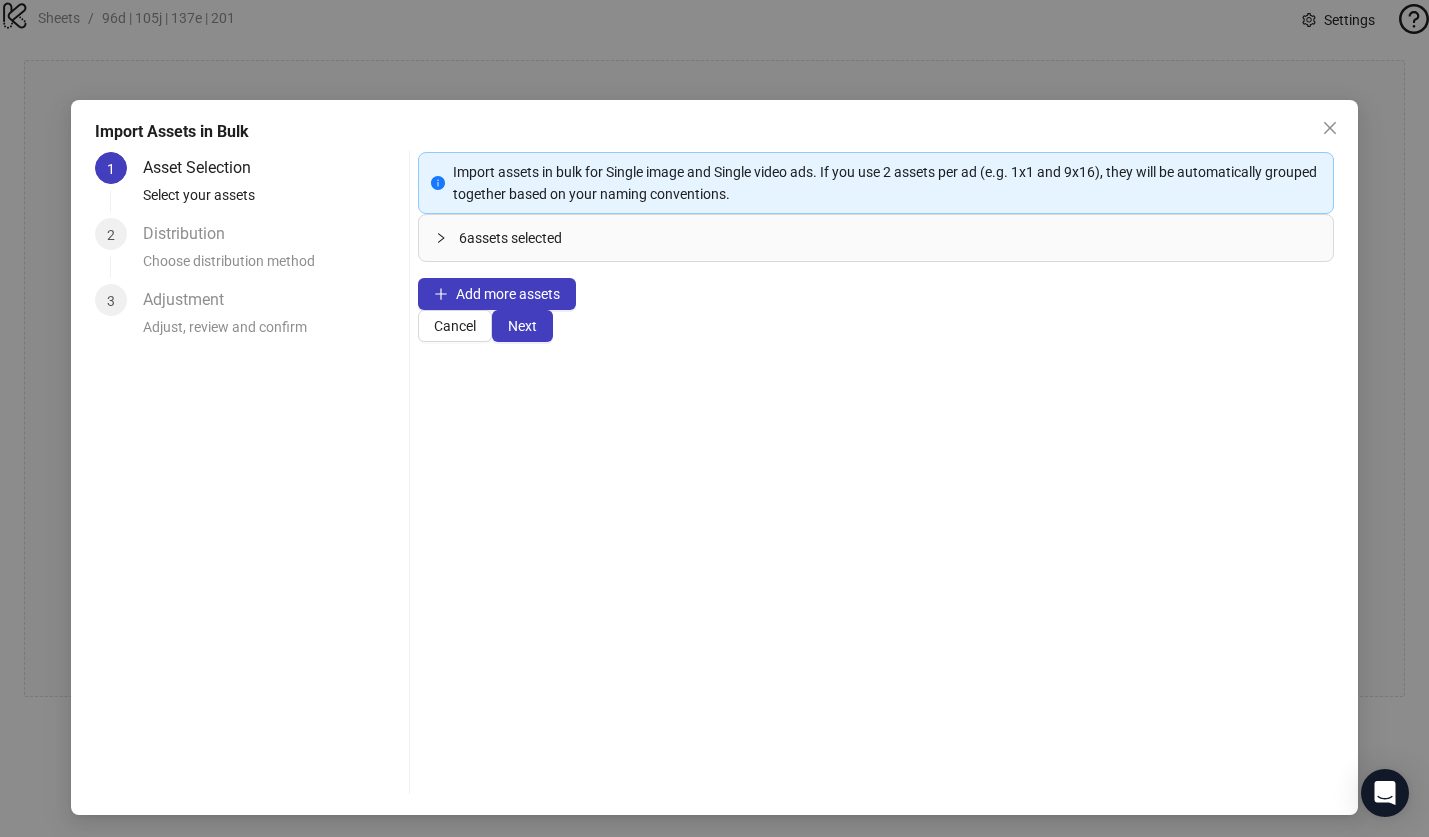 drag, startPoint x: 462, startPoint y: 278, endPoint x: 465, endPoint y: 292, distance: 14.3178215 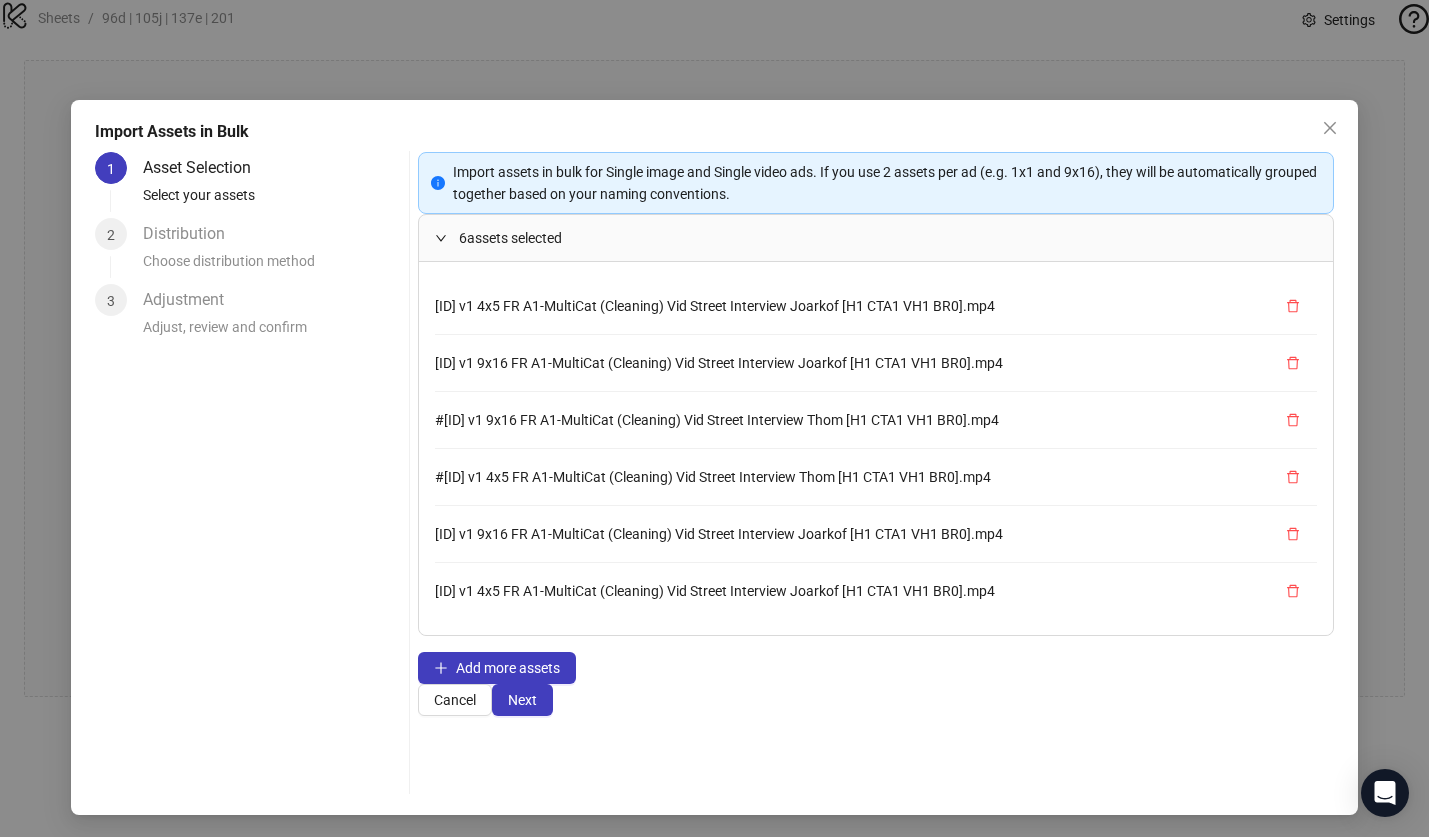scroll, scrollTop: 12, scrollLeft: 0, axis: vertical 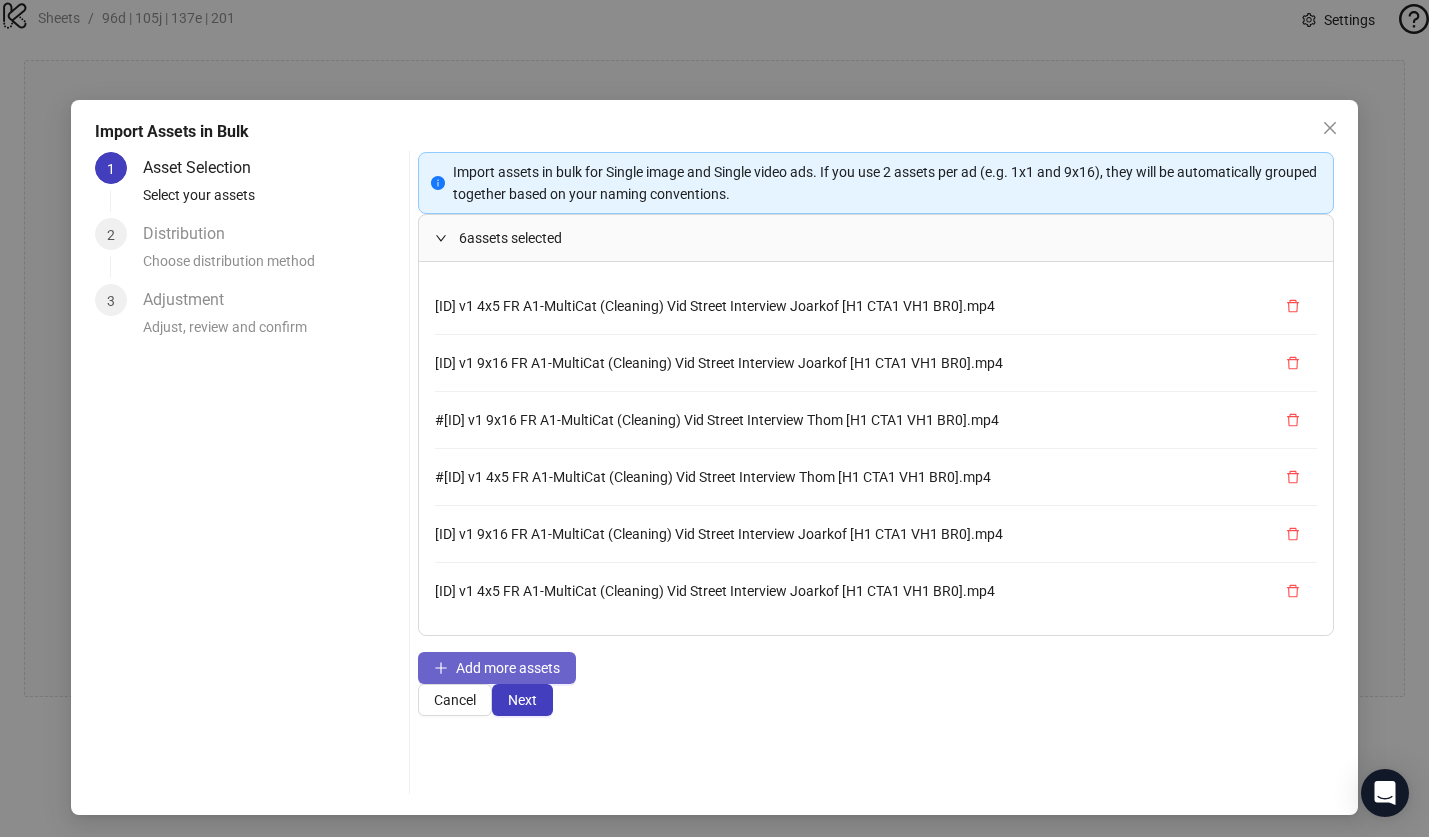 click on "Add more assets" at bounding box center [508, 668] 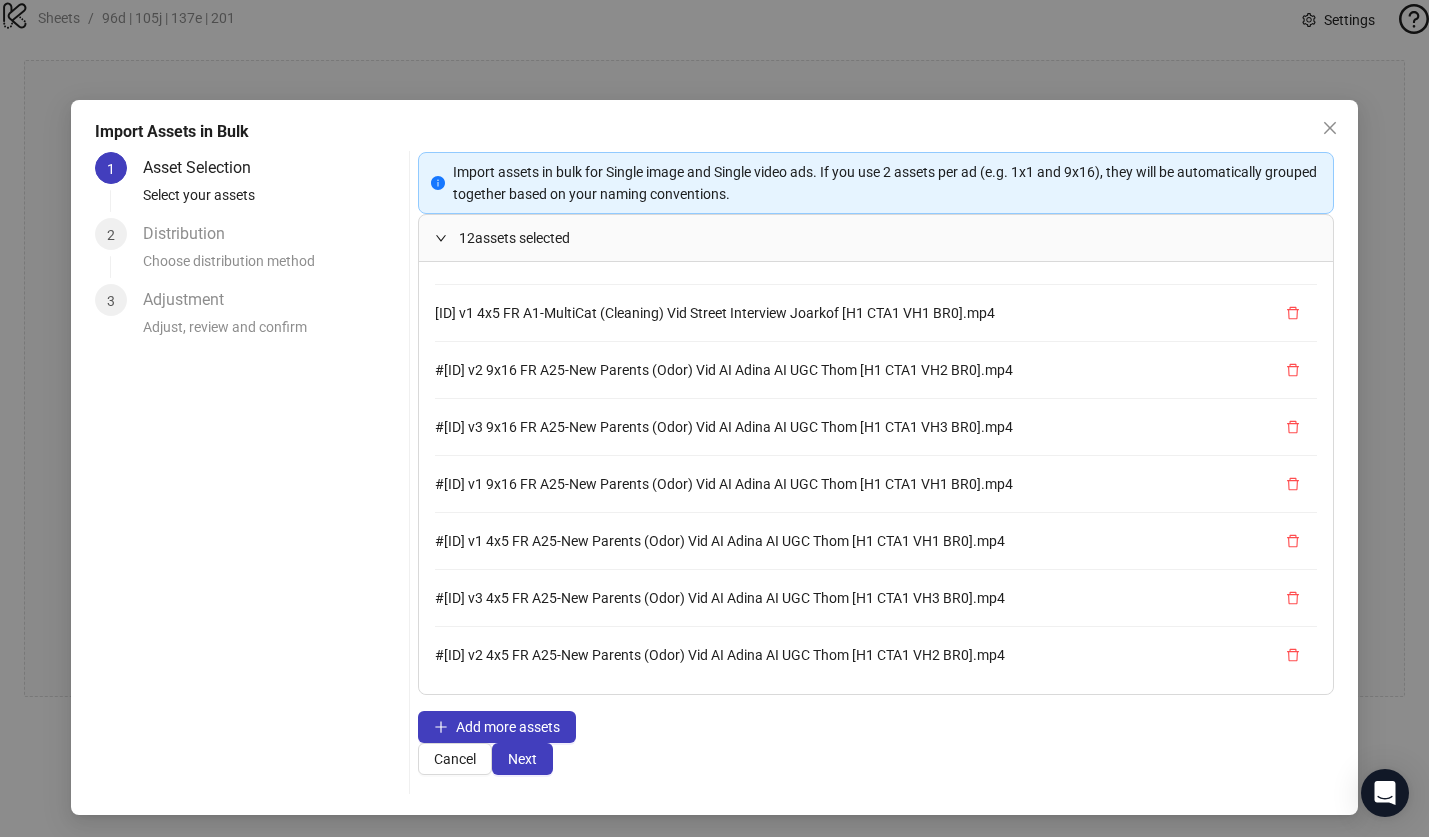 scroll, scrollTop: 283, scrollLeft: 0, axis: vertical 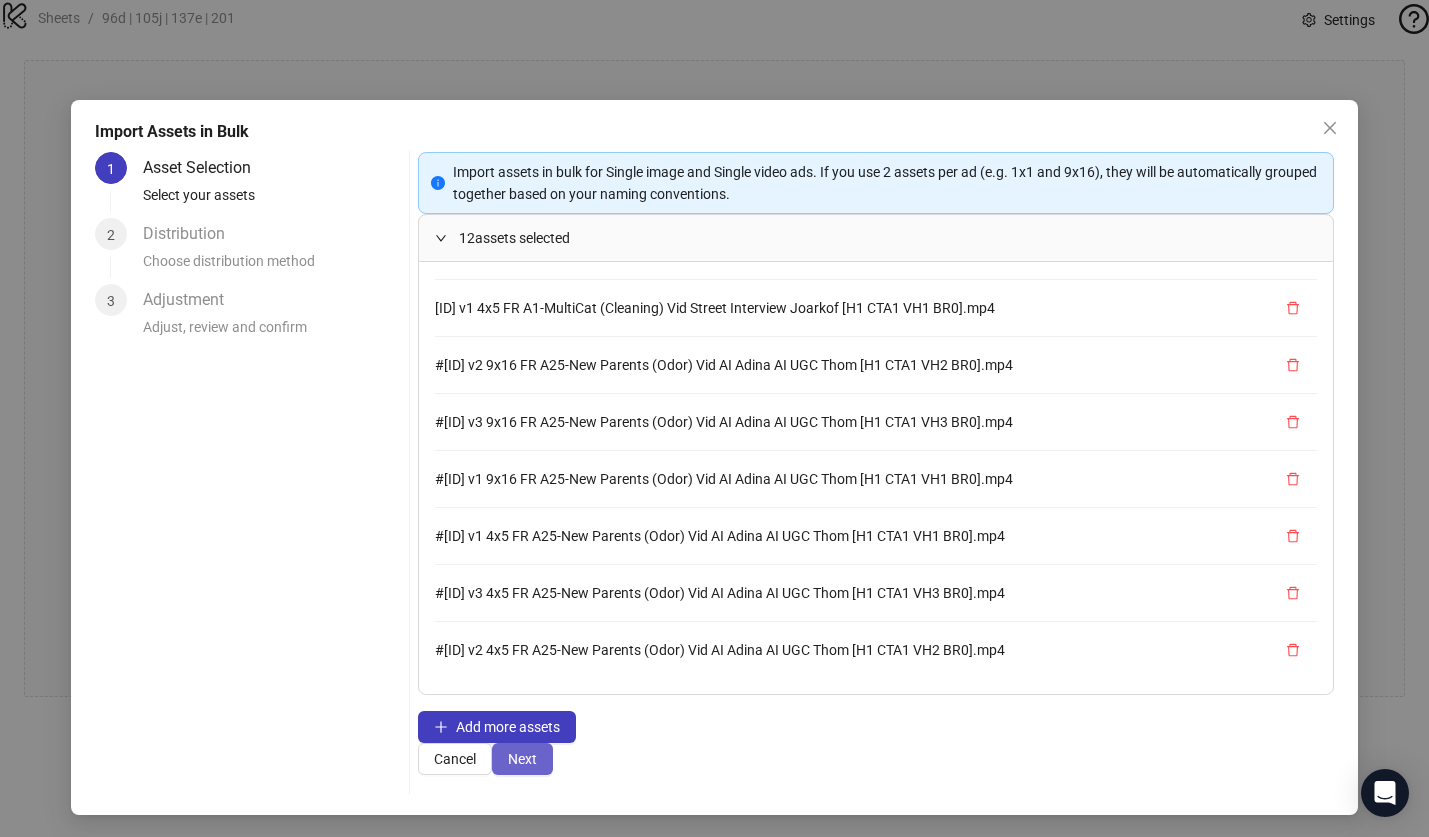 click on "Next" at bounding box center (522, 759) 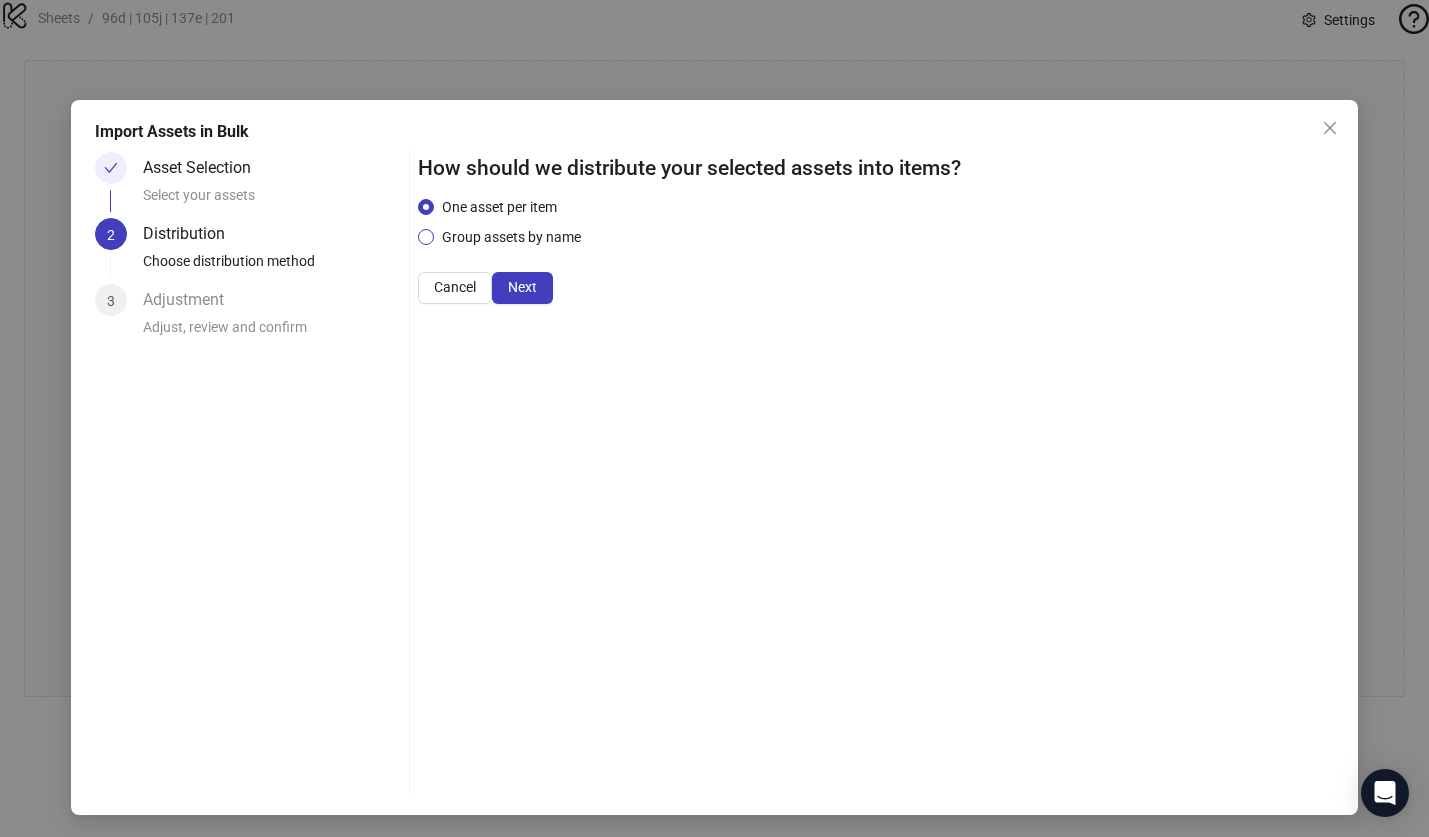 click on "Group assets by name" at bounding box center (499, 207) 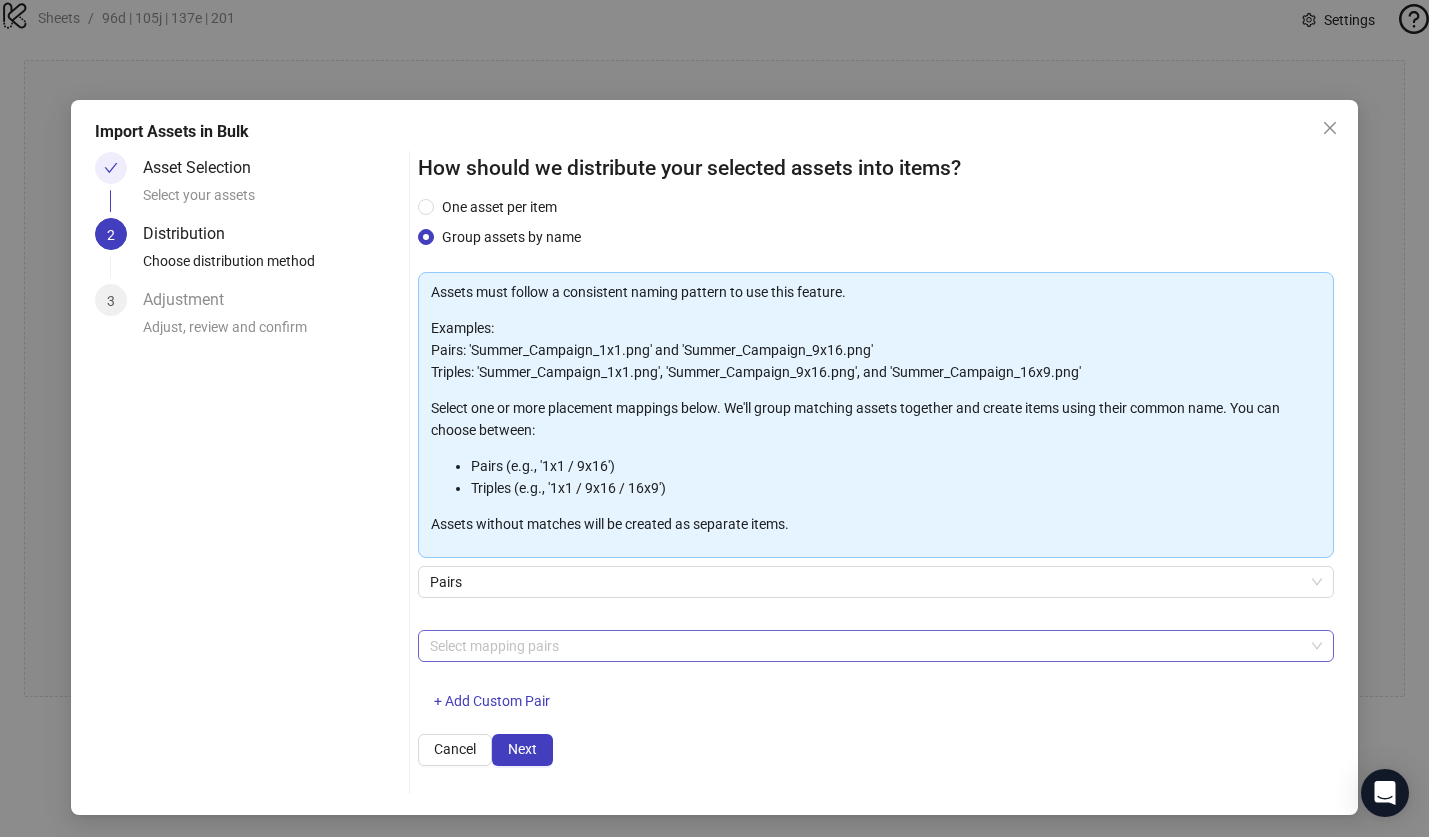 click at bounding box center [865, 646] 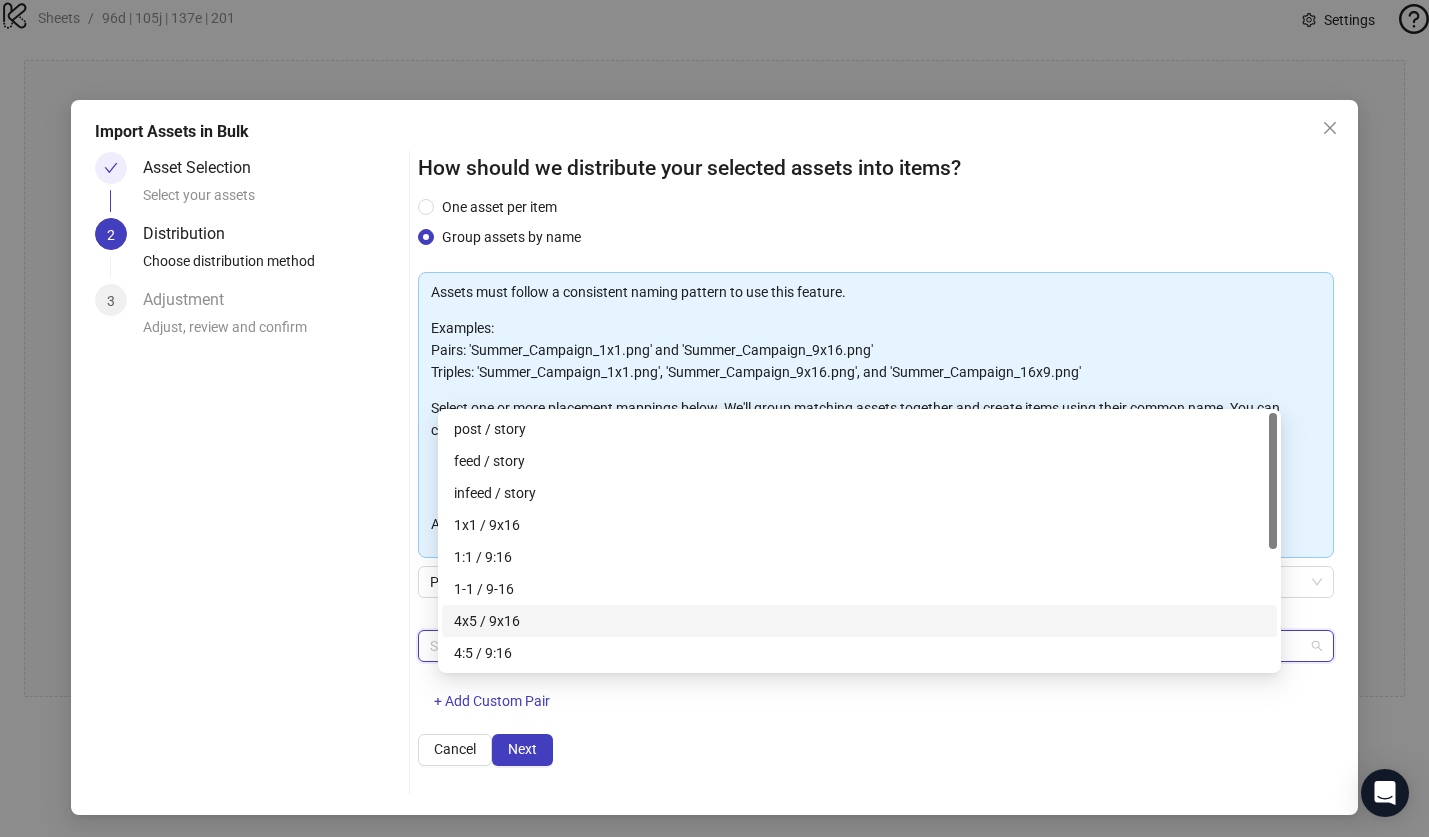 click on "4x5 / 9x16" at bounding box center [859, 621] 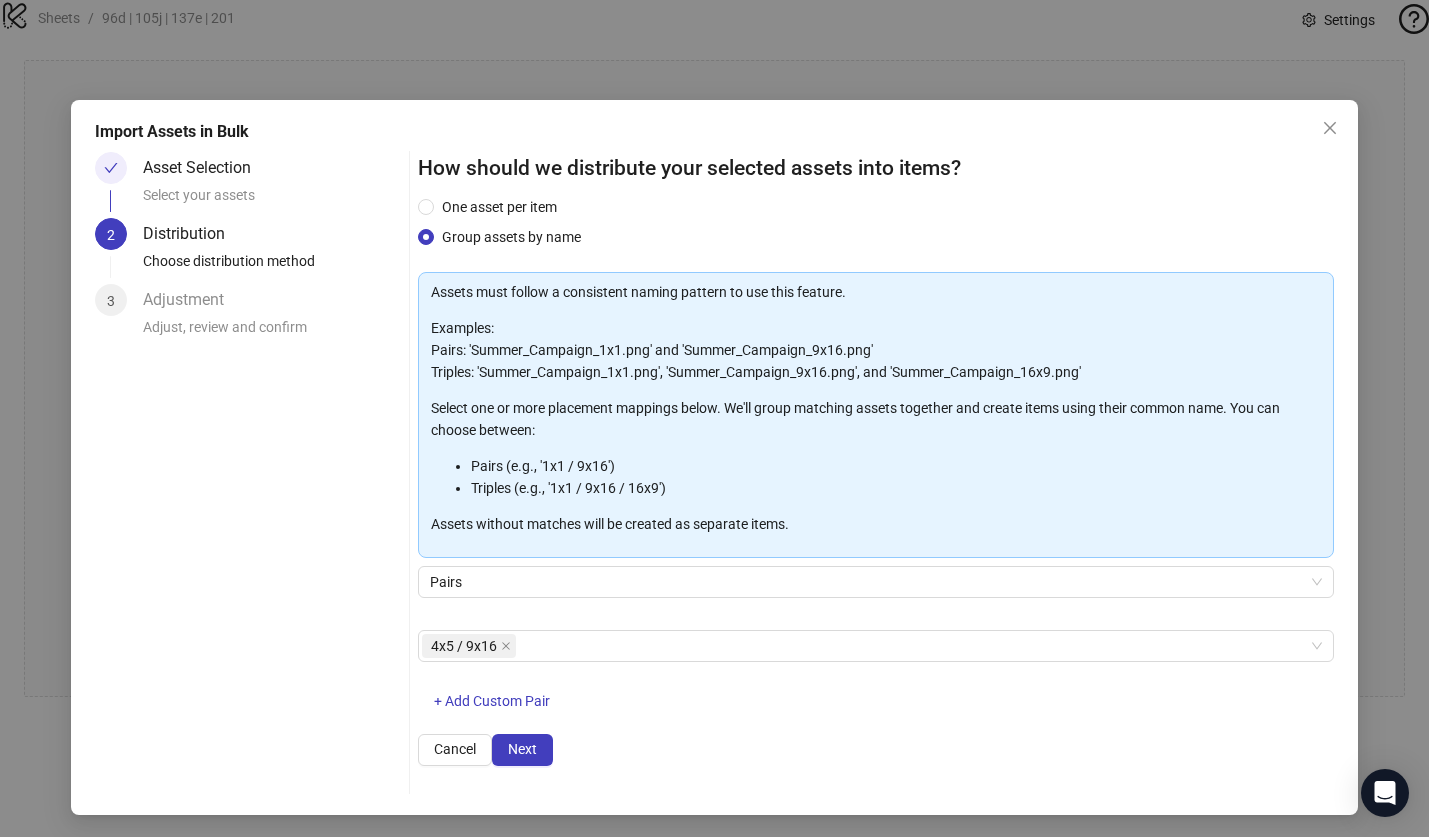click on "How should we distribute your selected assets into items? One asset per item Group assets by name Assets must follow a consistent naming pattern to use this feature. Examples: Pairs: 'Summer_Campaign_1x1.png' and 'Summer_Campaign_9x16.png' Triples: 'Summer_Campaign_1x1.png', 'Summer_Campaign_9x16.png', and 'Summer_Campaign_16x9.png' Select one or more placement mappings below. We'll group matching assets together and create items using their common name. You can choose between: Pairs (e.g., '1x1 / 9x16') Triples (e.g., '1x1 / 9x16 / 16x9') Assets without matches will be created as separate items. Pairs 4x5 / 9x16   + Add Custom Pair Cancel Next" at bounding box center [876, 459] 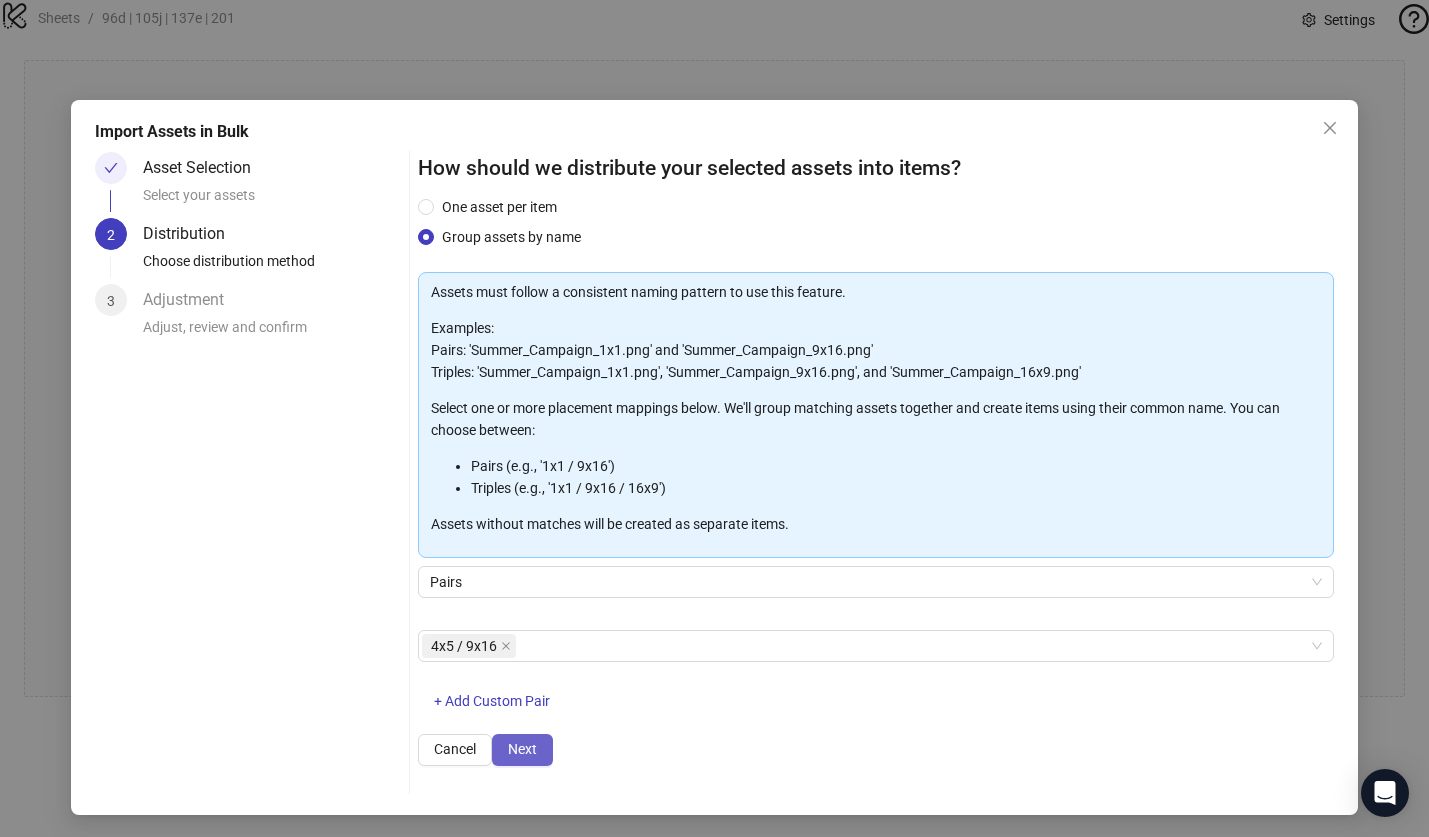click on "Next" at bounding box center (522, 749) 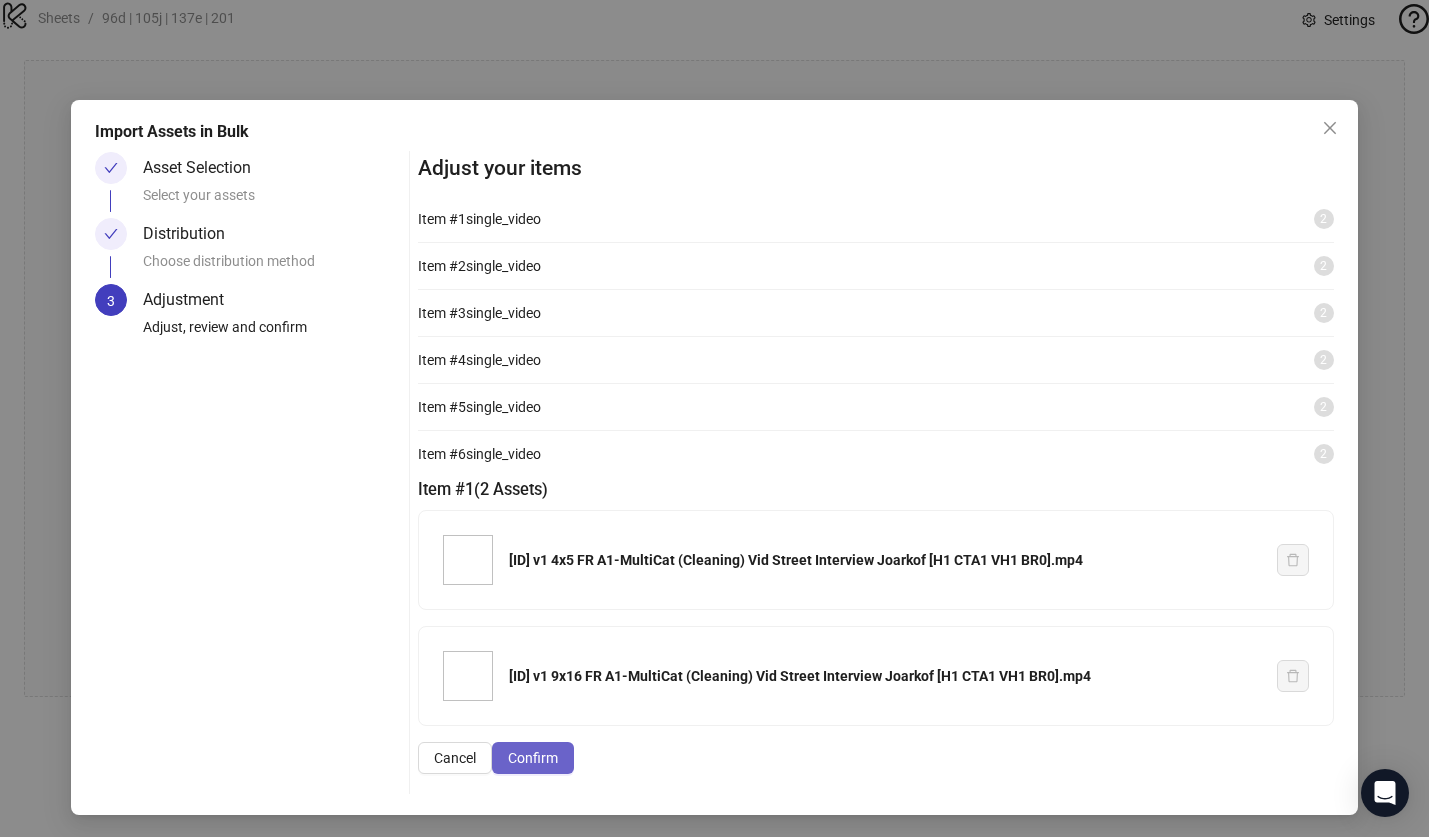click on "Confirm" at bounding box center [533, 758] 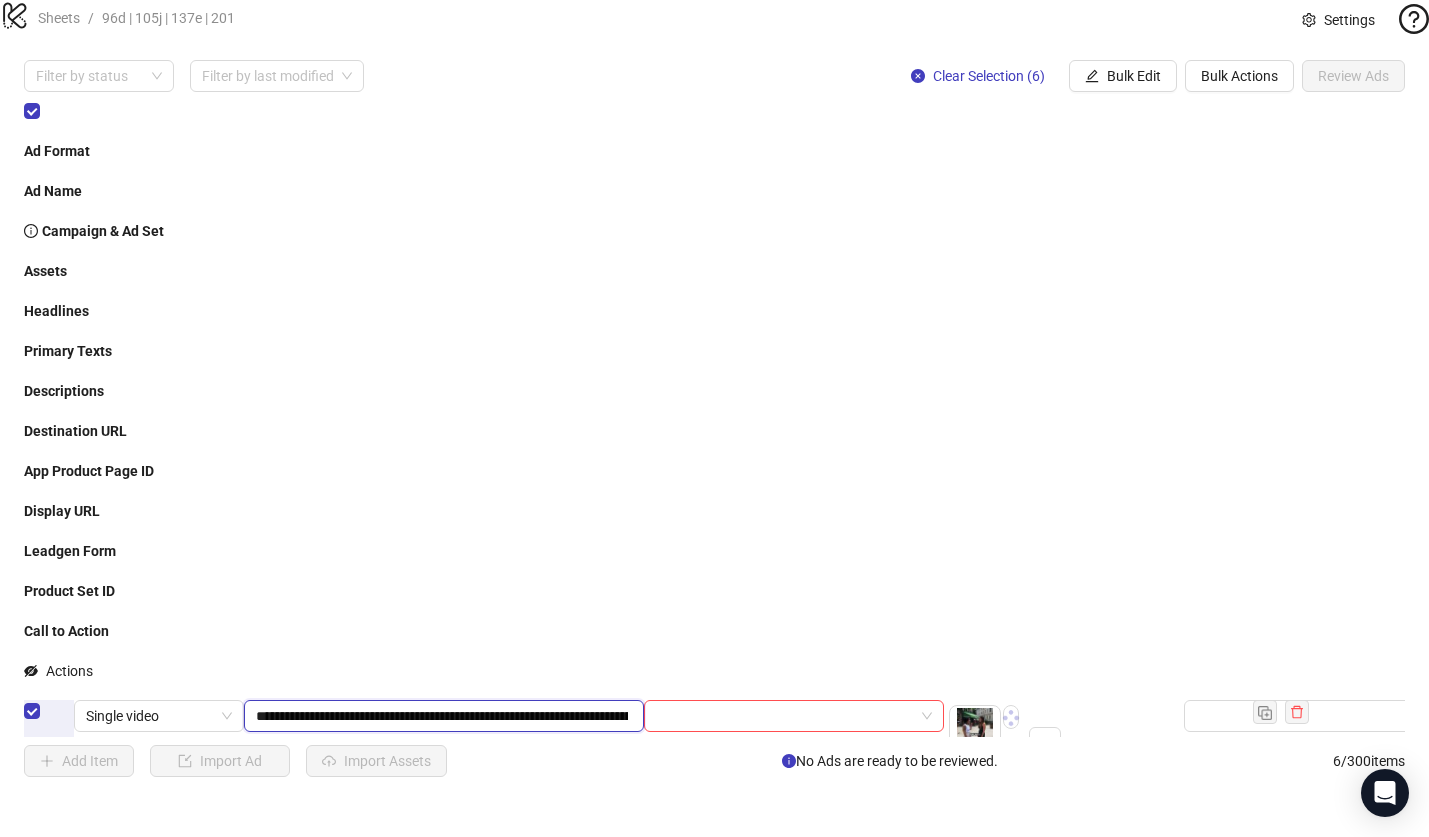 click on "**********" at bounding box center [442, 716] 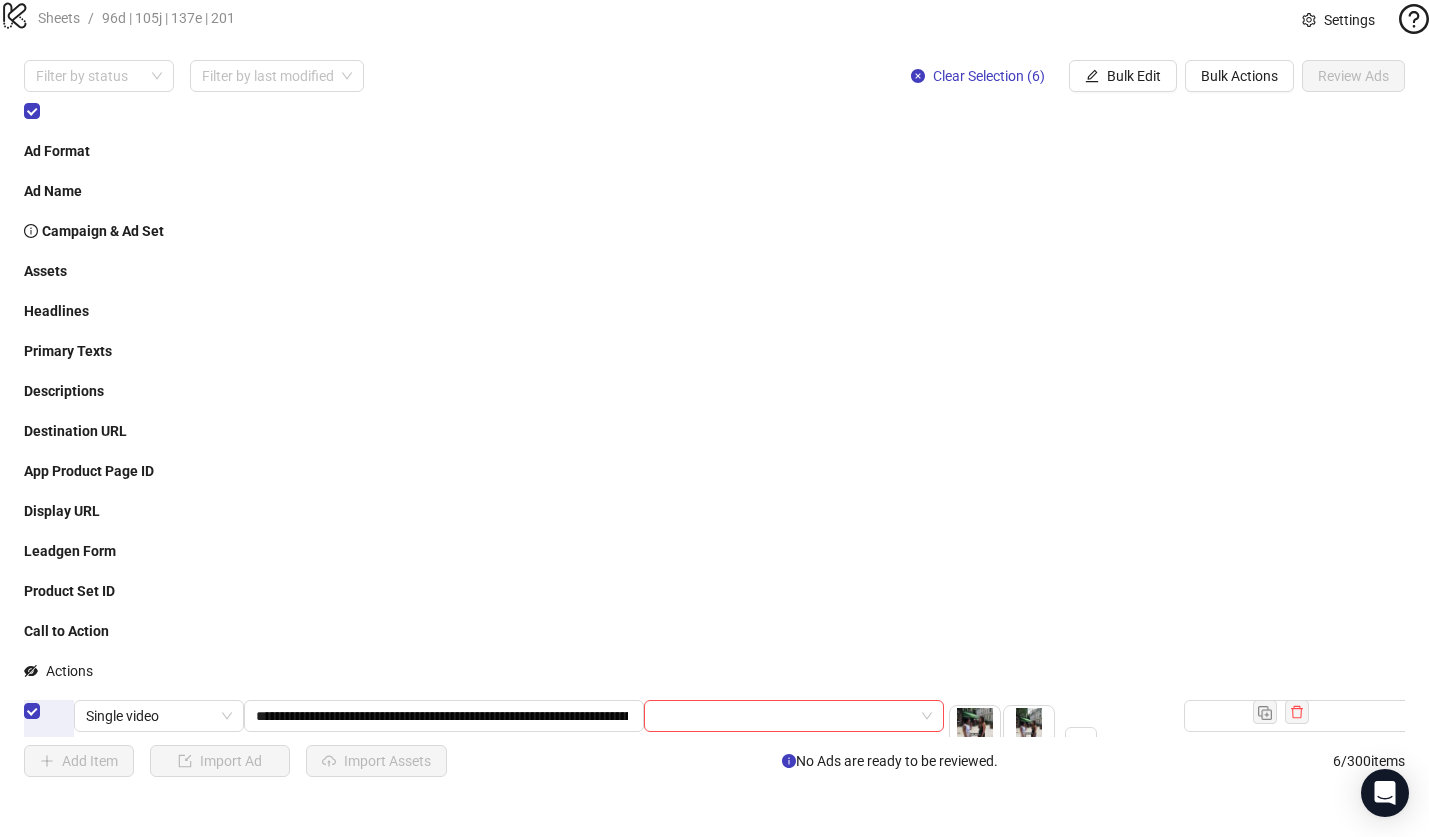 click on "**********" at bounding box center [442, 856] 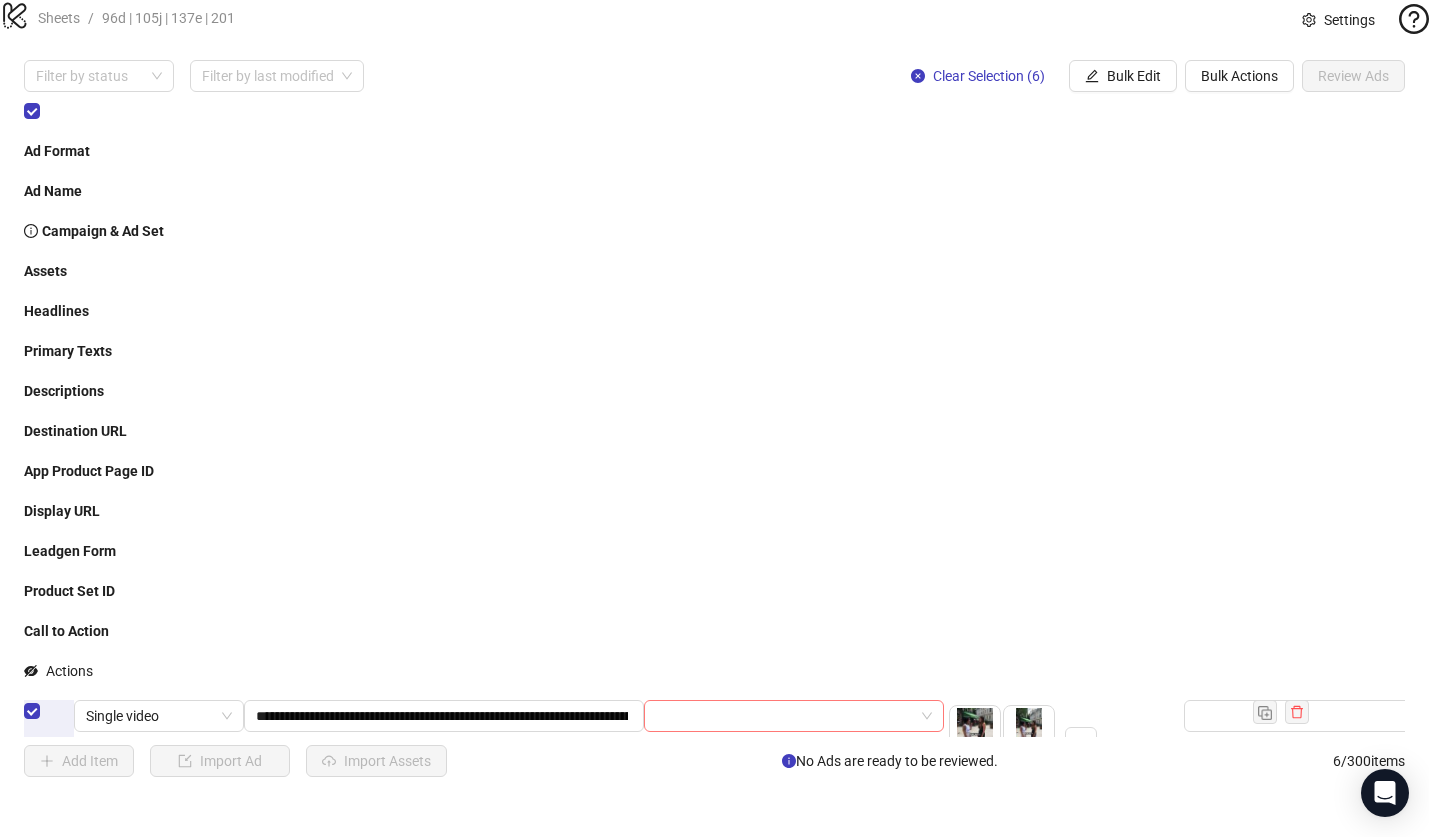 click at bounding box center [785, 716] 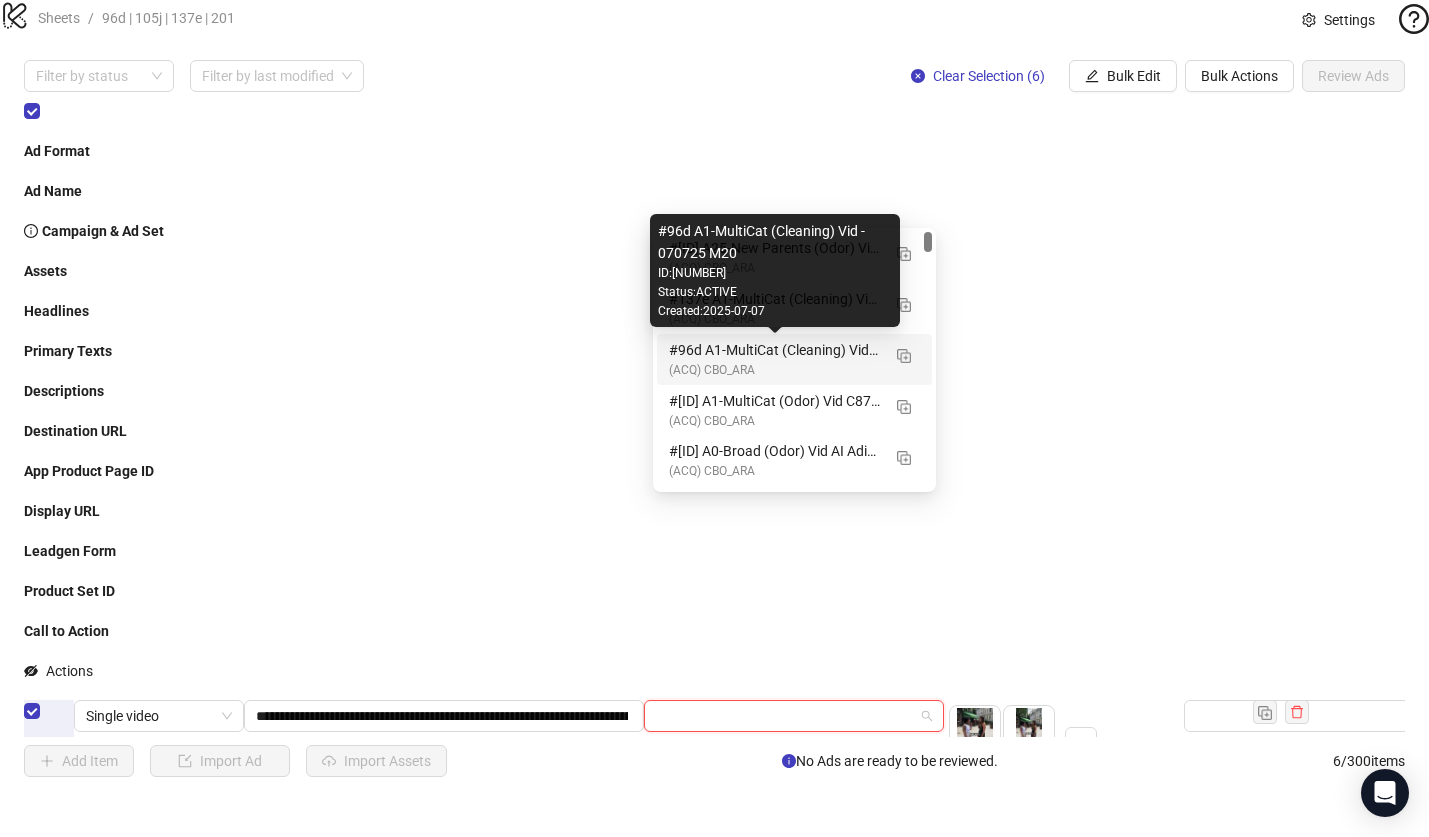 click on "#96d A1-MultiCat (Cleaning) Vid - 070725 M20" at bounding box center (774, 350) 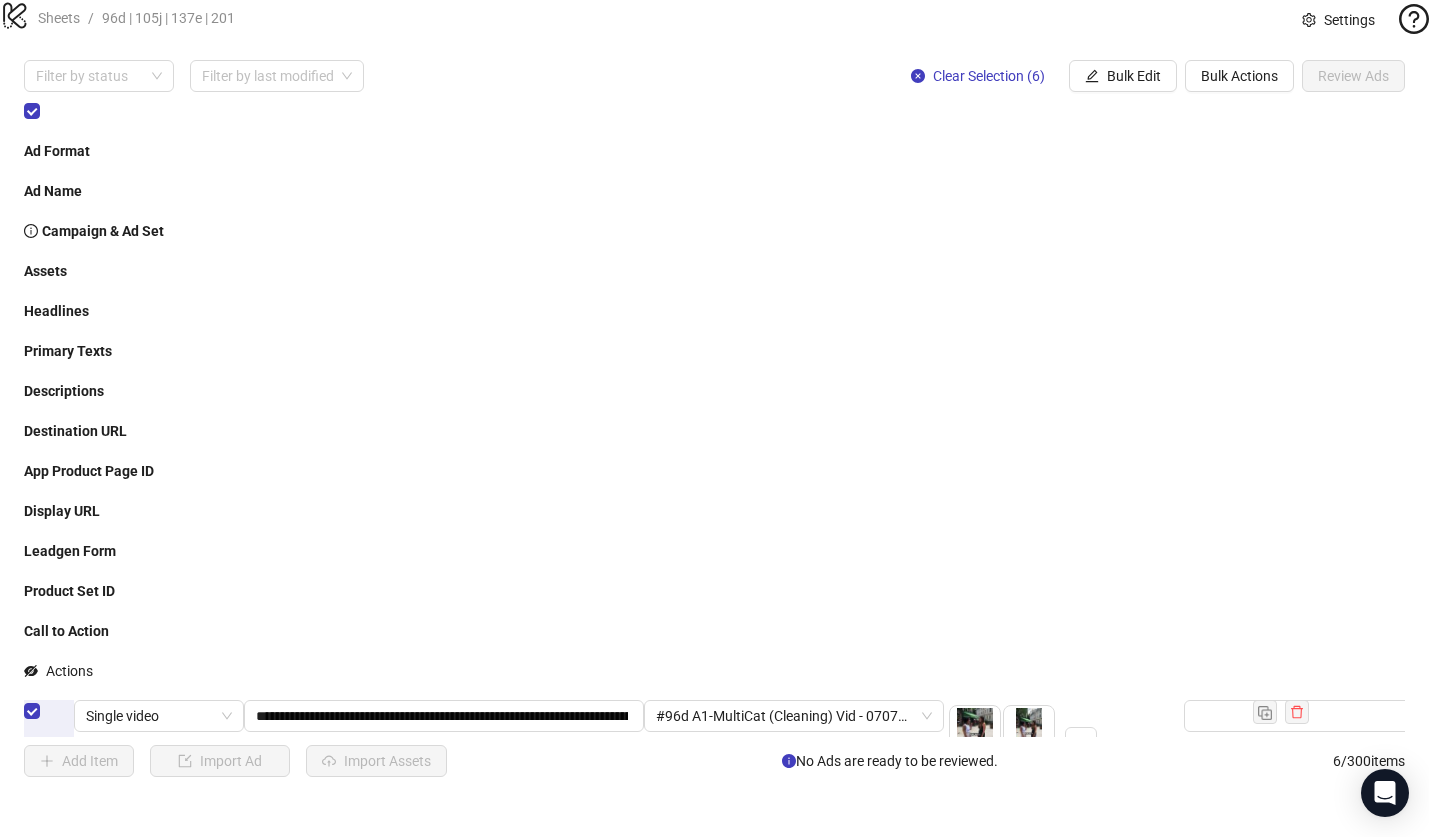 click at bounding box center [785, 786] 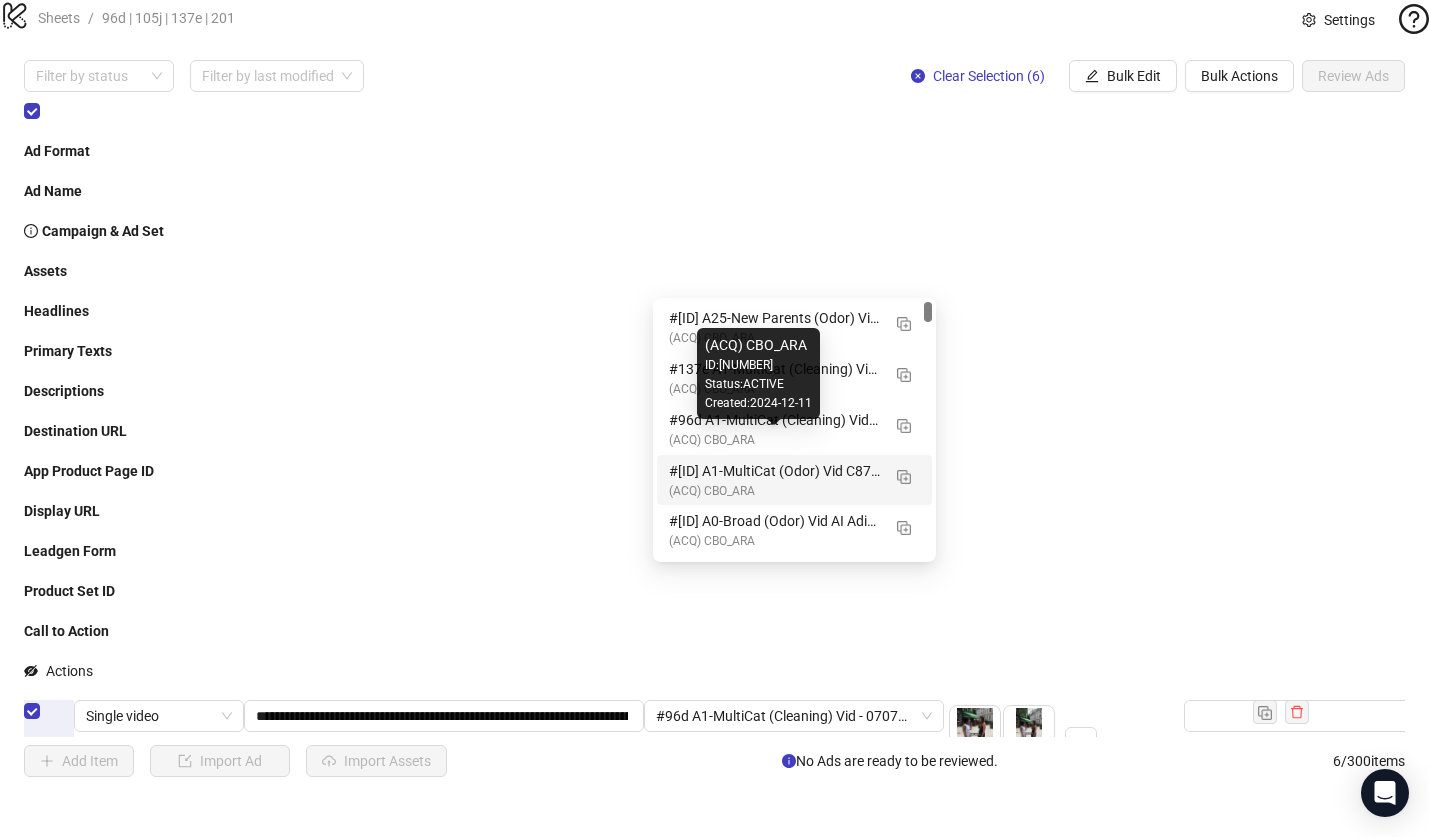 click on "(ACQ) CBO_ARA" at bounding box center [774, 491] 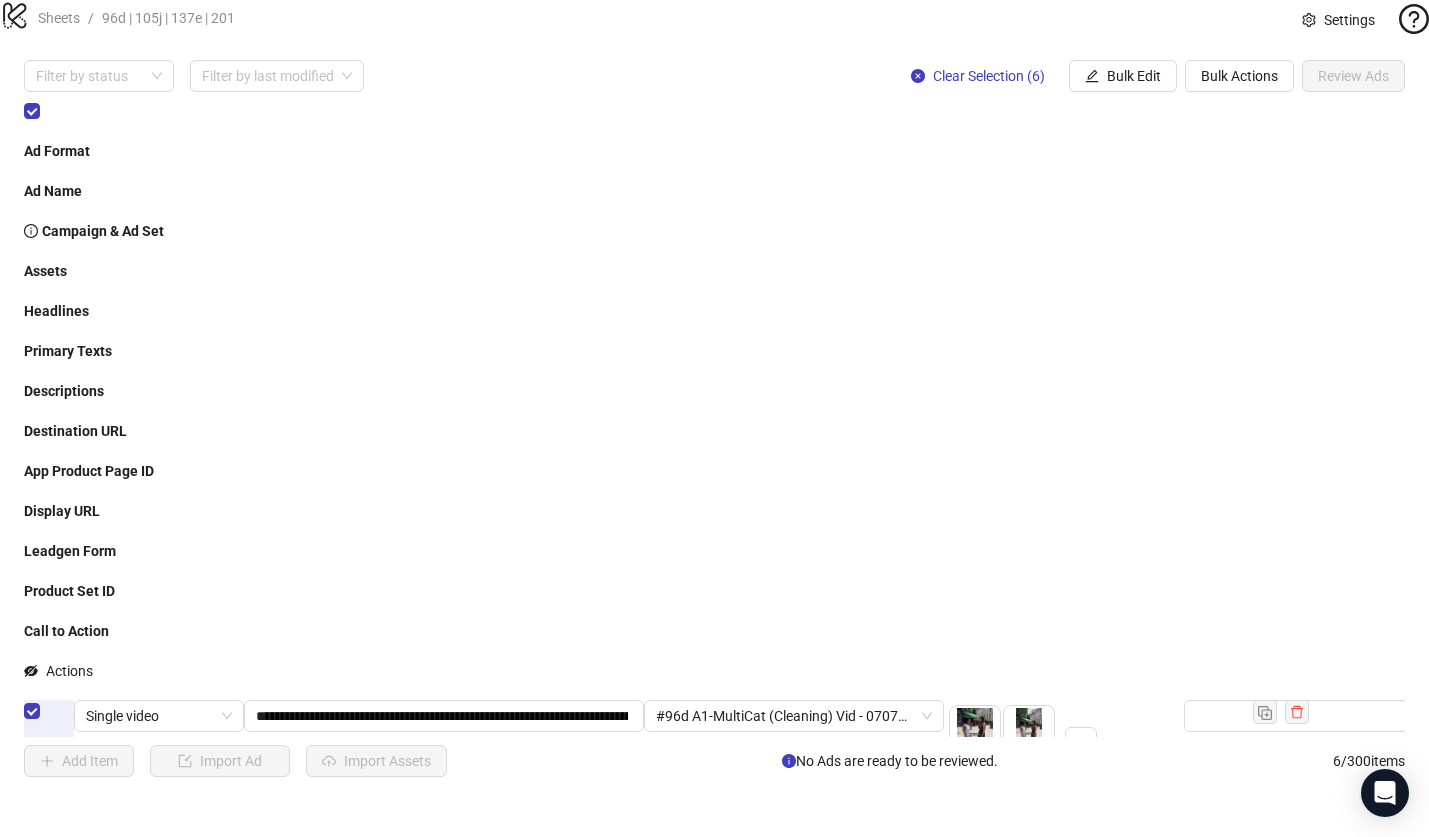 click at bounding box center [785, 856] 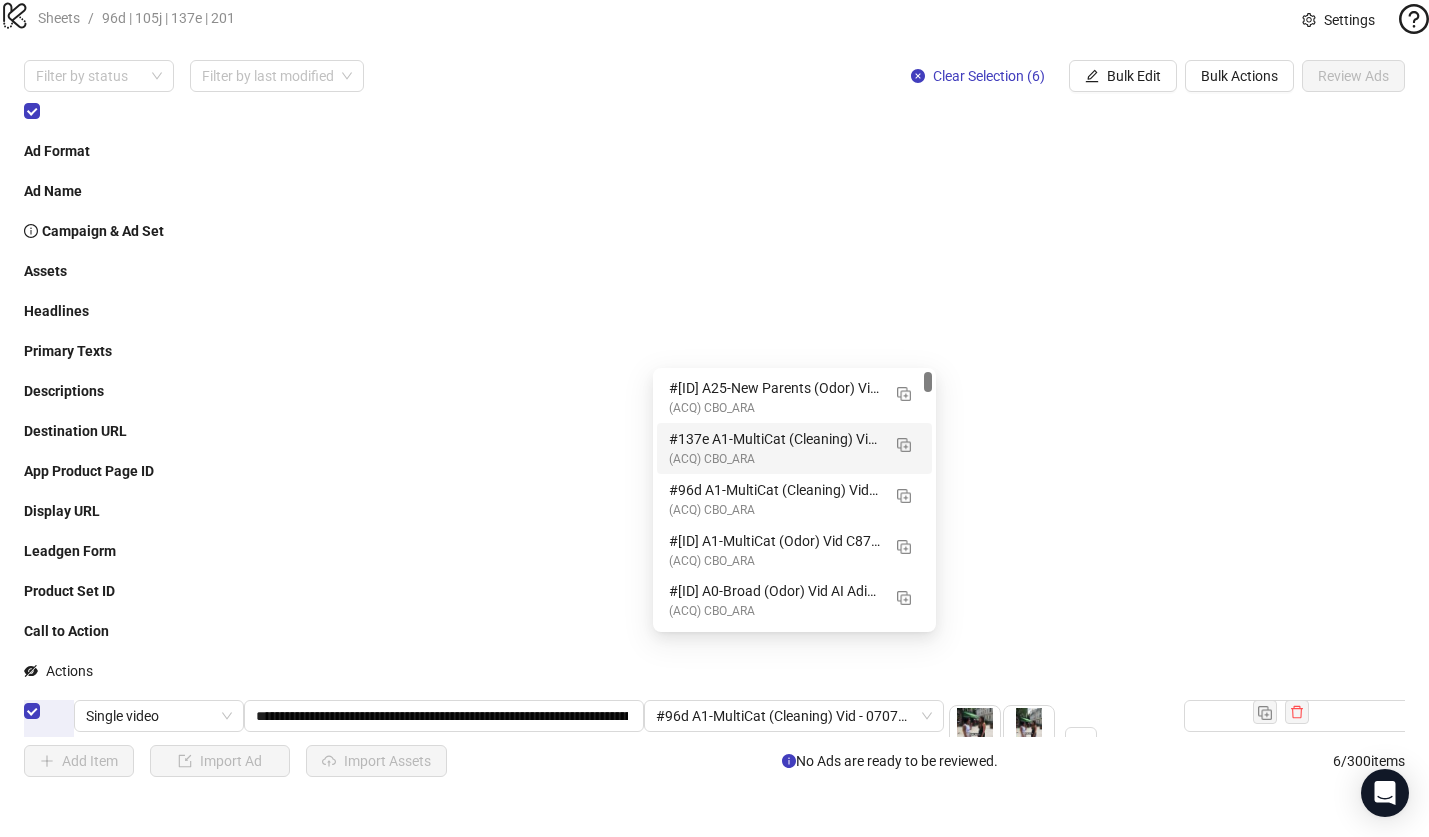click on "(ACQ) CBO_ARA" at bounding box center (774, 459) 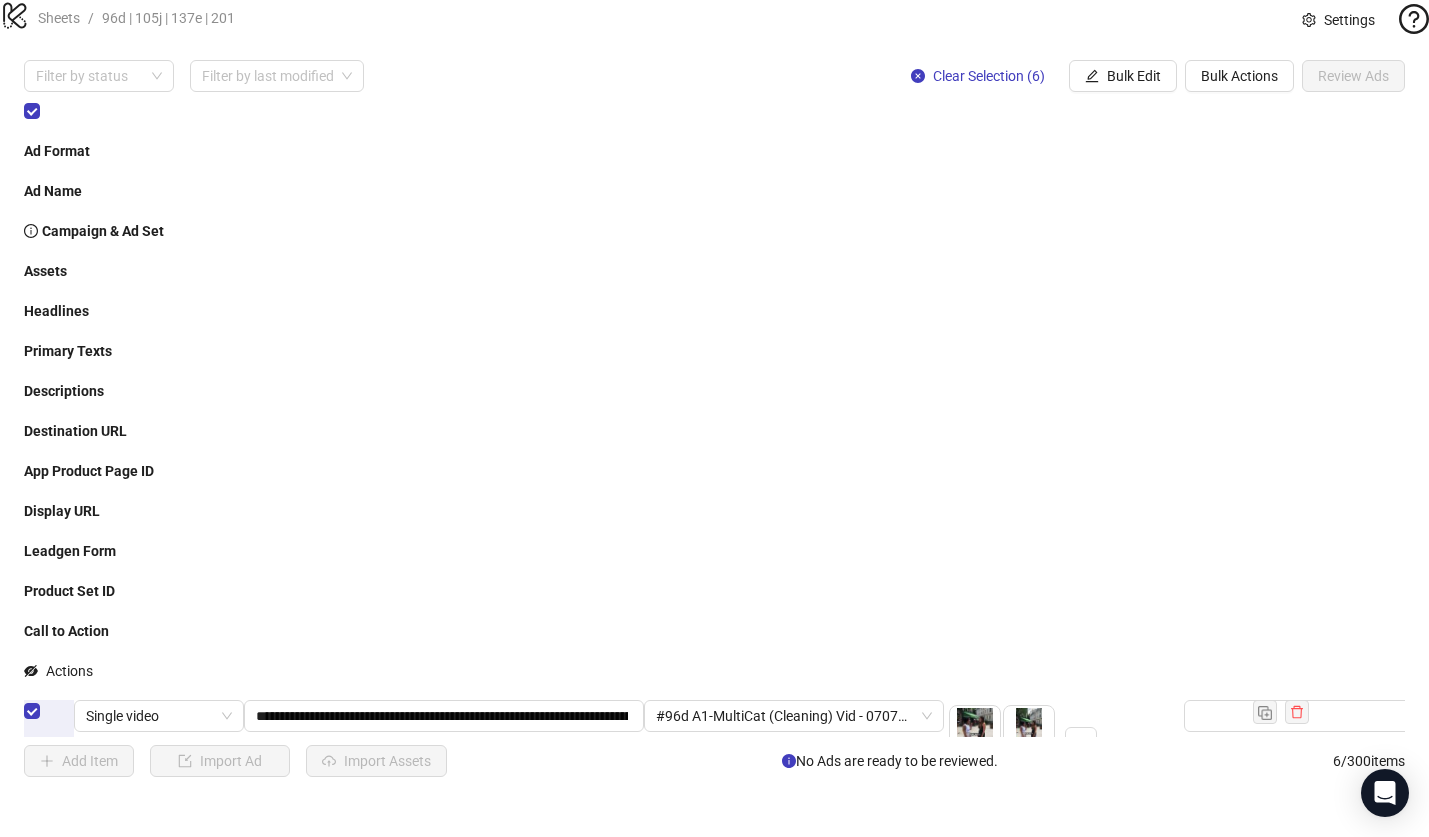 click at bounding box center [785, 926] 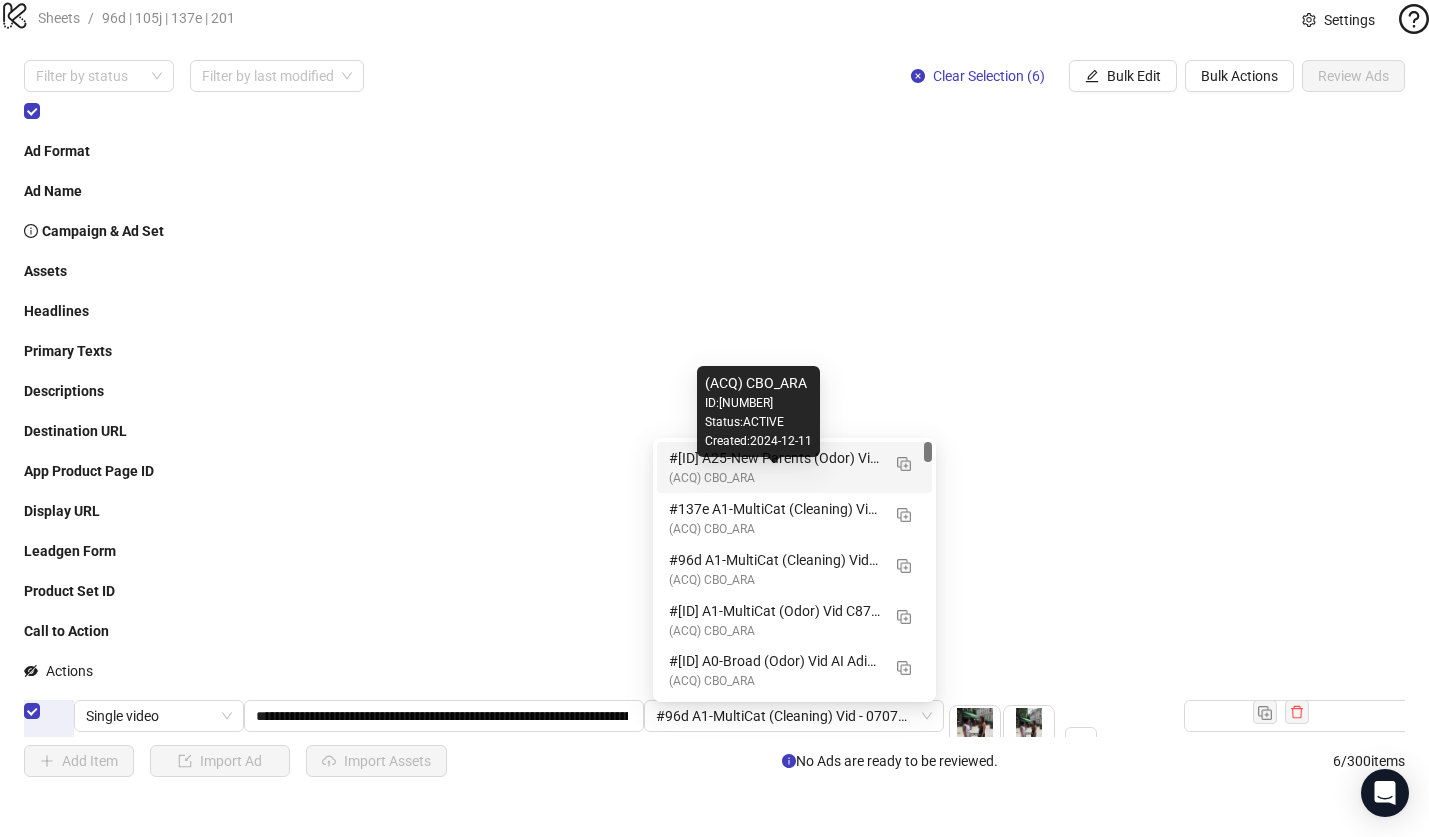 click on "#[ID] A25-New Parents (Odor) Vid AI Adina - [DD].[MM].[YYYY]" at bounding box center (774, 458) 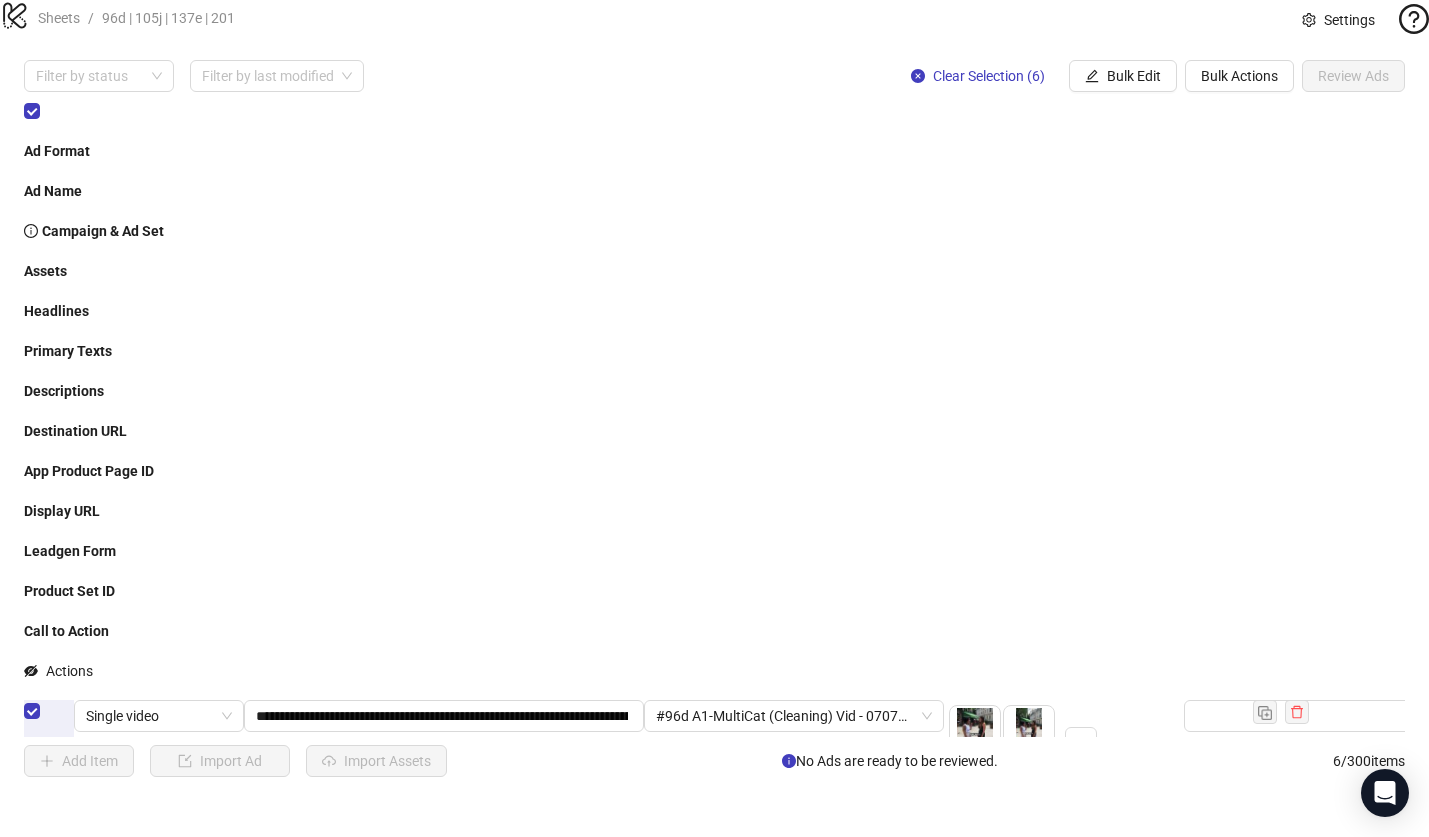 click at bounding box center [785, 996] 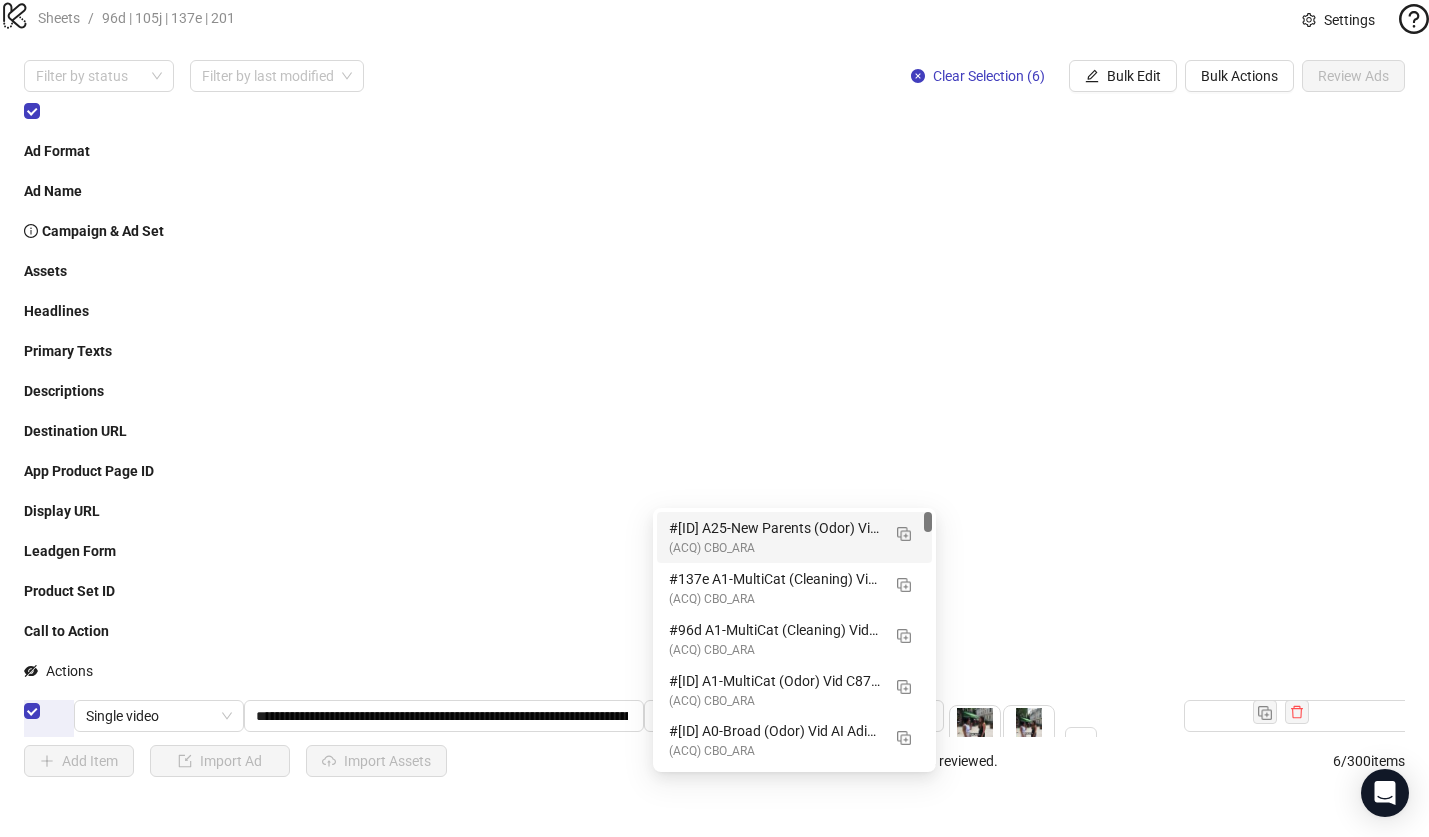 click on "#[ID] A25-New Parents (Odor) Vid AI Adina - [DD].[MM].[YYYY]" at bounding box center (774, 528) 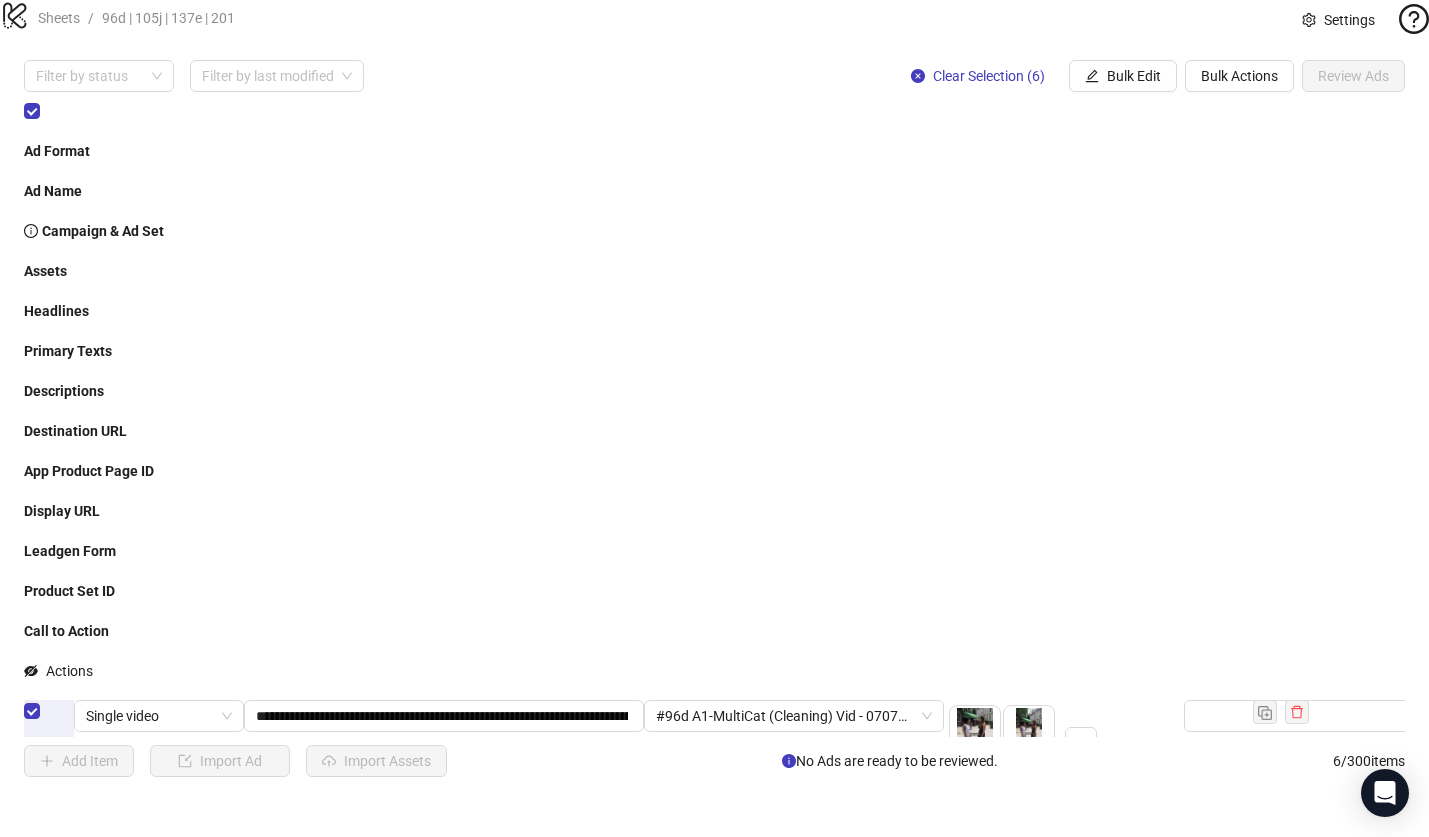 click at bounding box center [785, 1066] 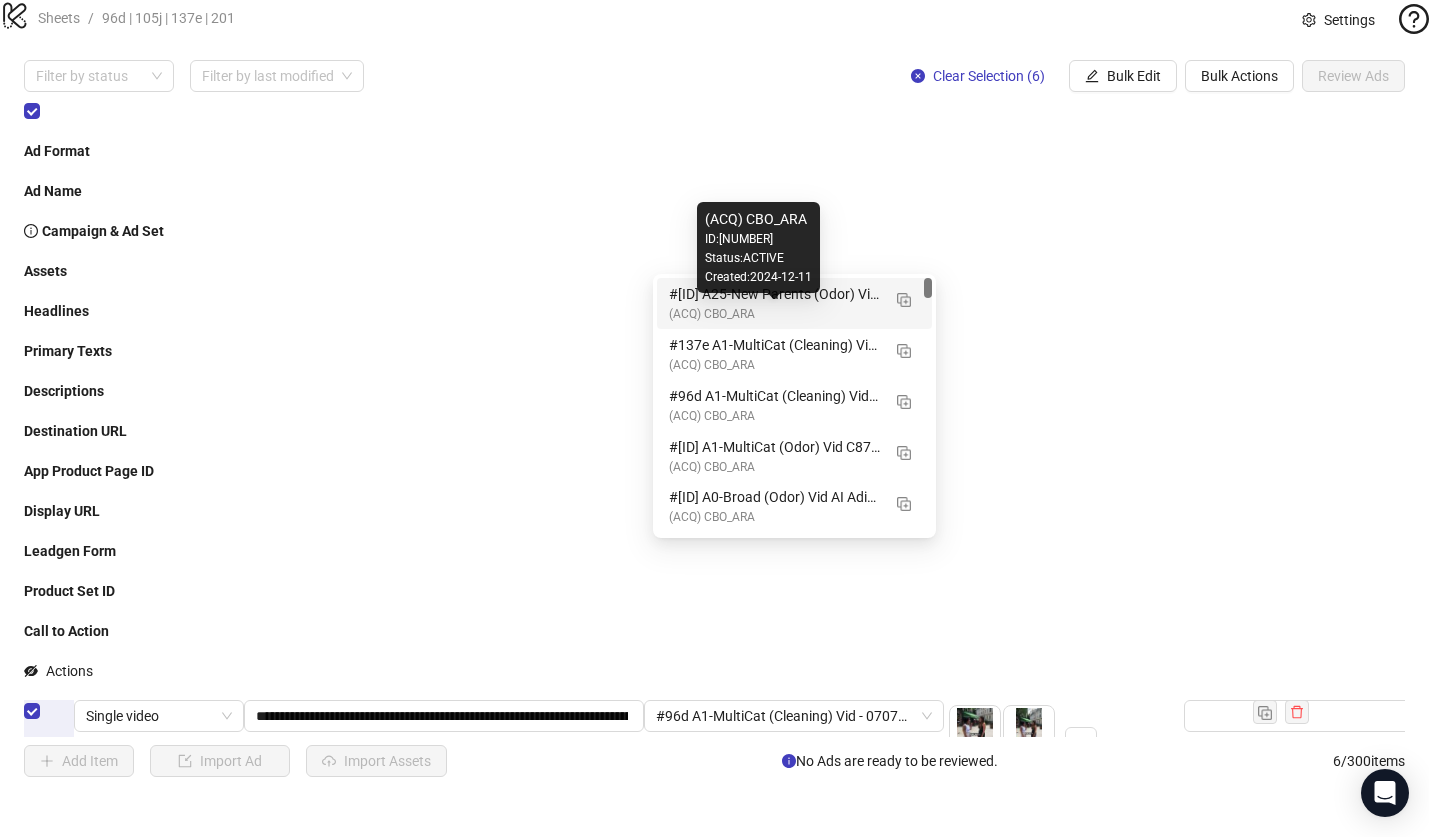 click on "#[ID] A25-New Parents (Odor) Vid AI Adina - [DD].[MM].[YYYY]" at bounding box center [774, 294] 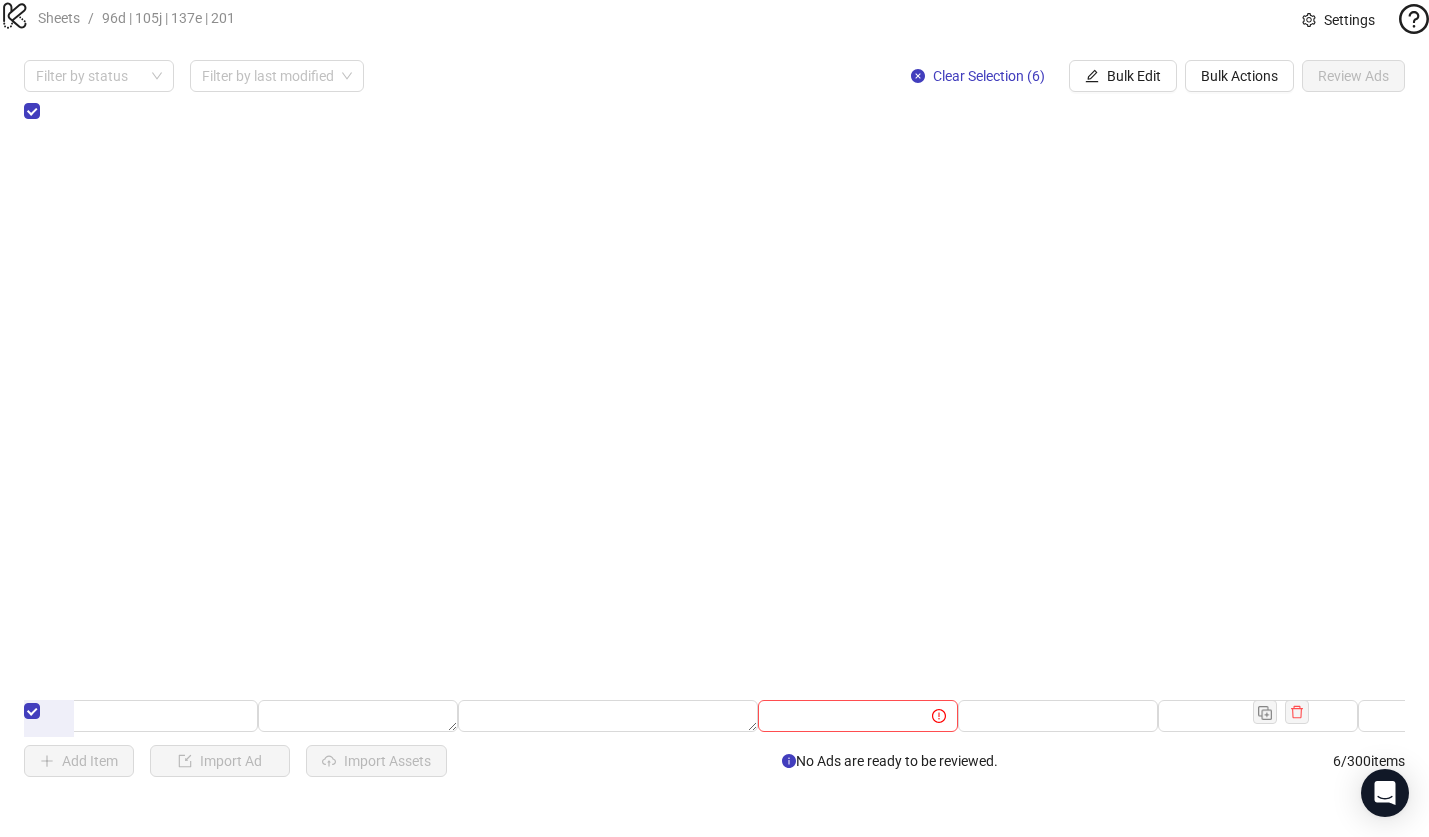 scroll, scrollTop: 0, scrollLeft: 1705, axis: horizontal 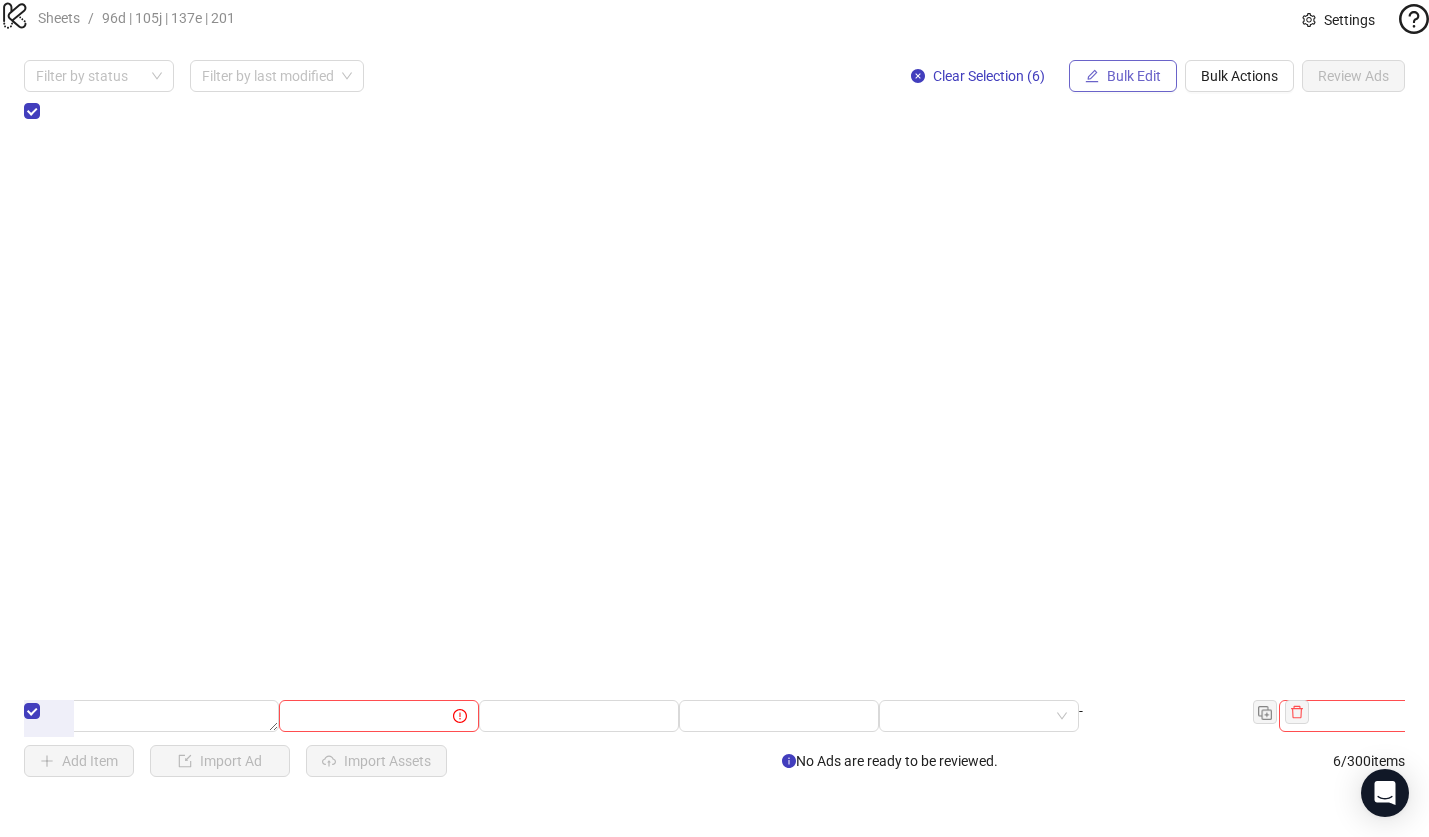 click on "Bulk Edit" at bounding box center (1134, 76) 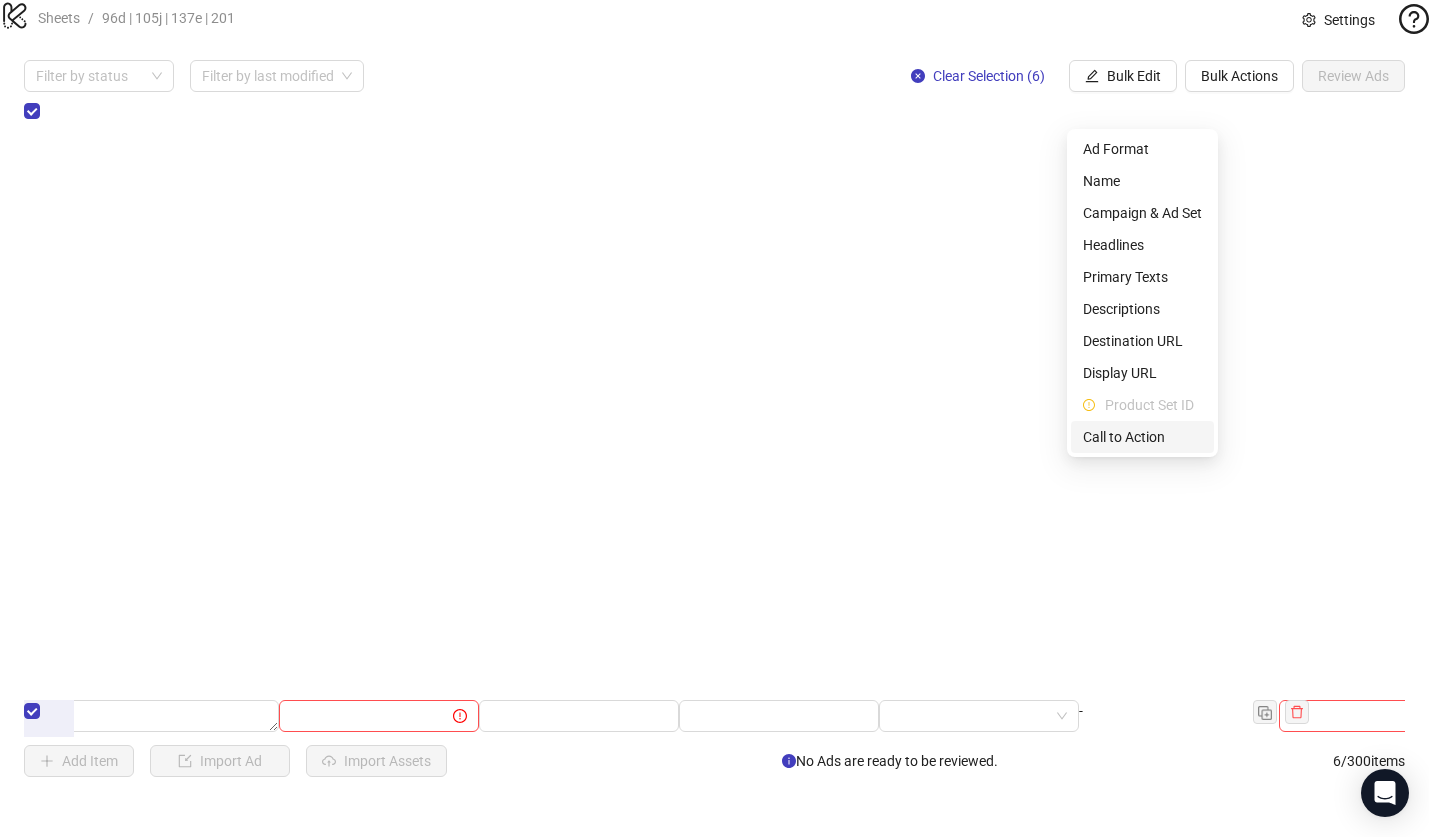 click on "Call to Action" at bounding box center (1142, 437) 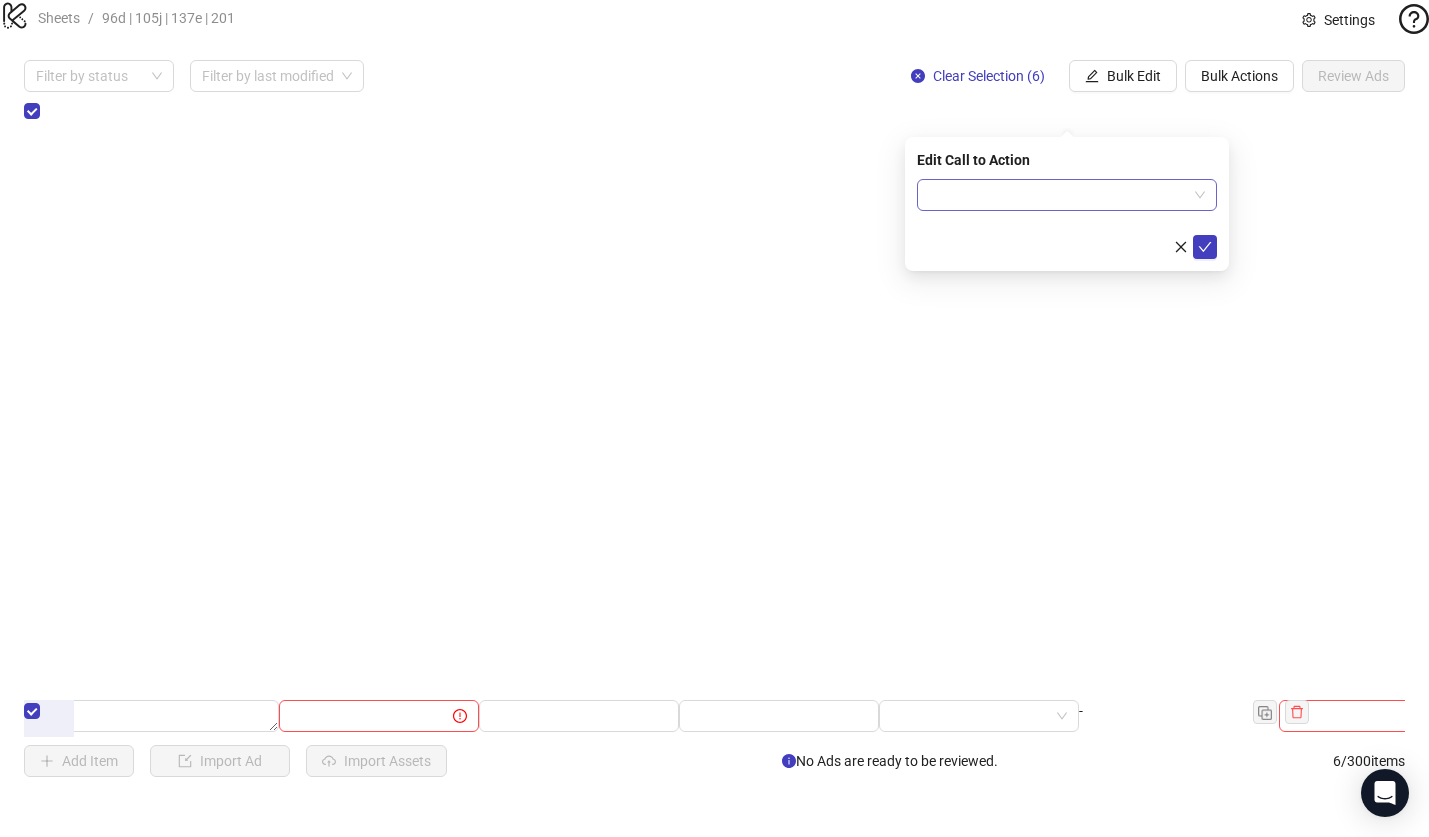 click at bounding box center (1058, 195) 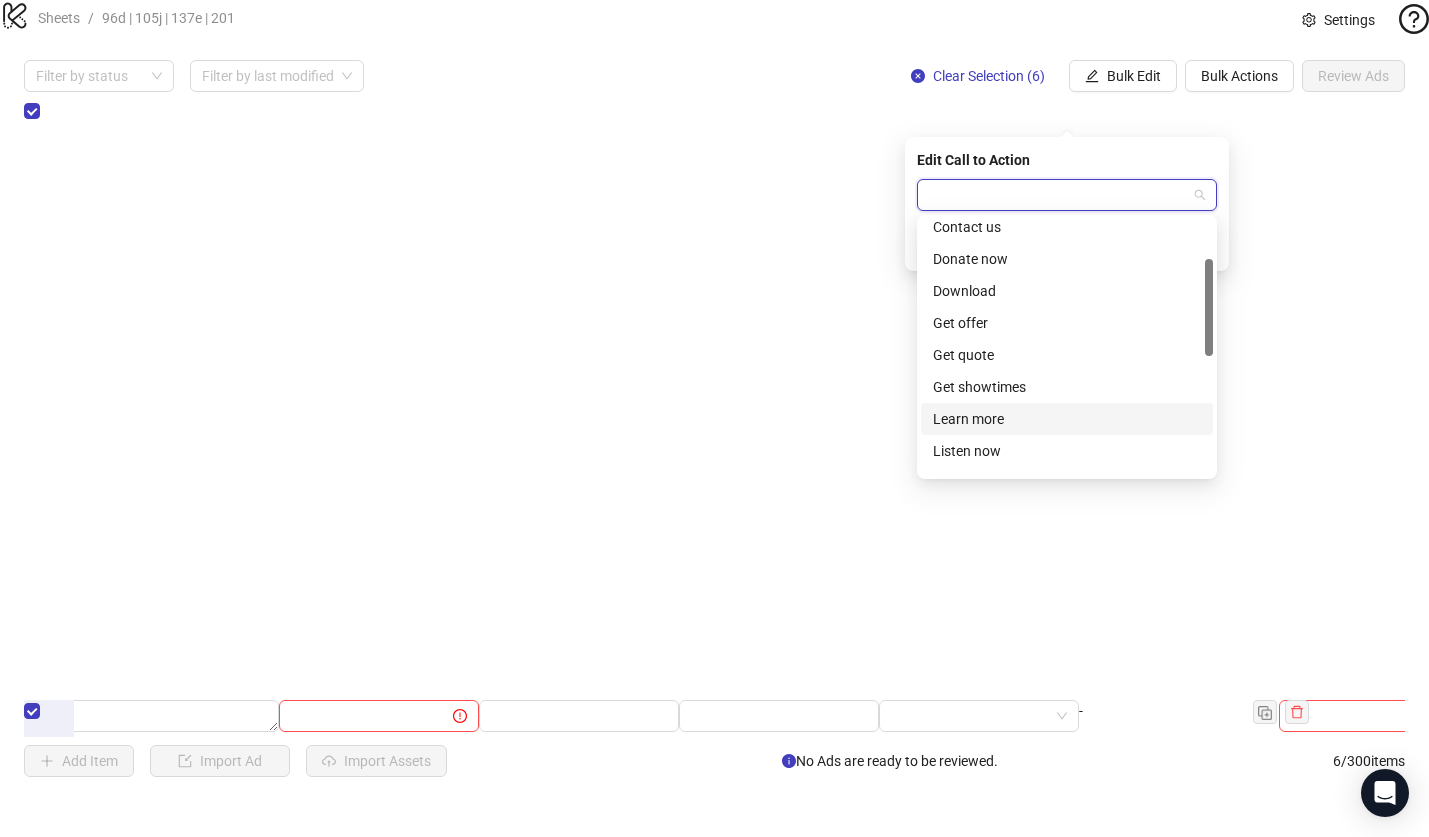 scroll, scrollTop: 130, scrollLeft: 0, axis: vertical 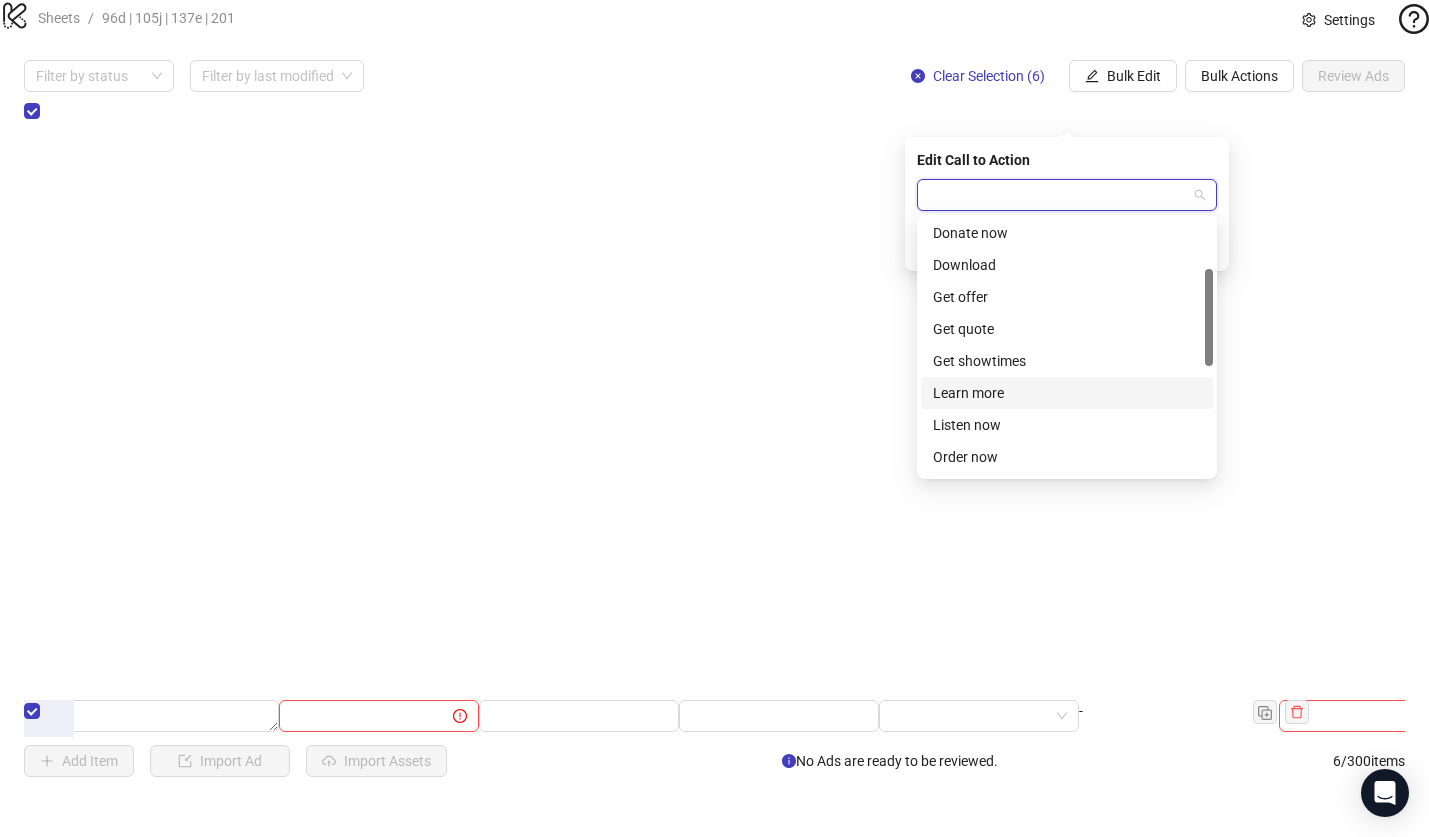 click on "Learn more" at bounding box center (1067, 393) 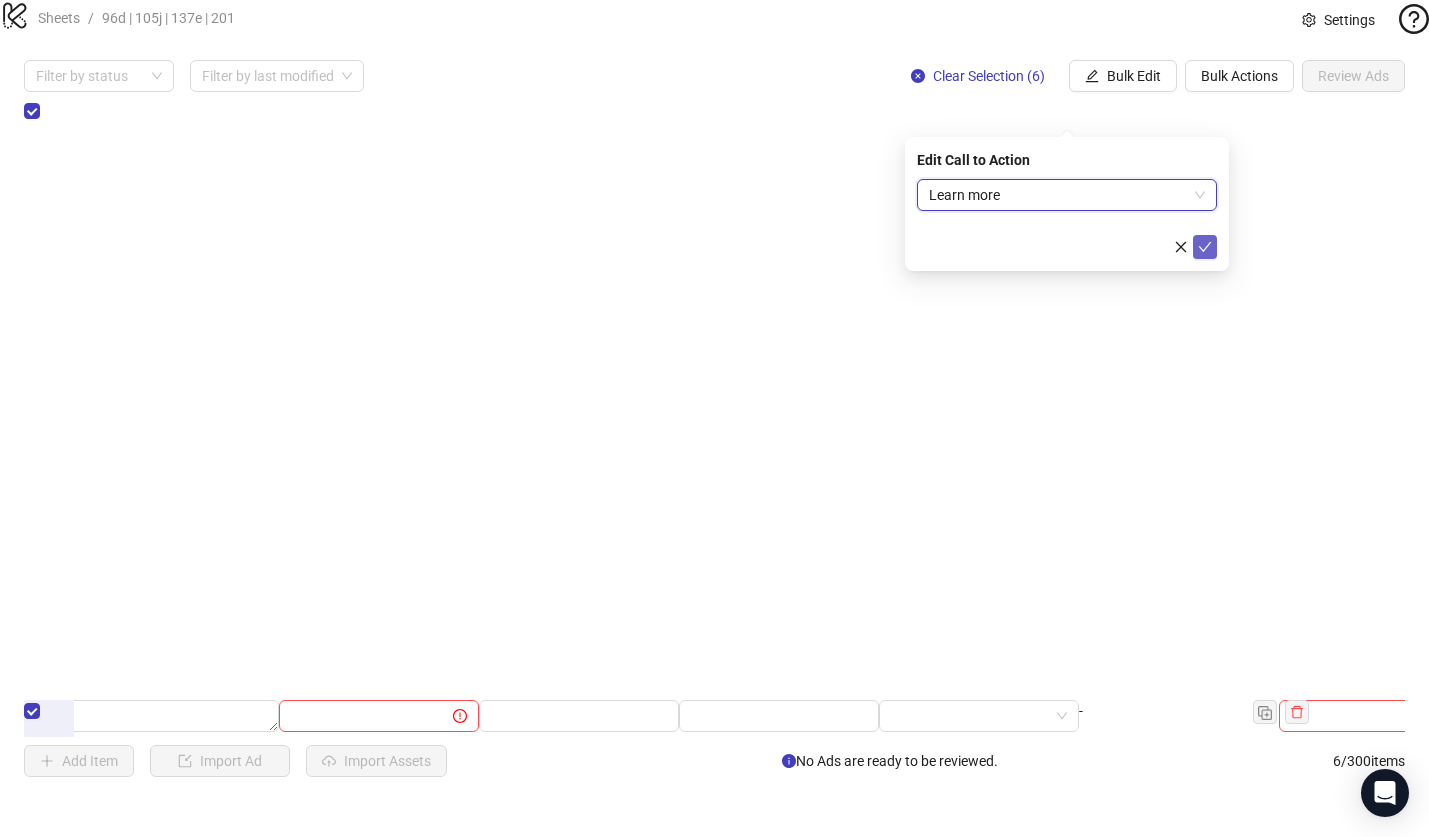 click at bounding box center (1205, 247) 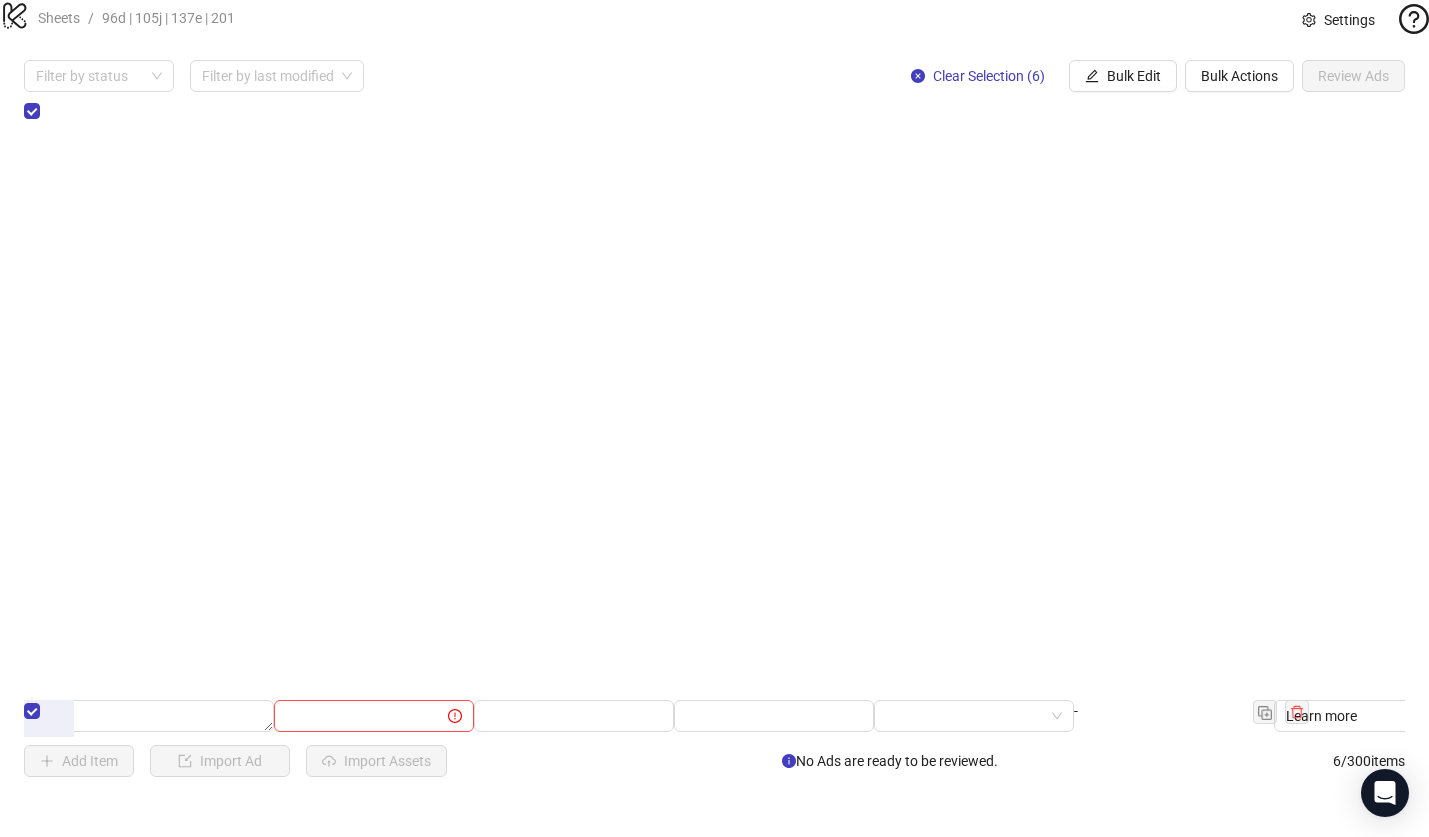 scroll, scrollTop: 0, scrollLeft: 1646, axis: horizontal 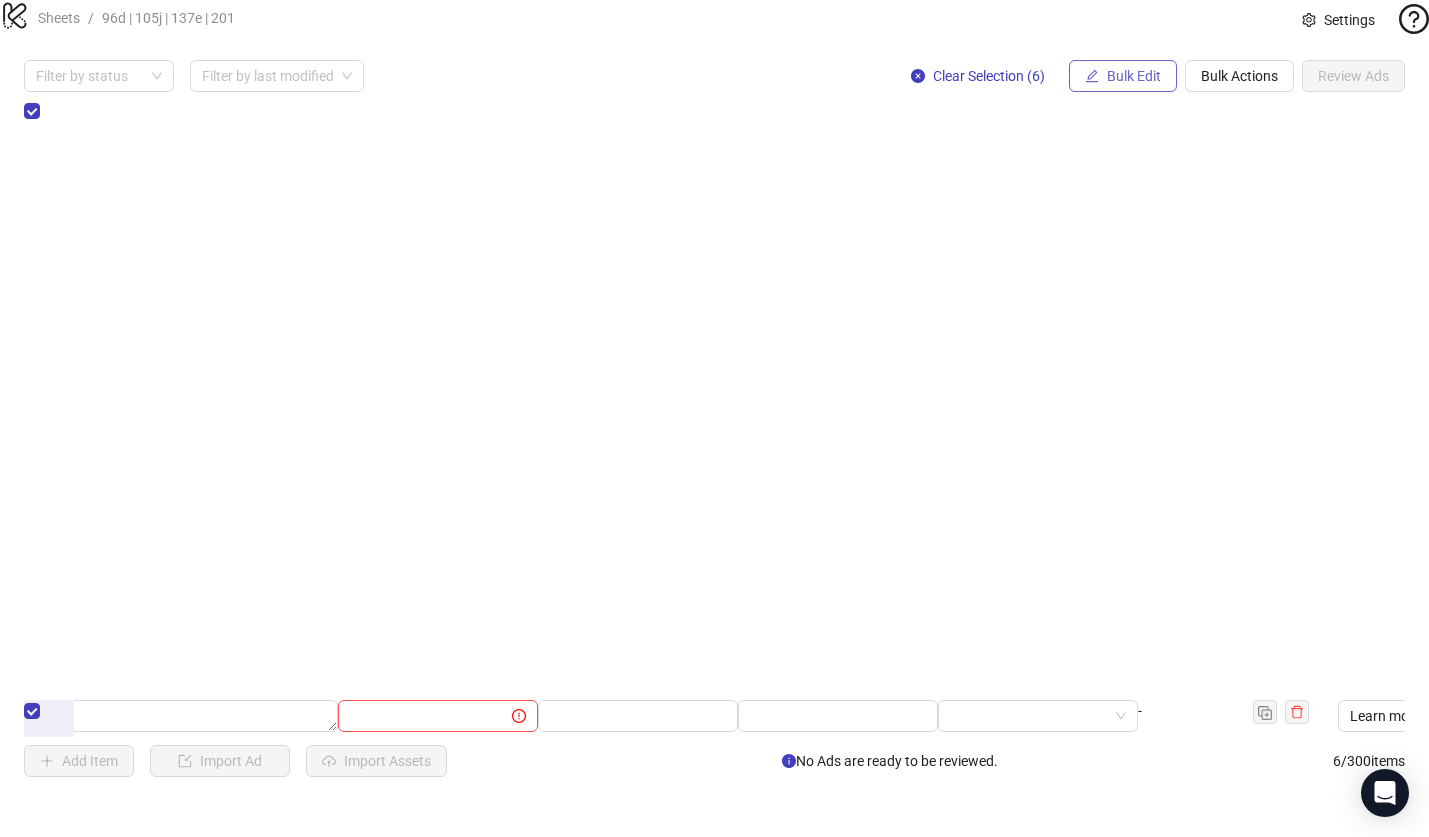 click on "Bulk Edit" at bounding box center [1123, 76] 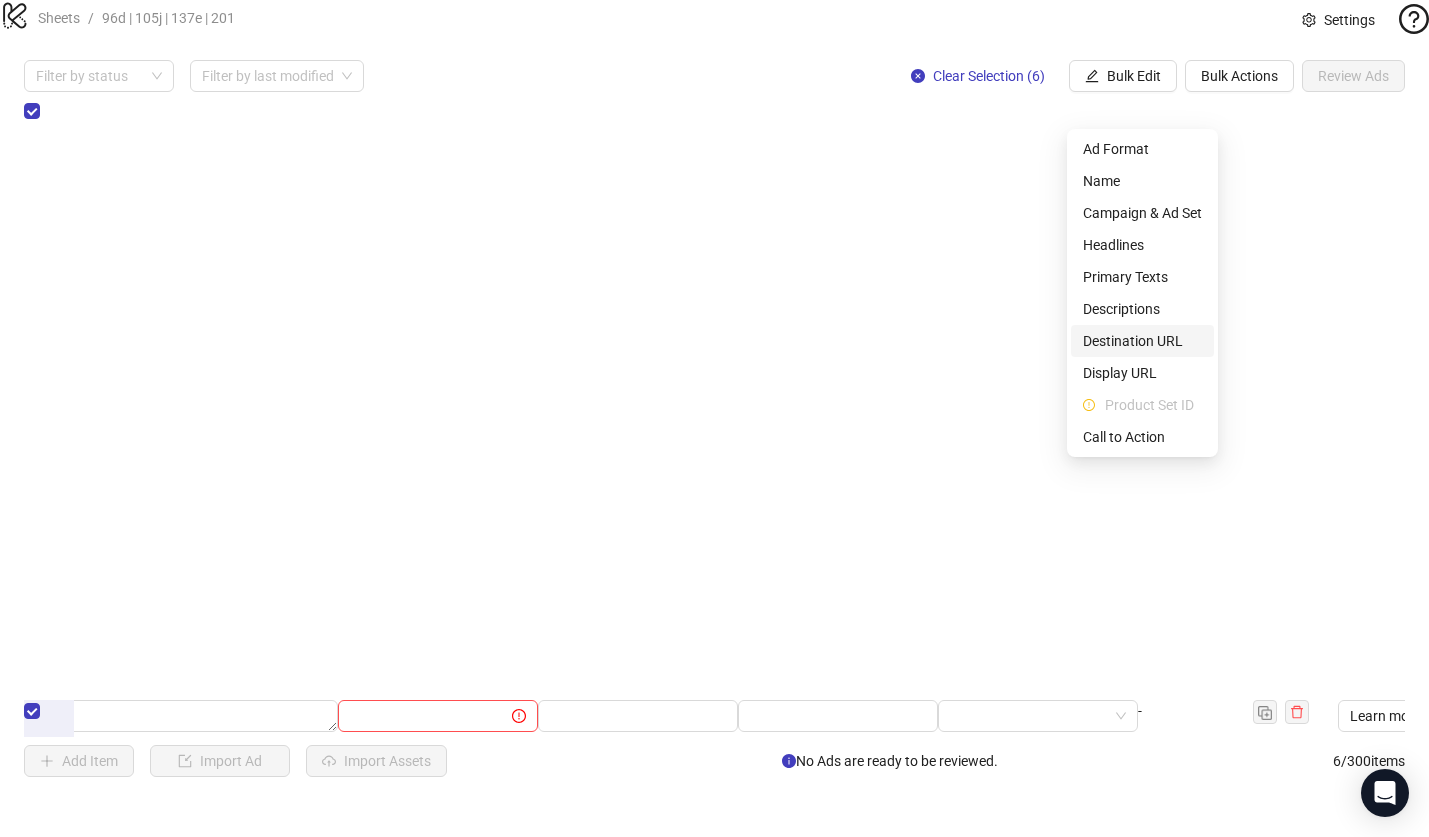 click on "Destination URL" at bounding box center [1142, 341] 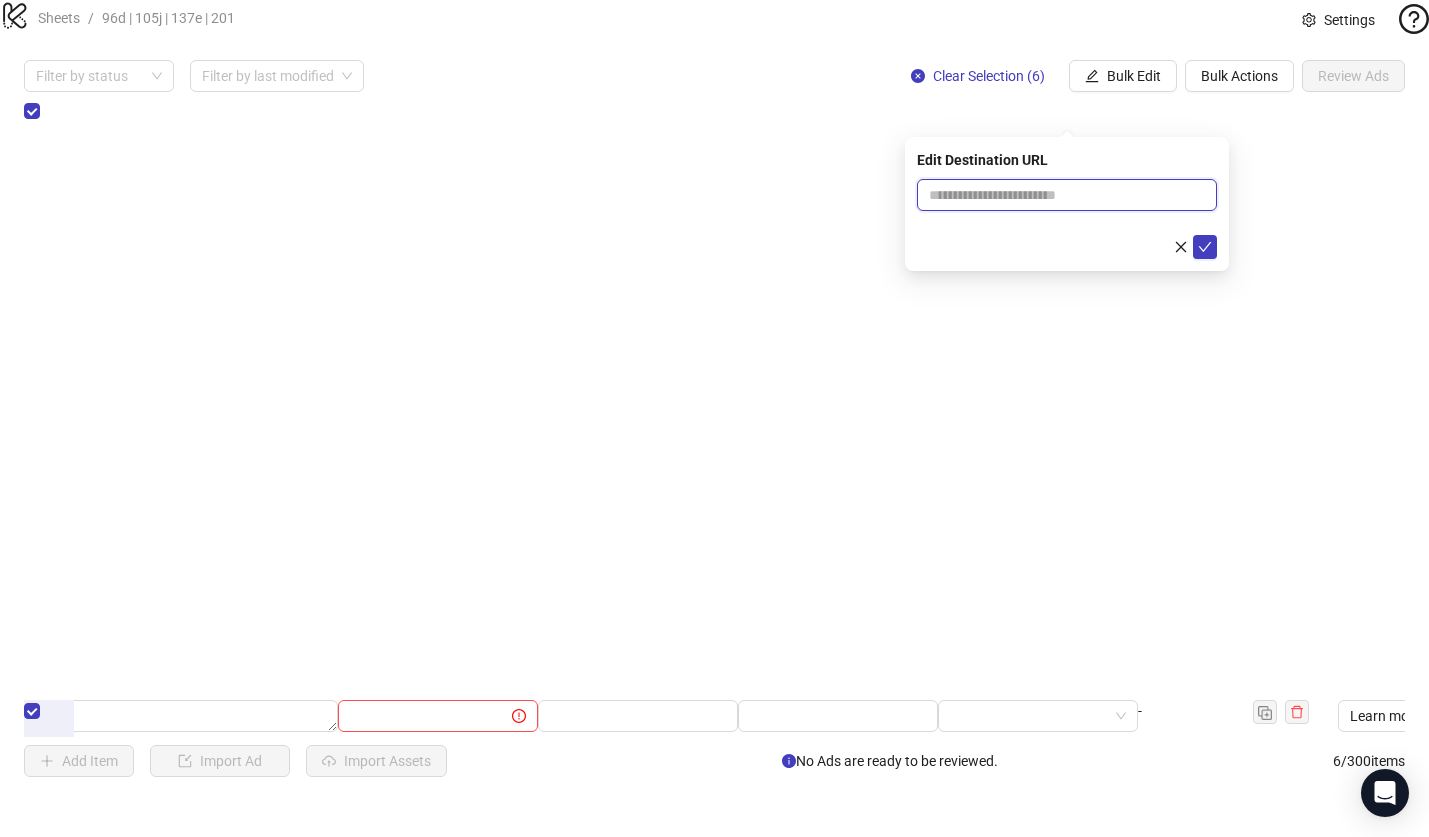 click at bounding box center [1059, 195] 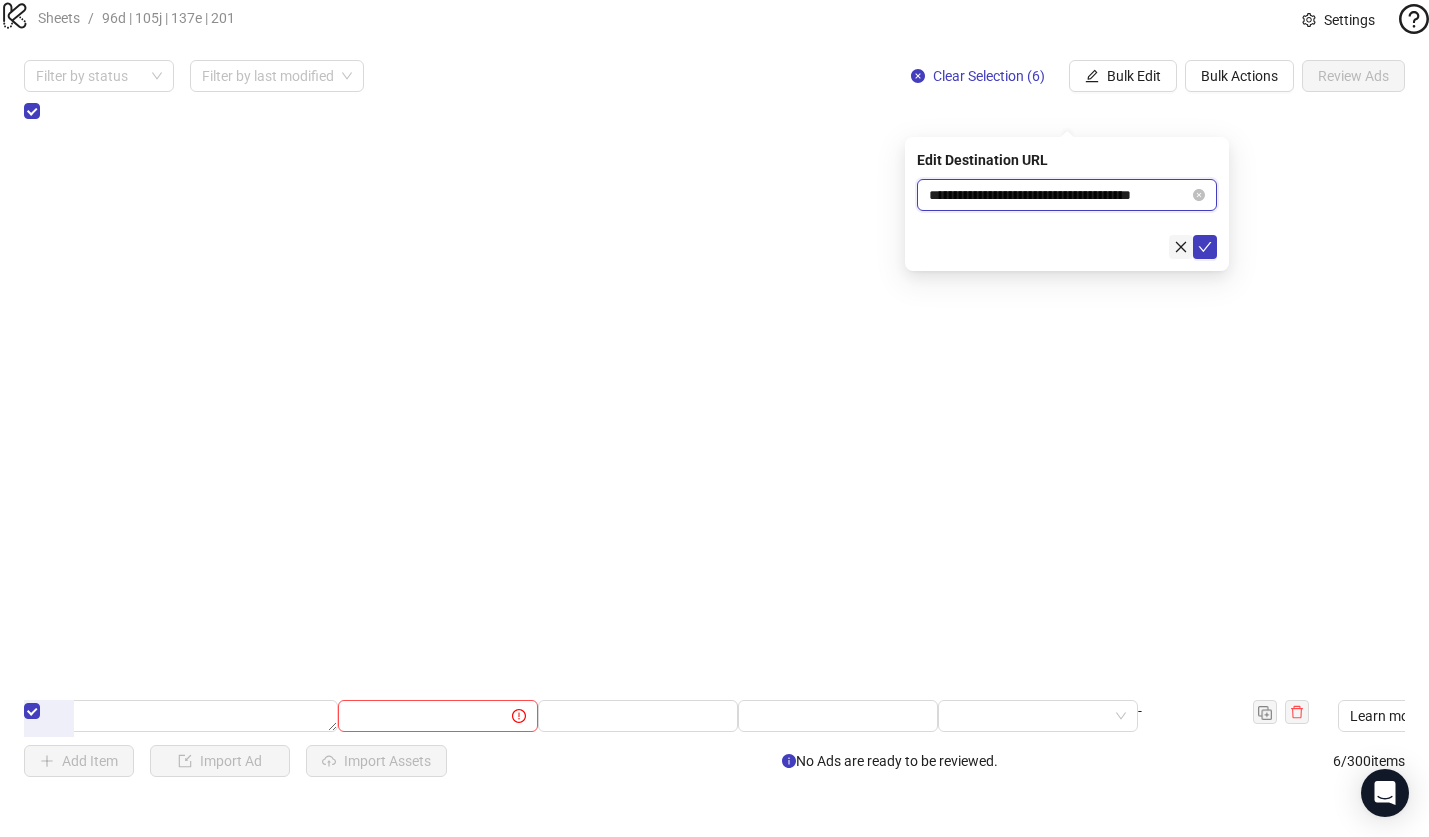 scroll, scrollTop: 0, scrollLeft: 8, axis: horizontal 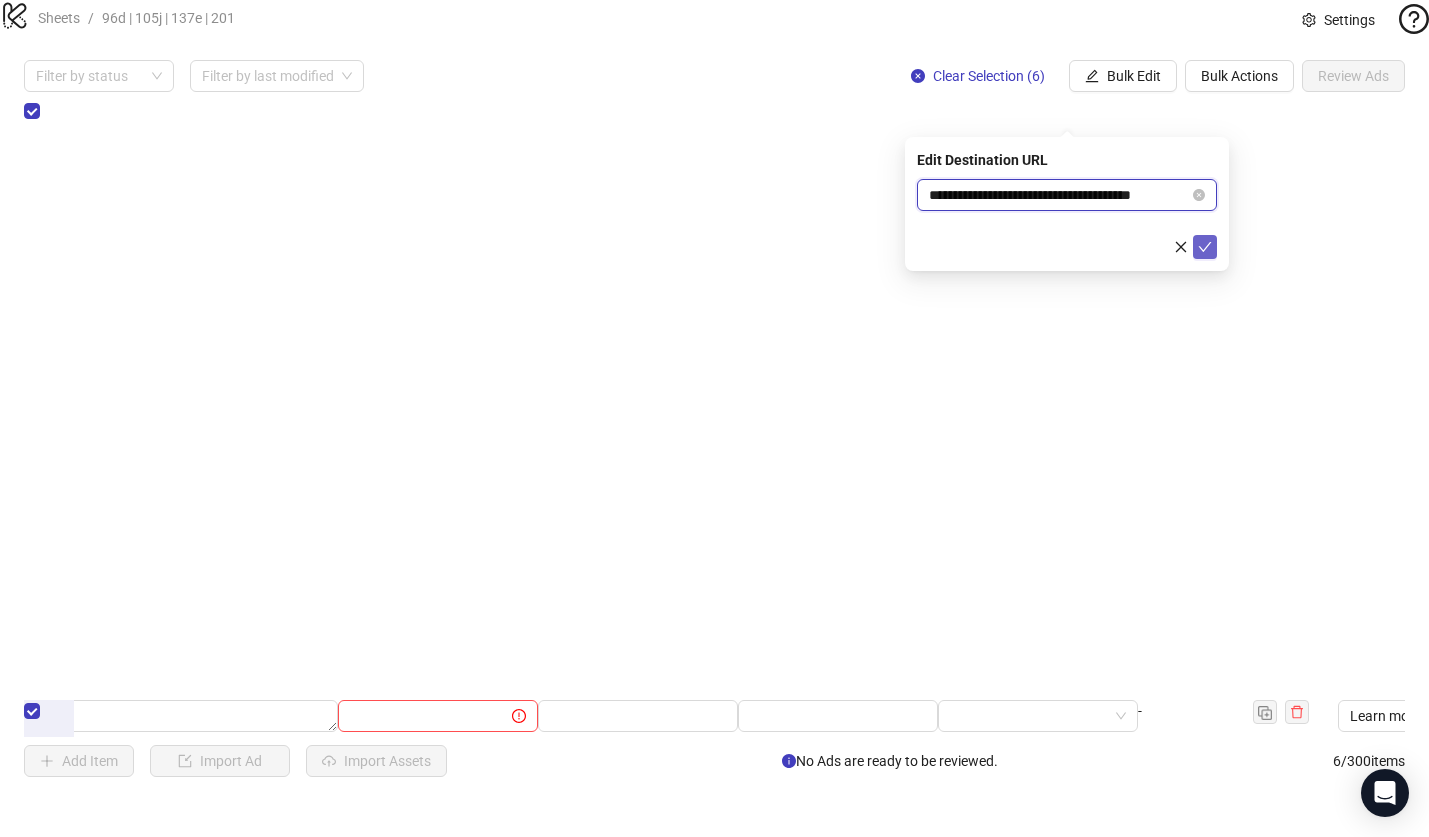 type on "**********" 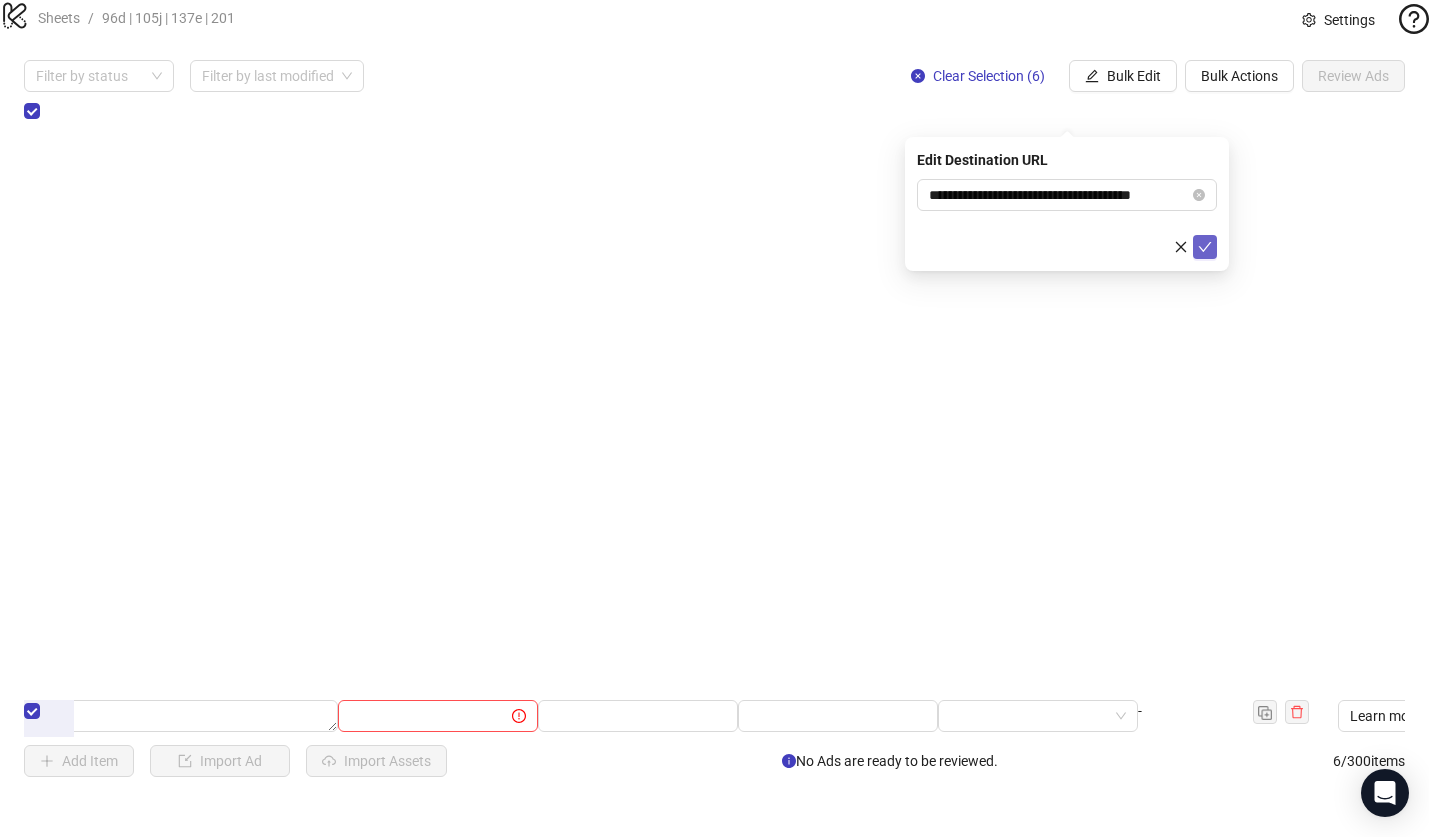 click at bounding box center (1205, 247) 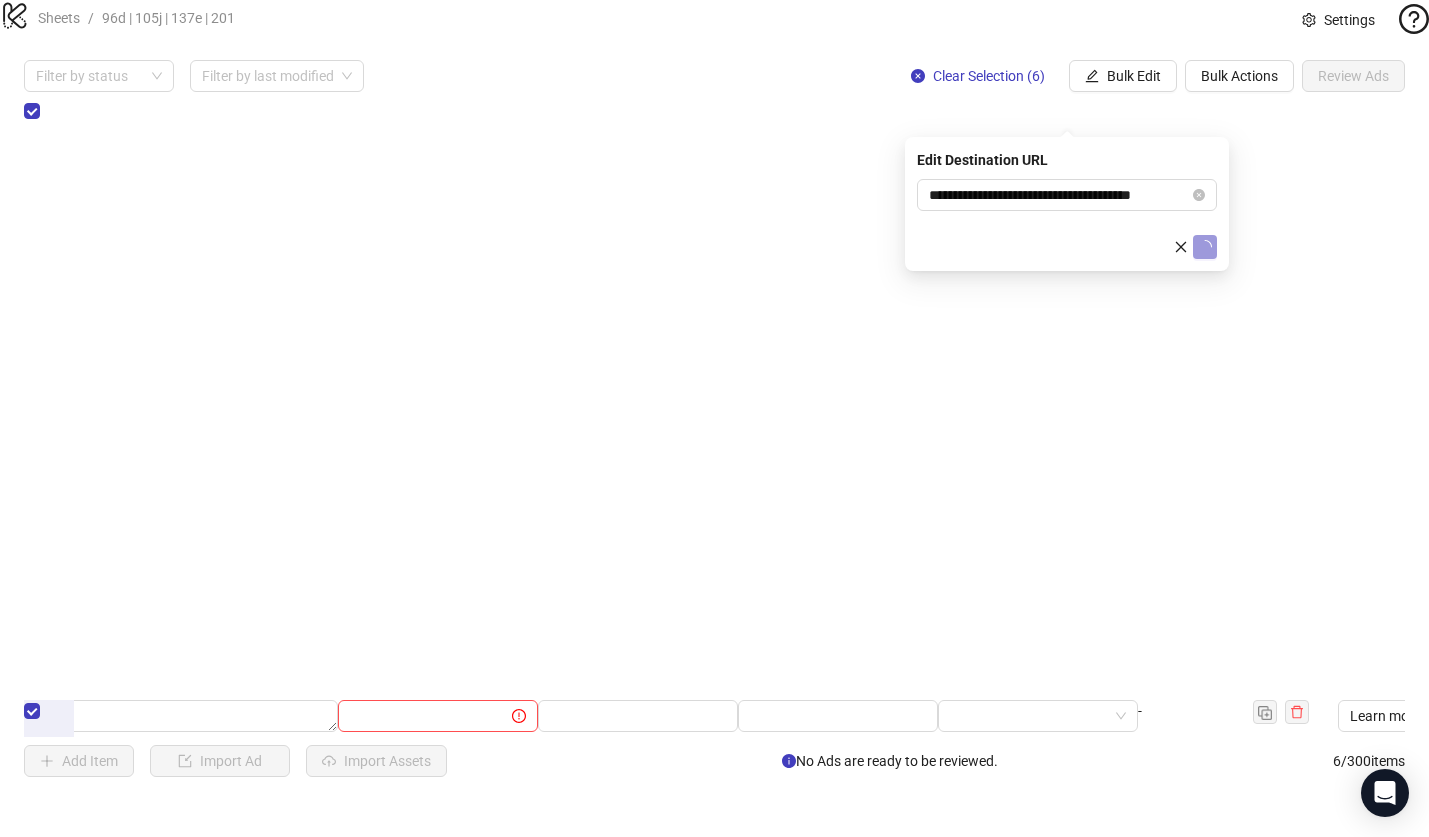 scroll, scrollTop: 0, scrollLeft: 0, axis: both 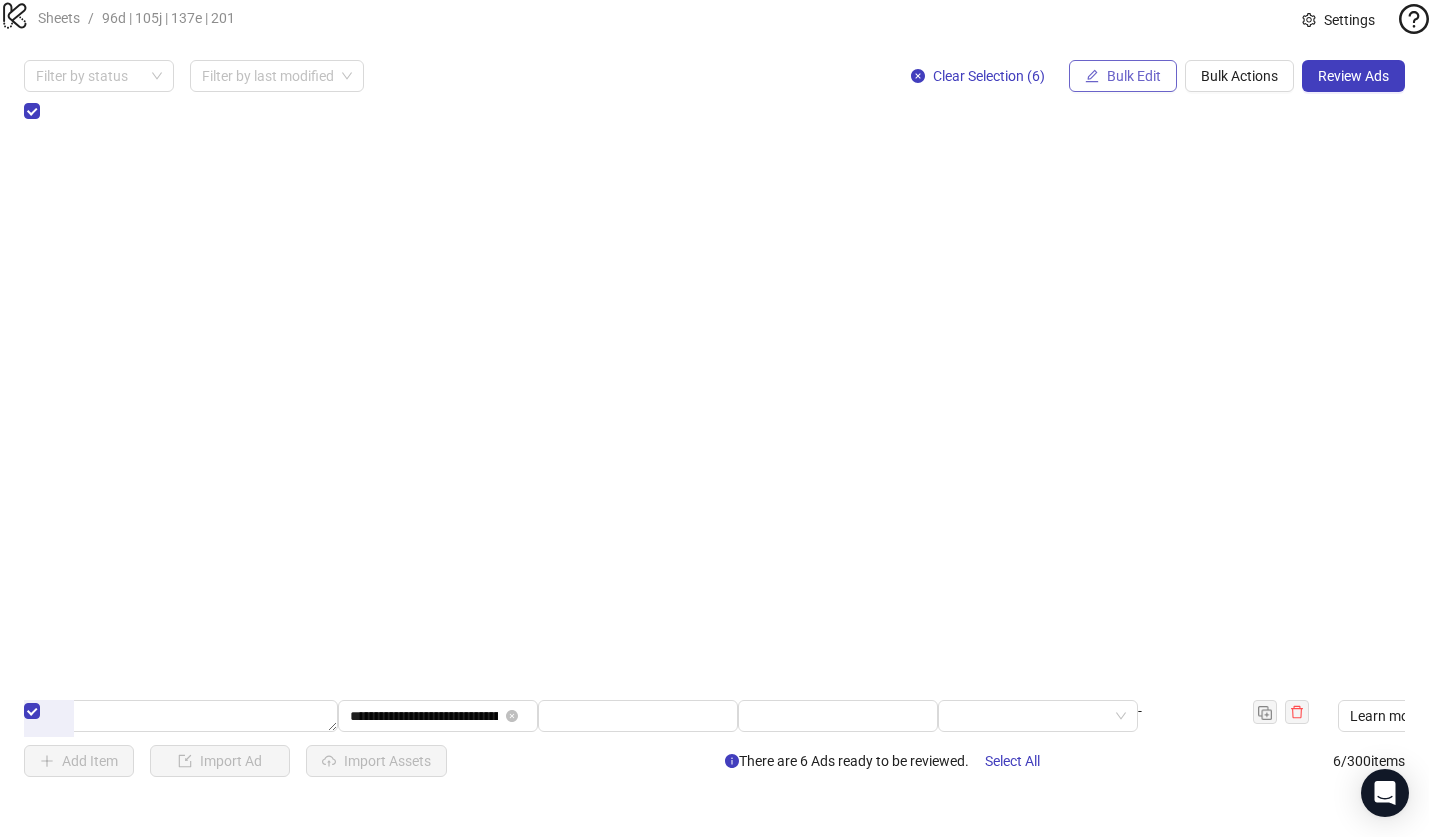 click on "Bulk Edit" at bounding box center (1134, 76) 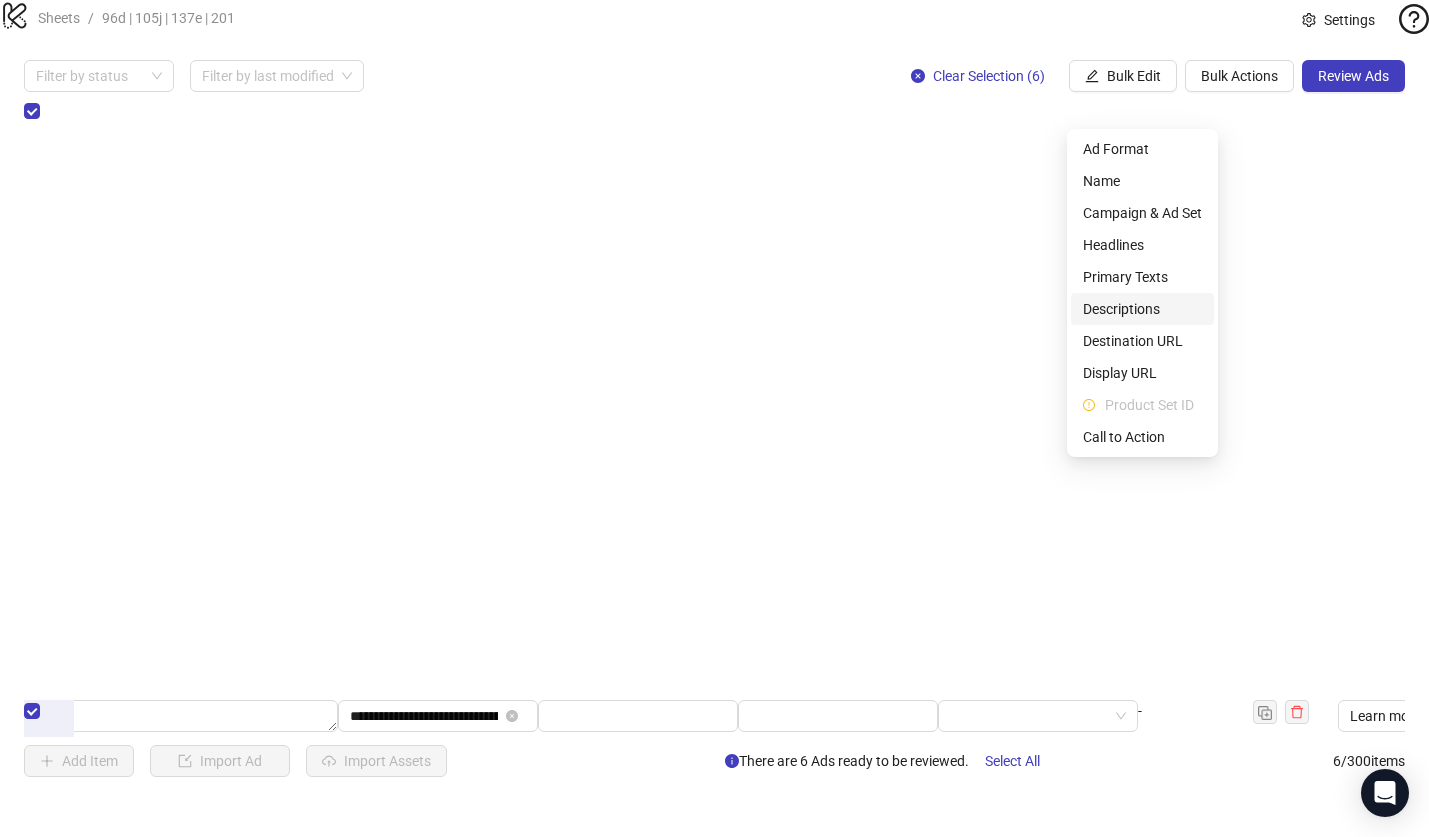 click on "Descriptions" at bounding box center (1142, 309) 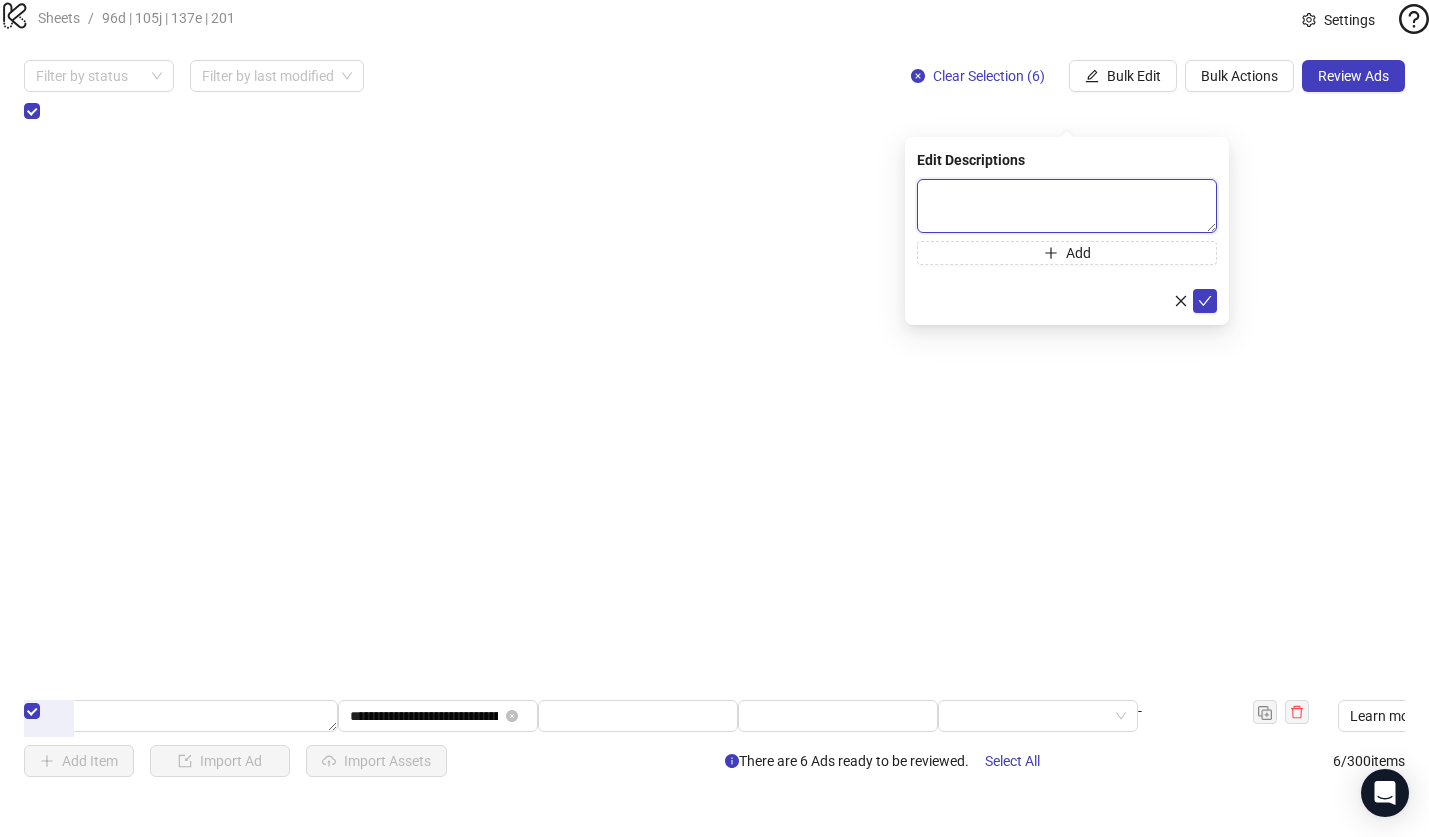 click at bounding box center (1067, 206) 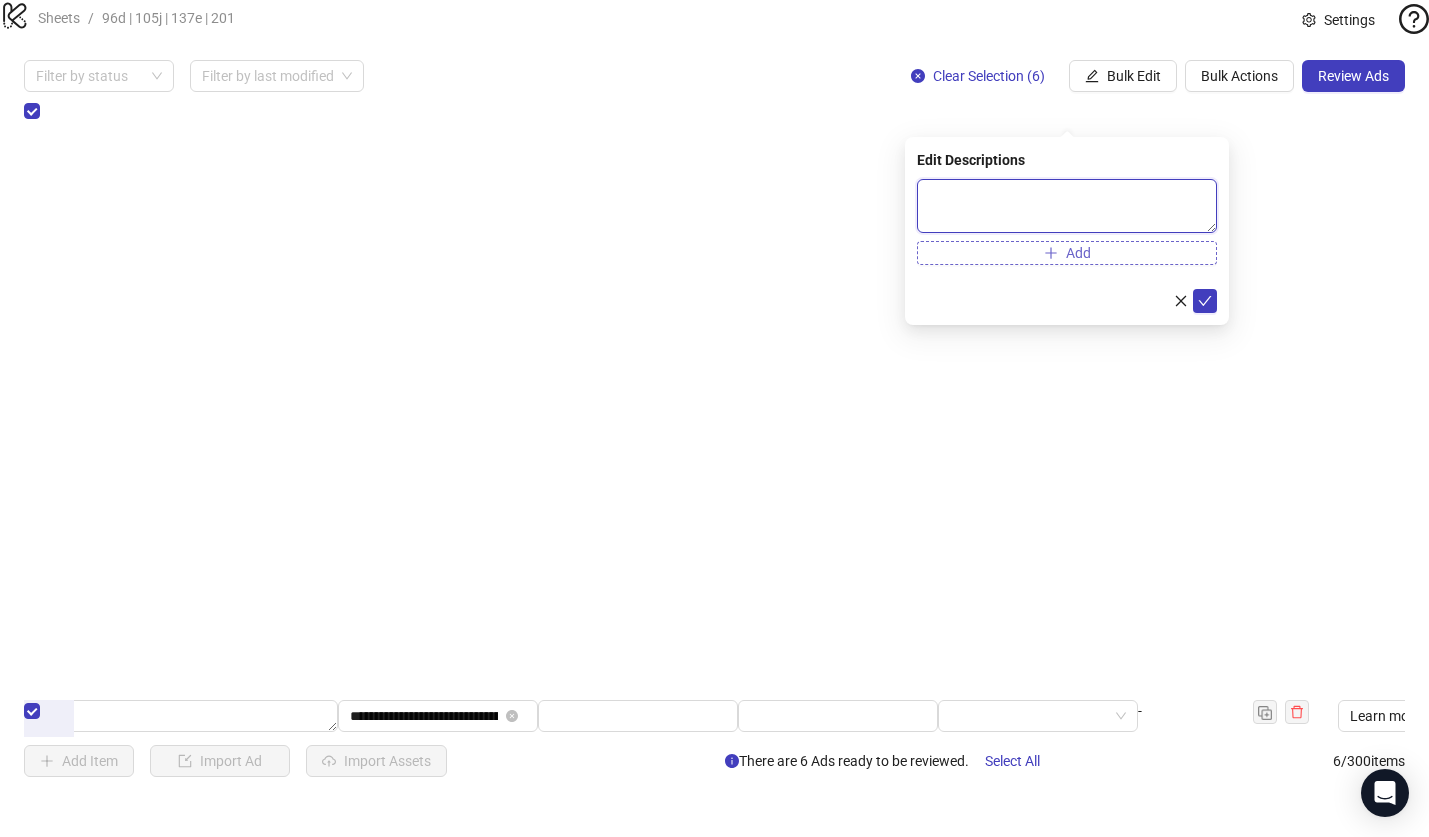 paste on "**********" 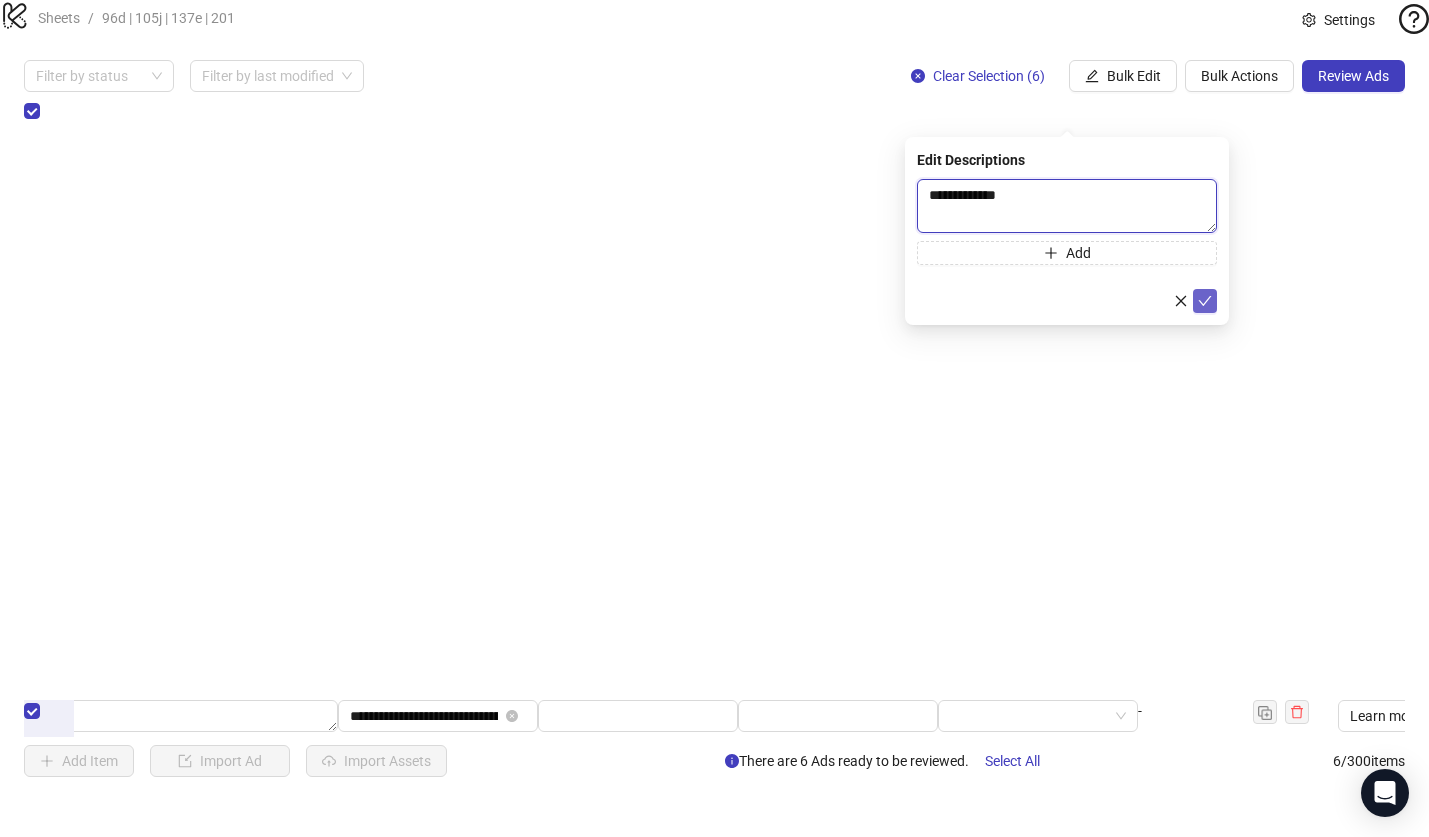 type on "**********" 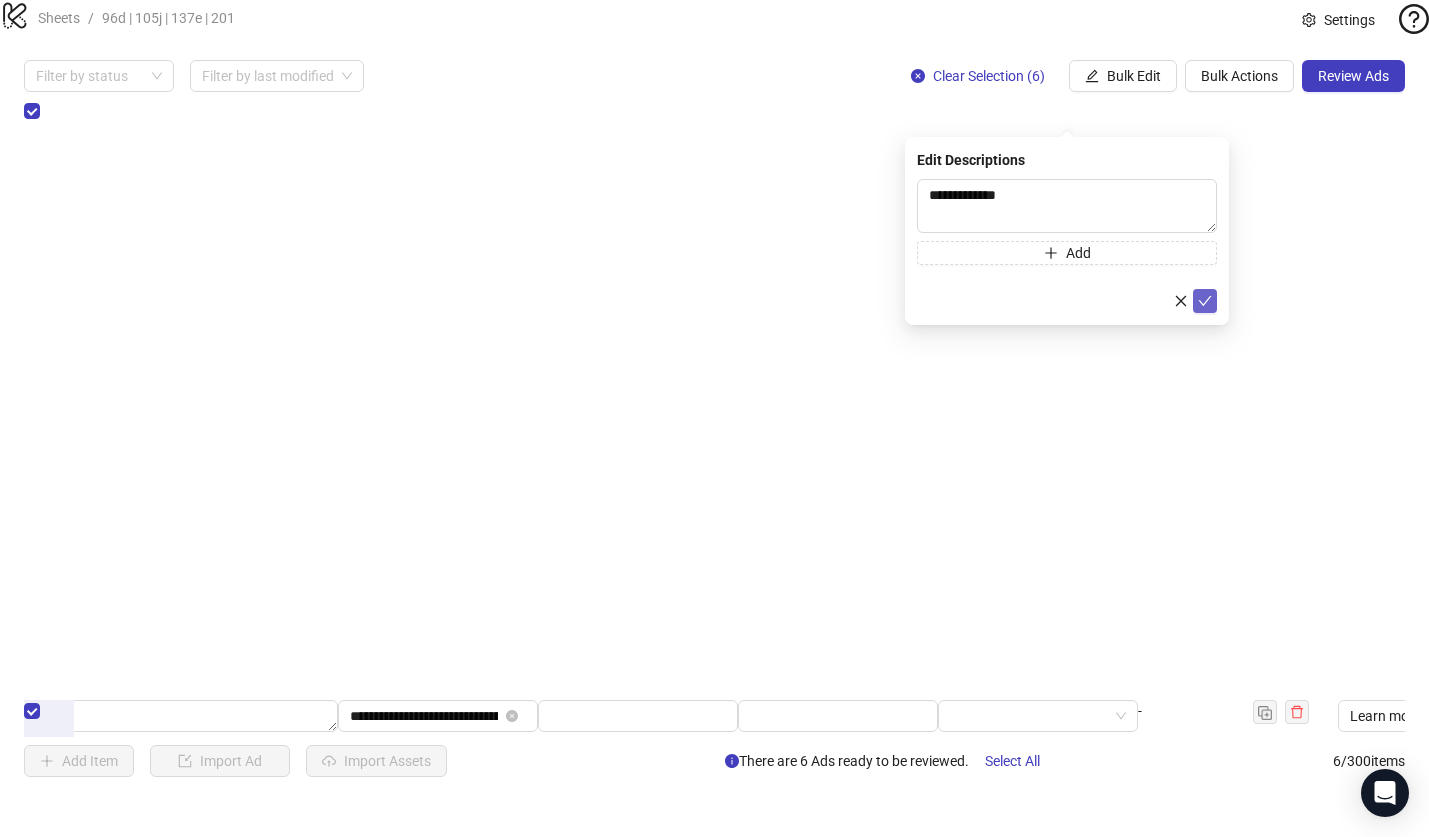 click at bounding box center (1205, 301) 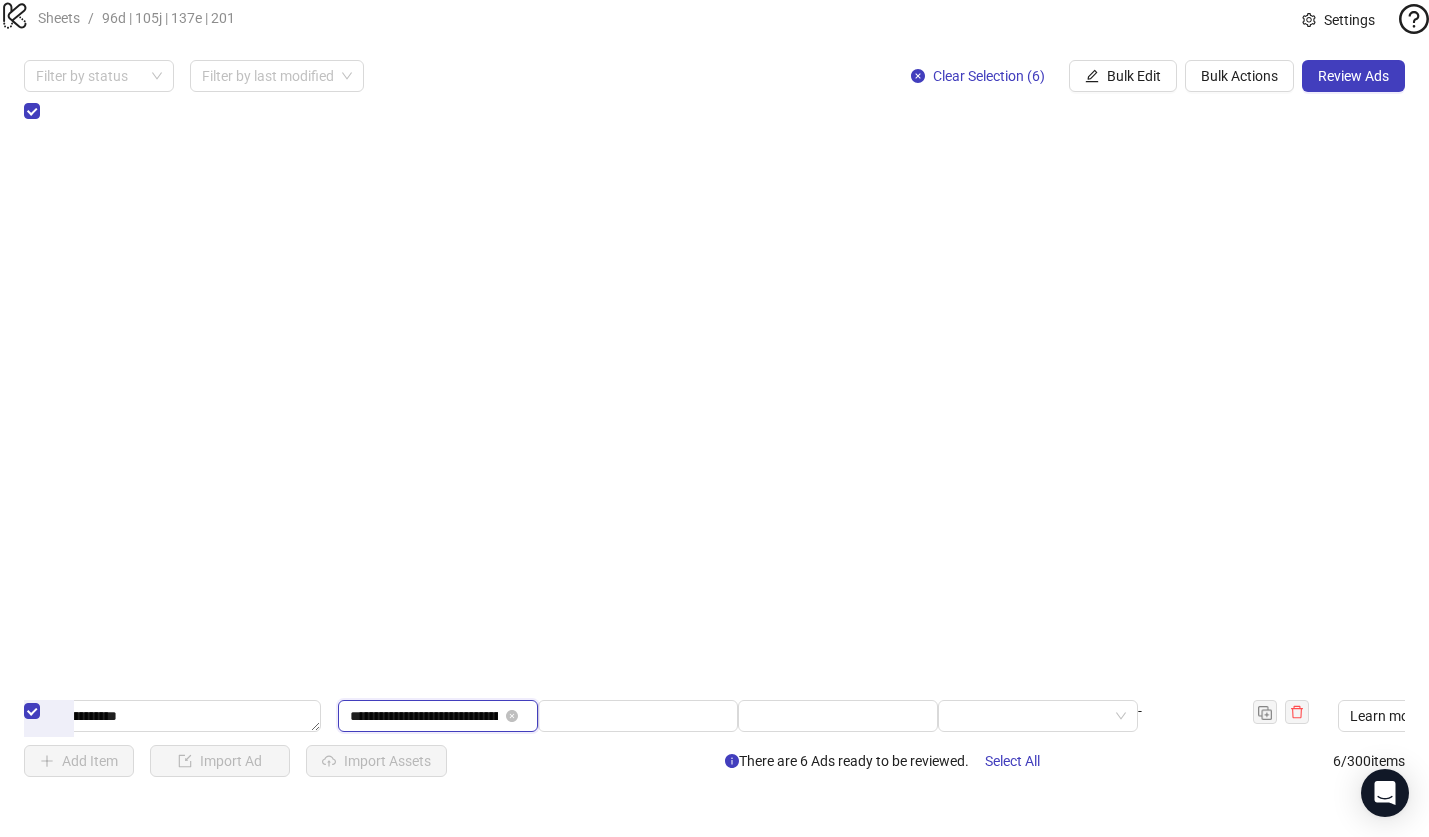 drag, startPoint x: 416, startPoint y: 206, endPoint x: 426, endPoint y: 214, distance: 12.806249 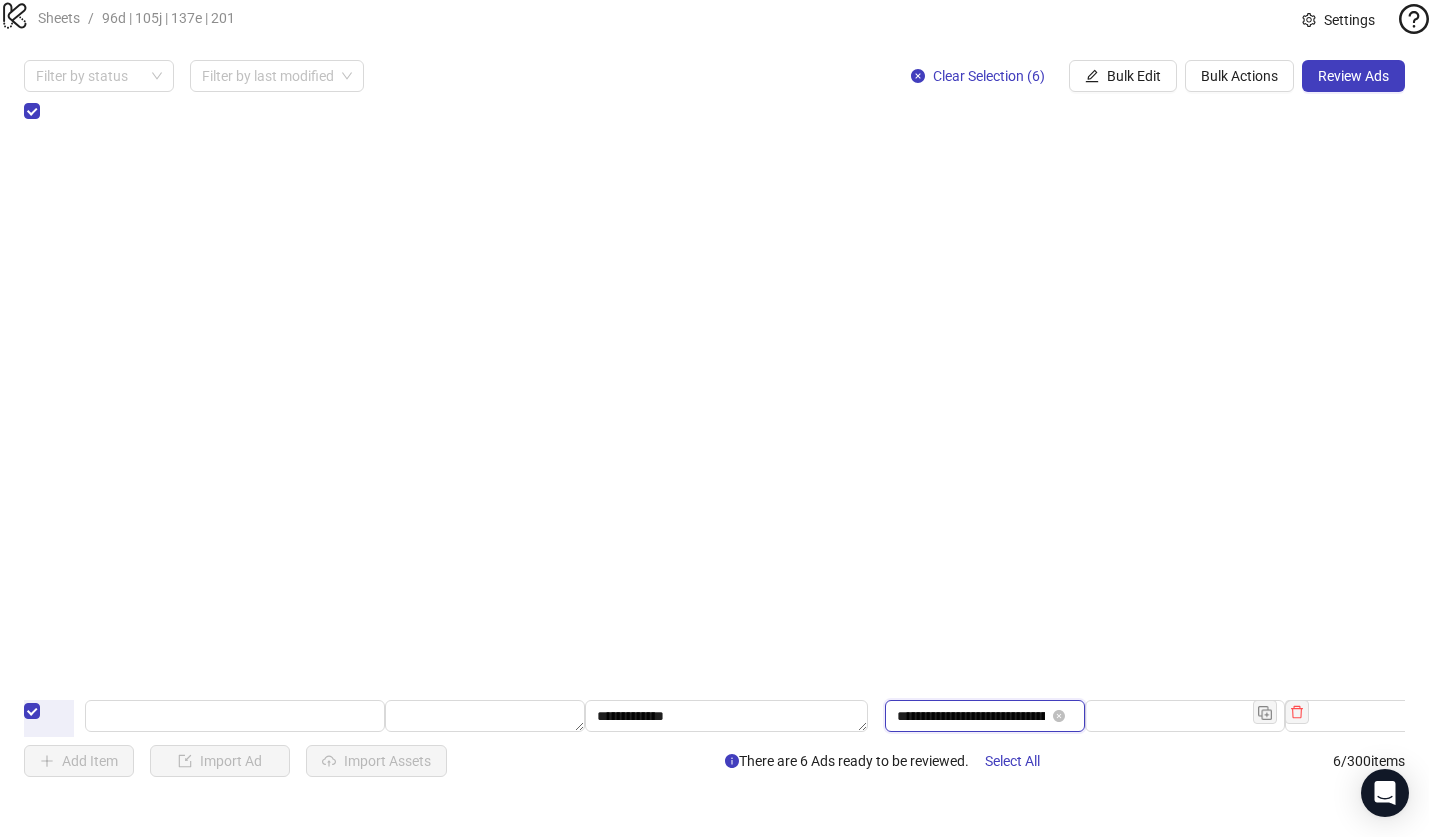 scroll, scrollTop: 0, scrollLeft: 1101, axis: horizontal 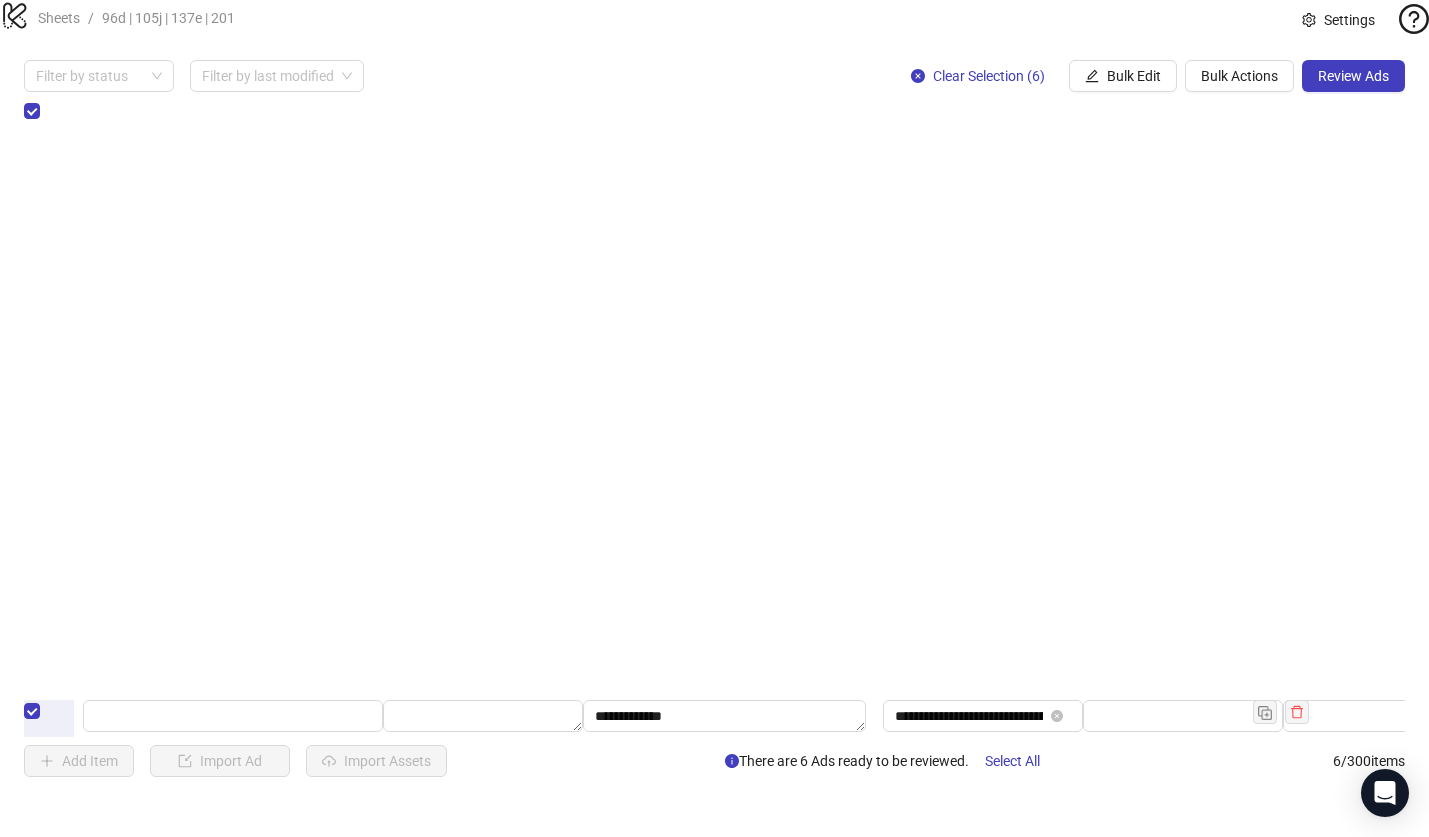 click on "**********" at bounding box center [714, 418] 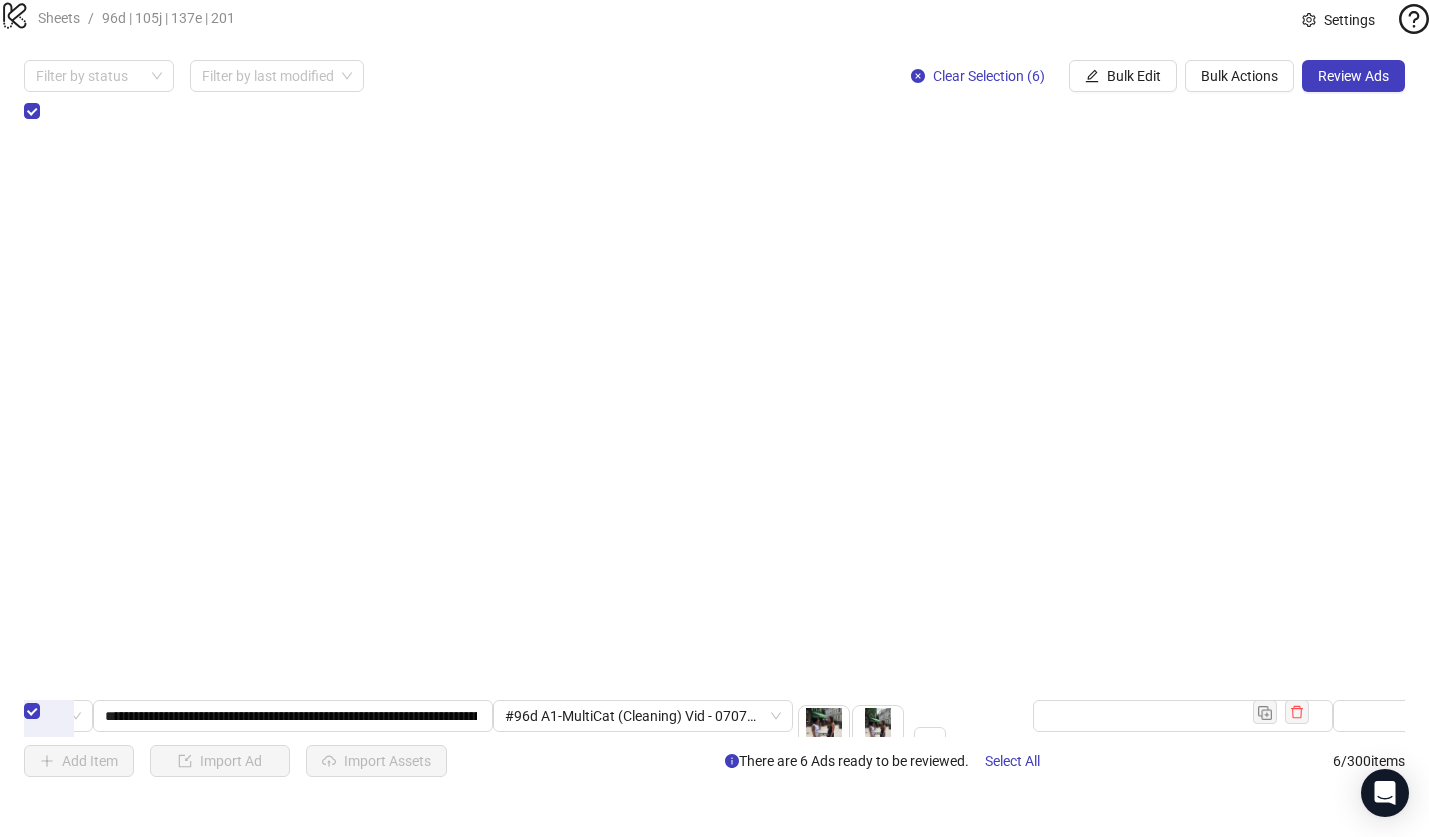 scroll, scrollTop: 0, scrollLeft: 166, axis: horizontal 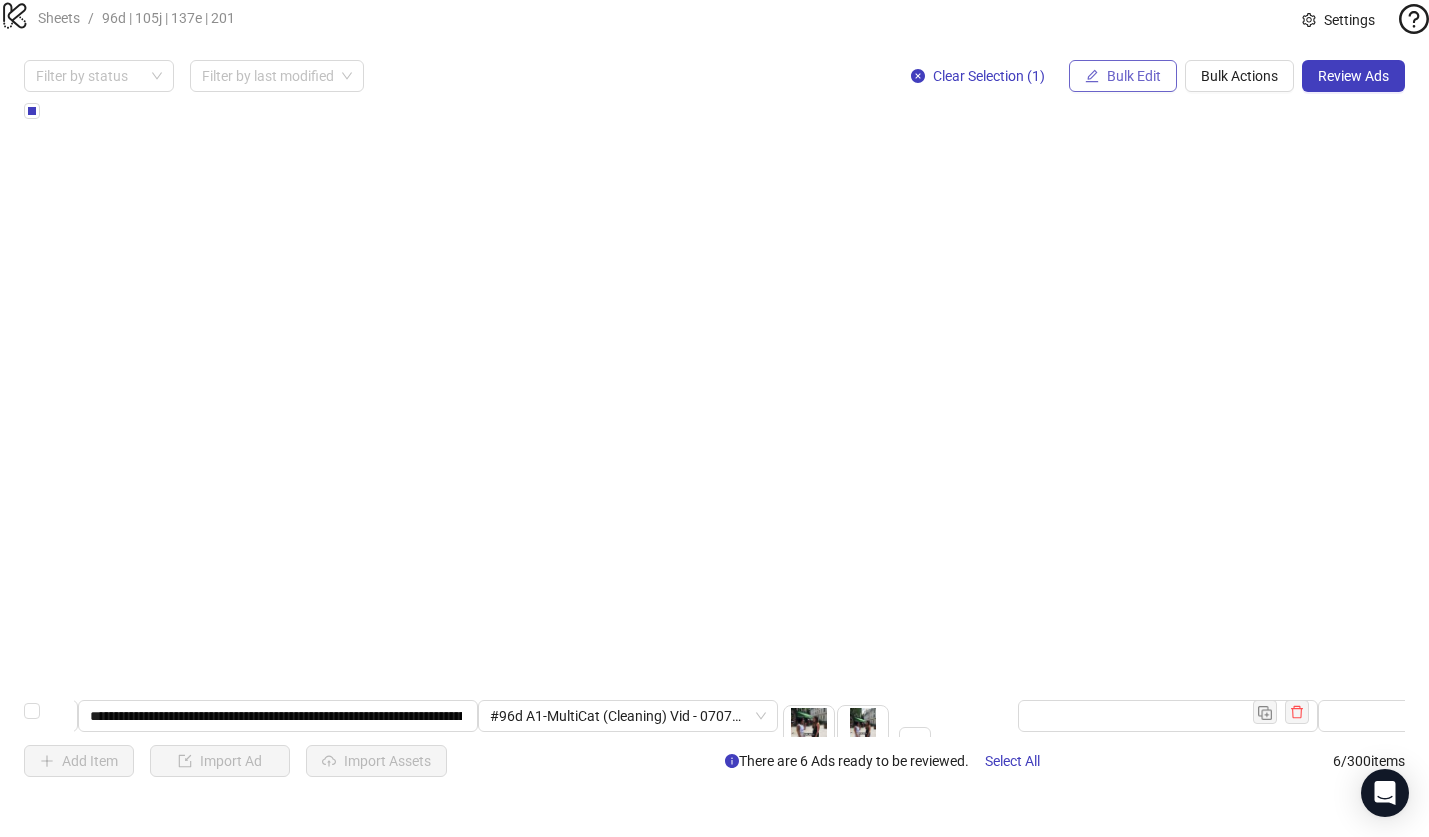 click on "Bulk Edit" at bounding box center (1134, 76) 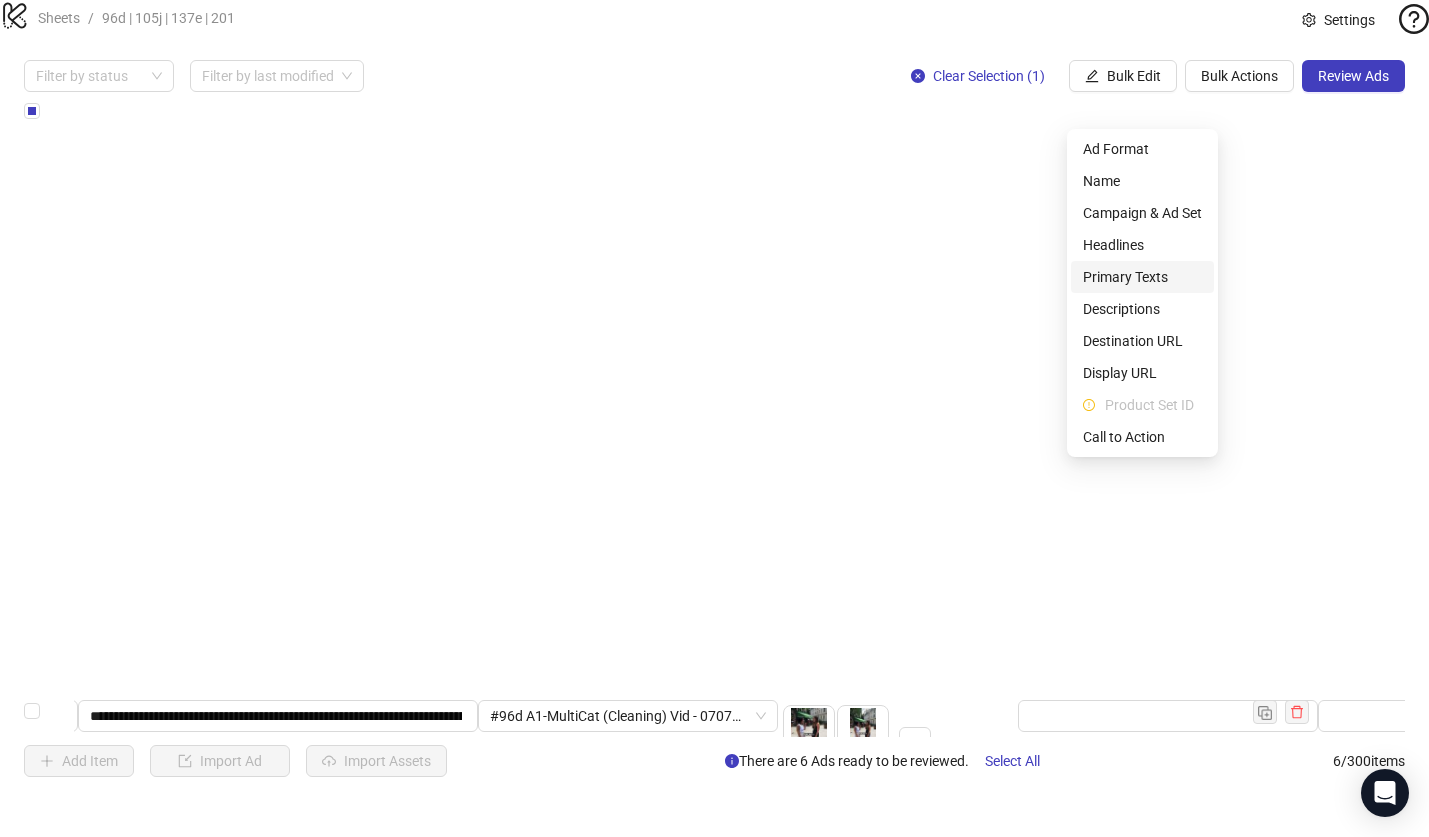 click on "Primary Texts" at bounding box center (1142, 277) 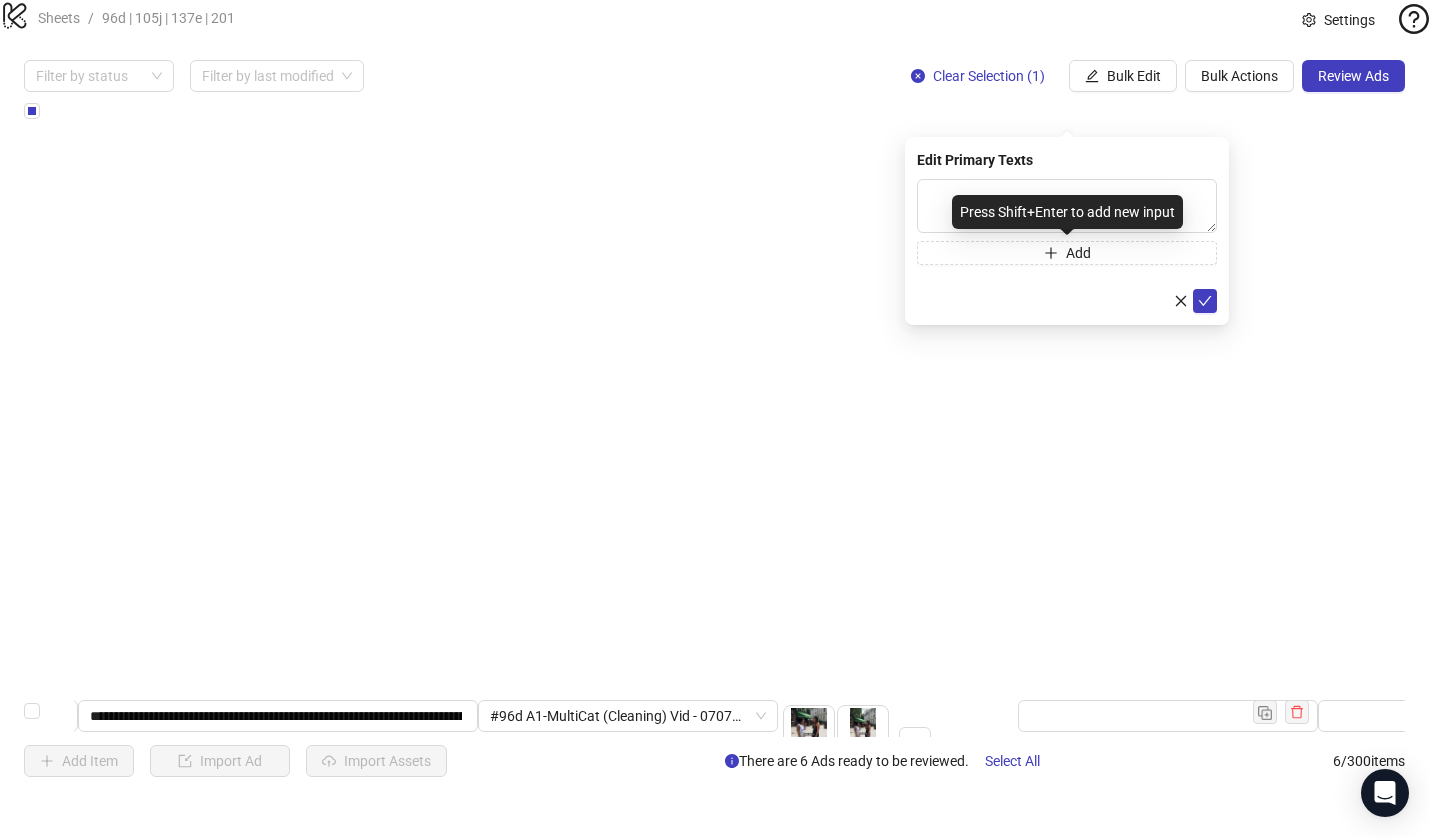 click on "Press Shift+Enter to add new input" at bounding box center (1067, 212) 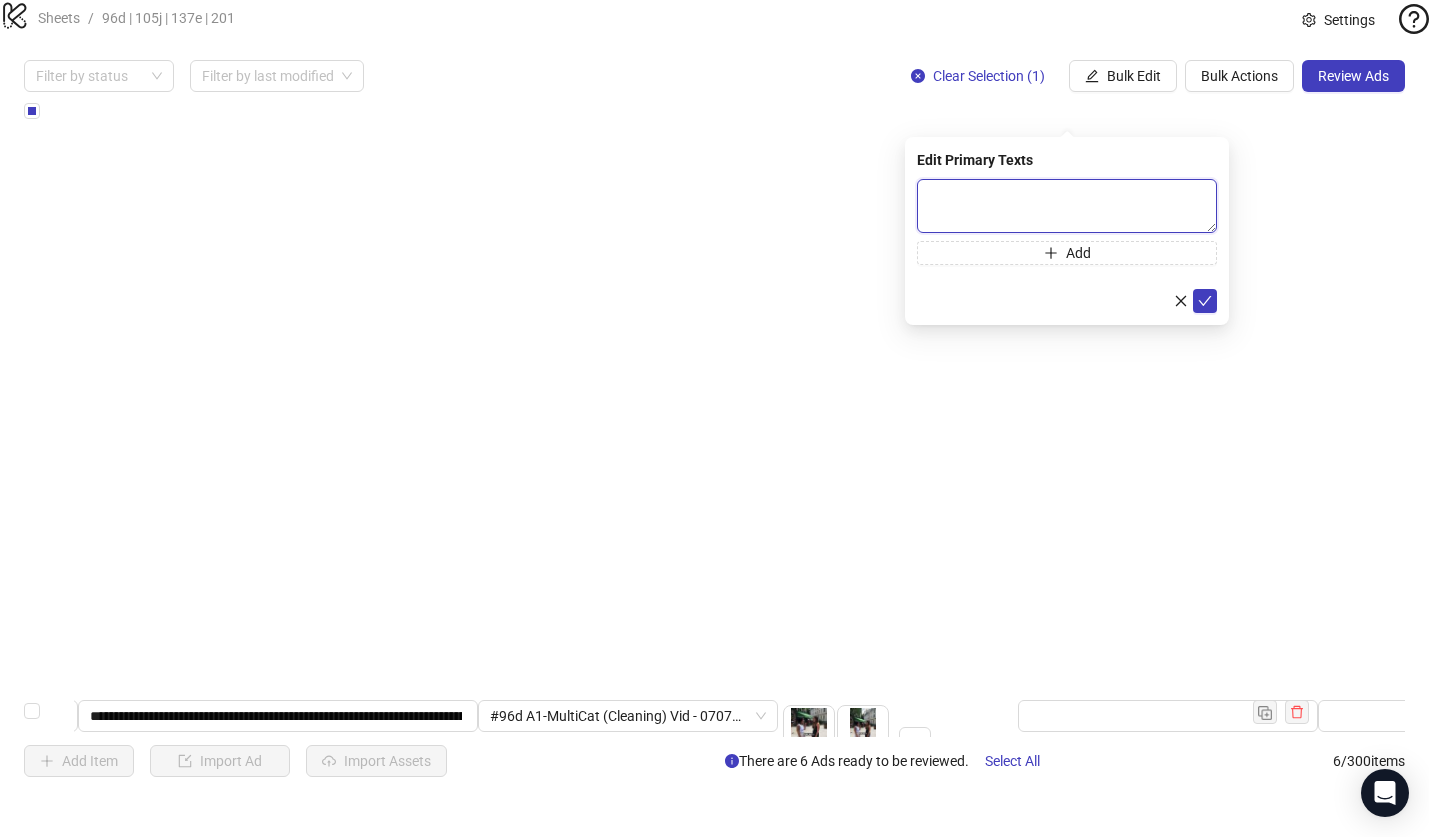 click at bounding box center [1067, 206] 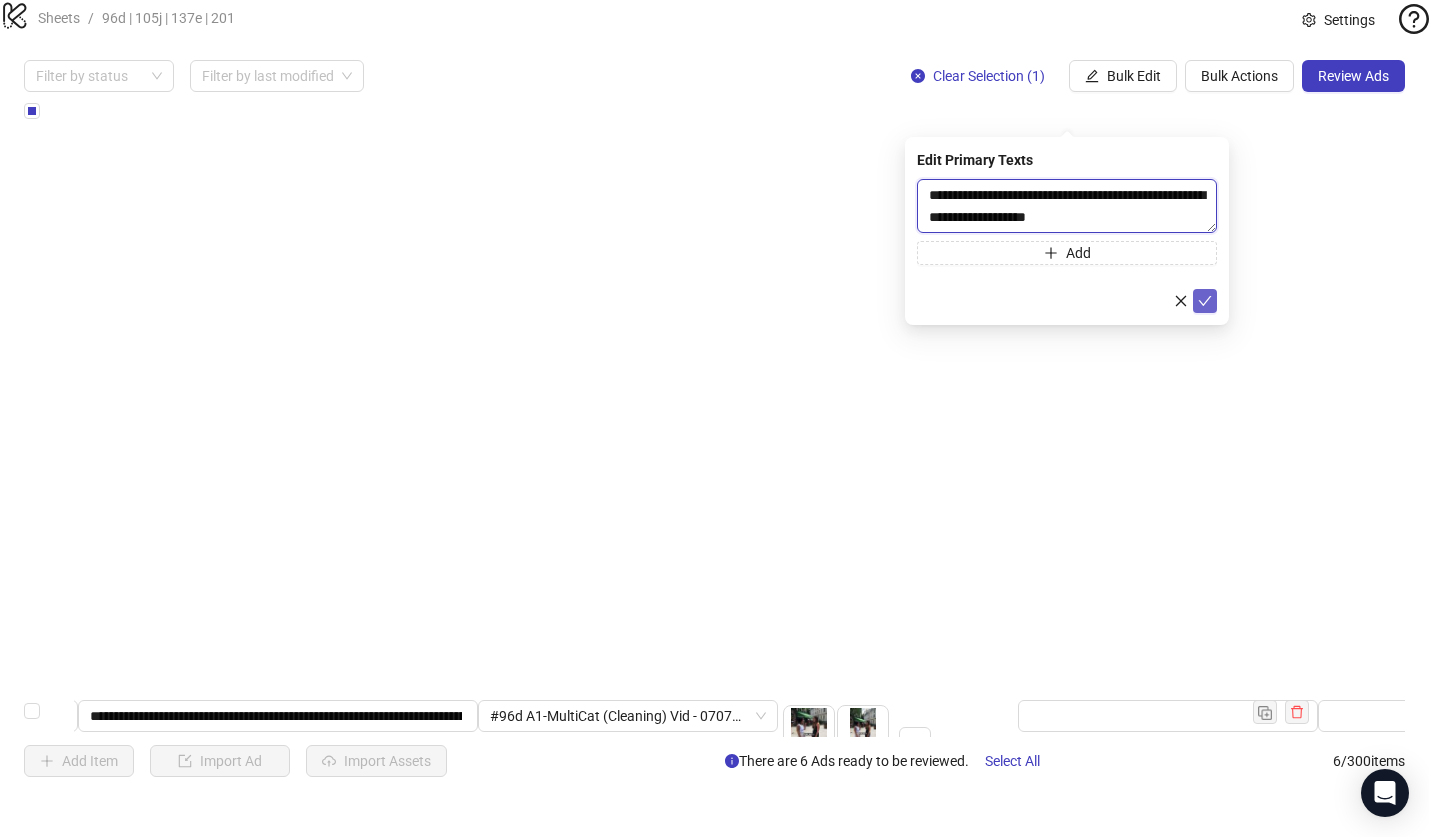 type on "**********" 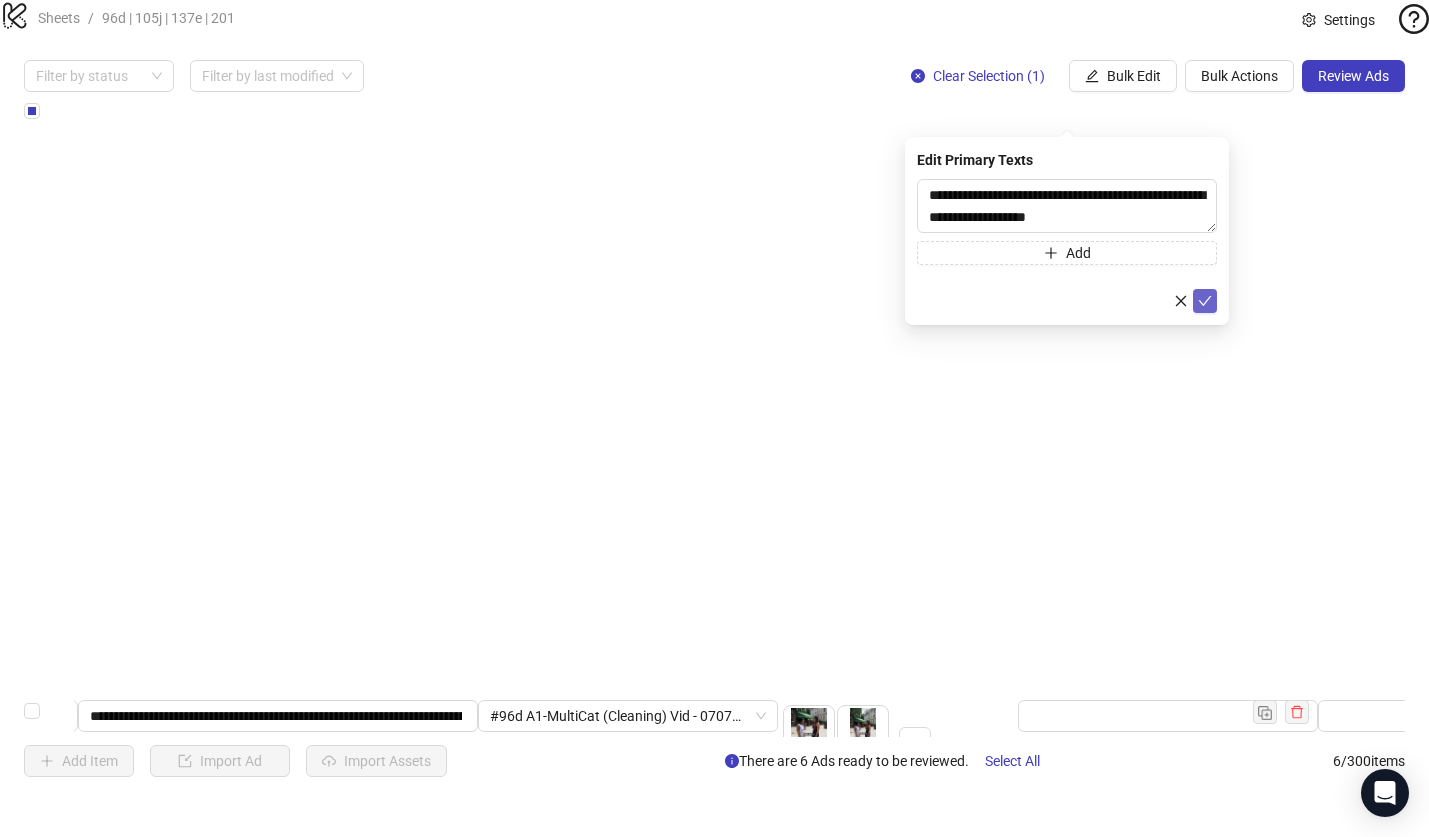 click at bounding box center (1205, 301) 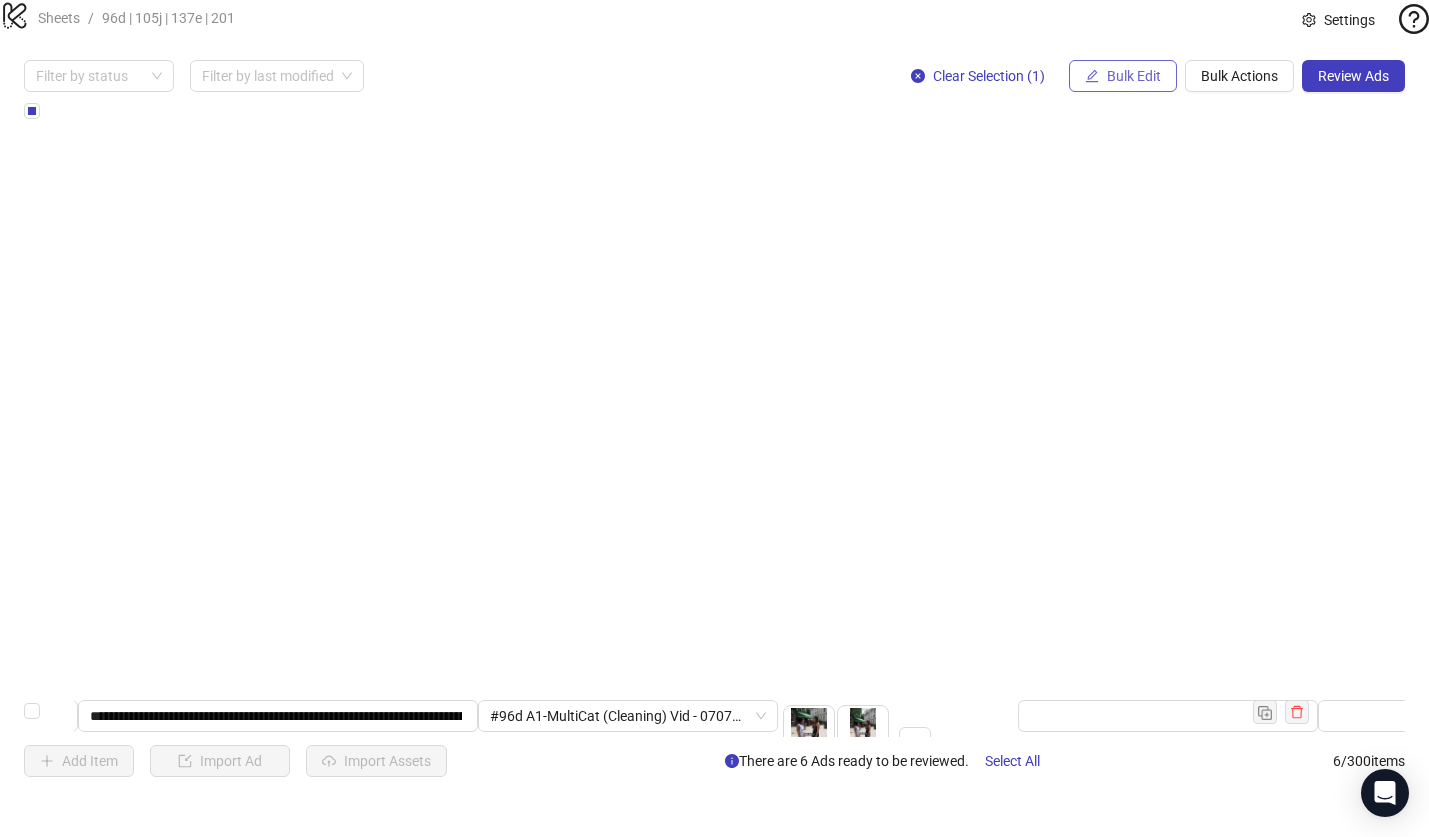 click on "Bulk Edit" at bounding box center (1134, 76) 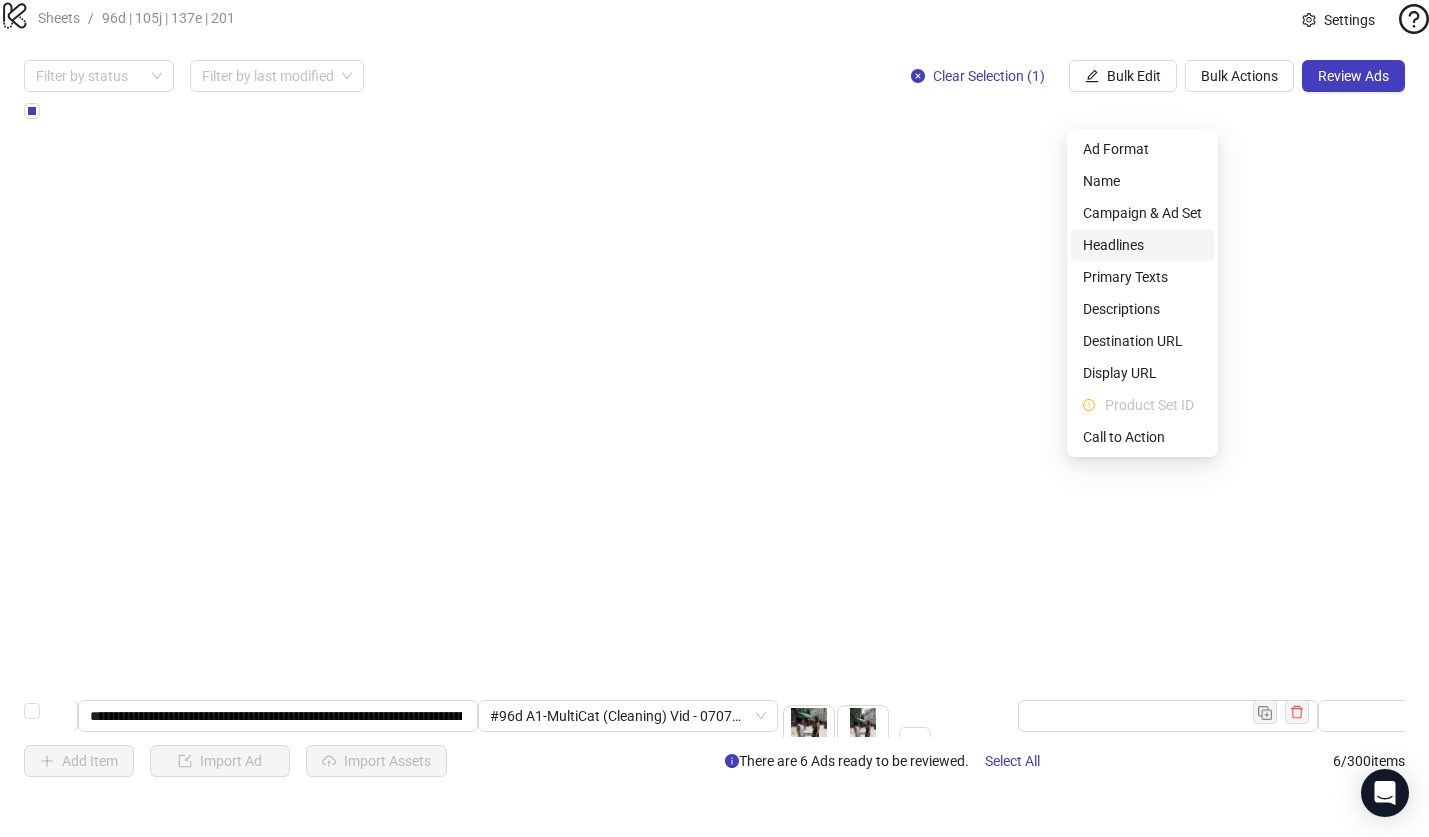 click on "Headlines" at bounding box center (1142, 245) 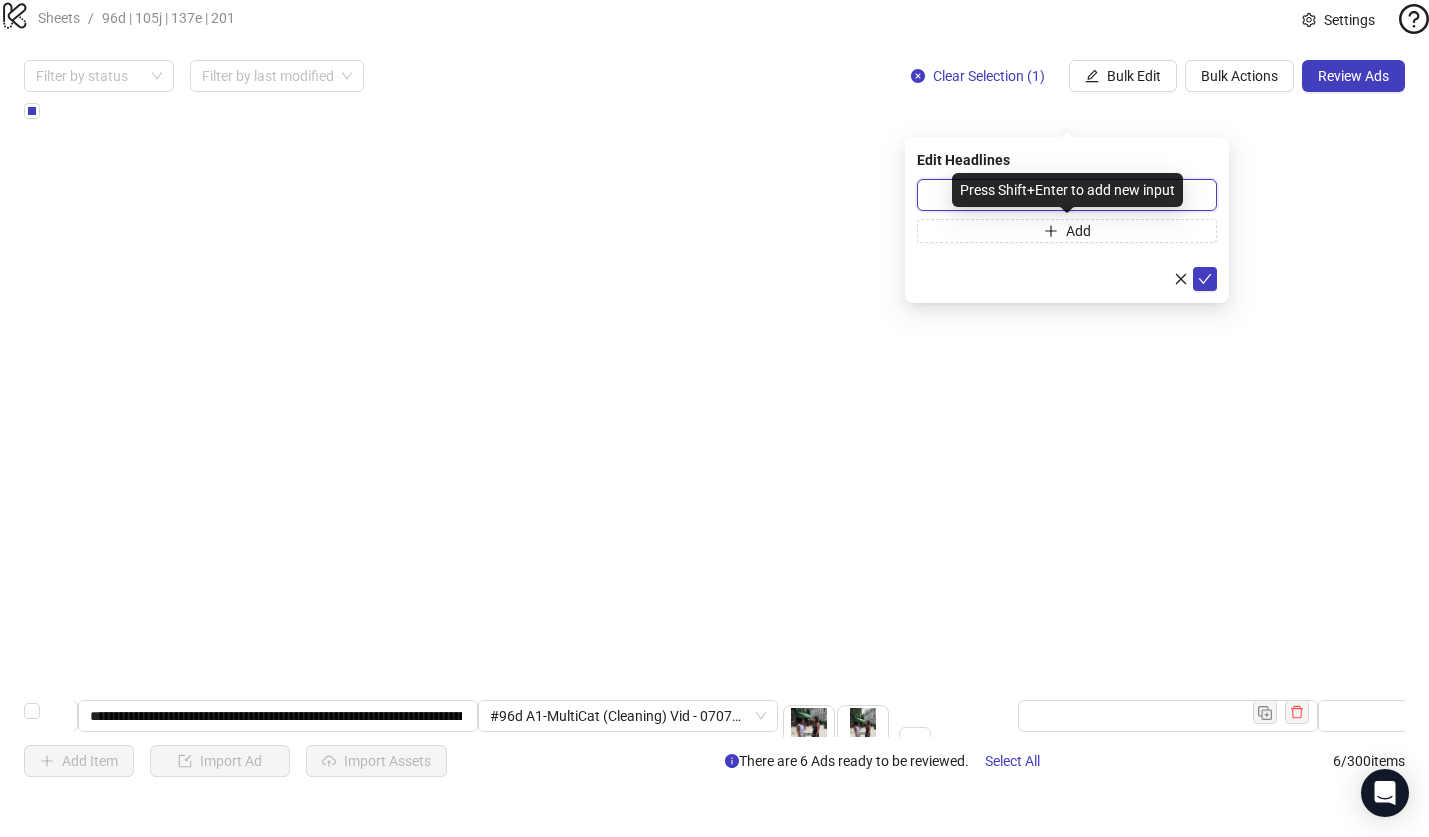 click at bounding box center (1067, 195) 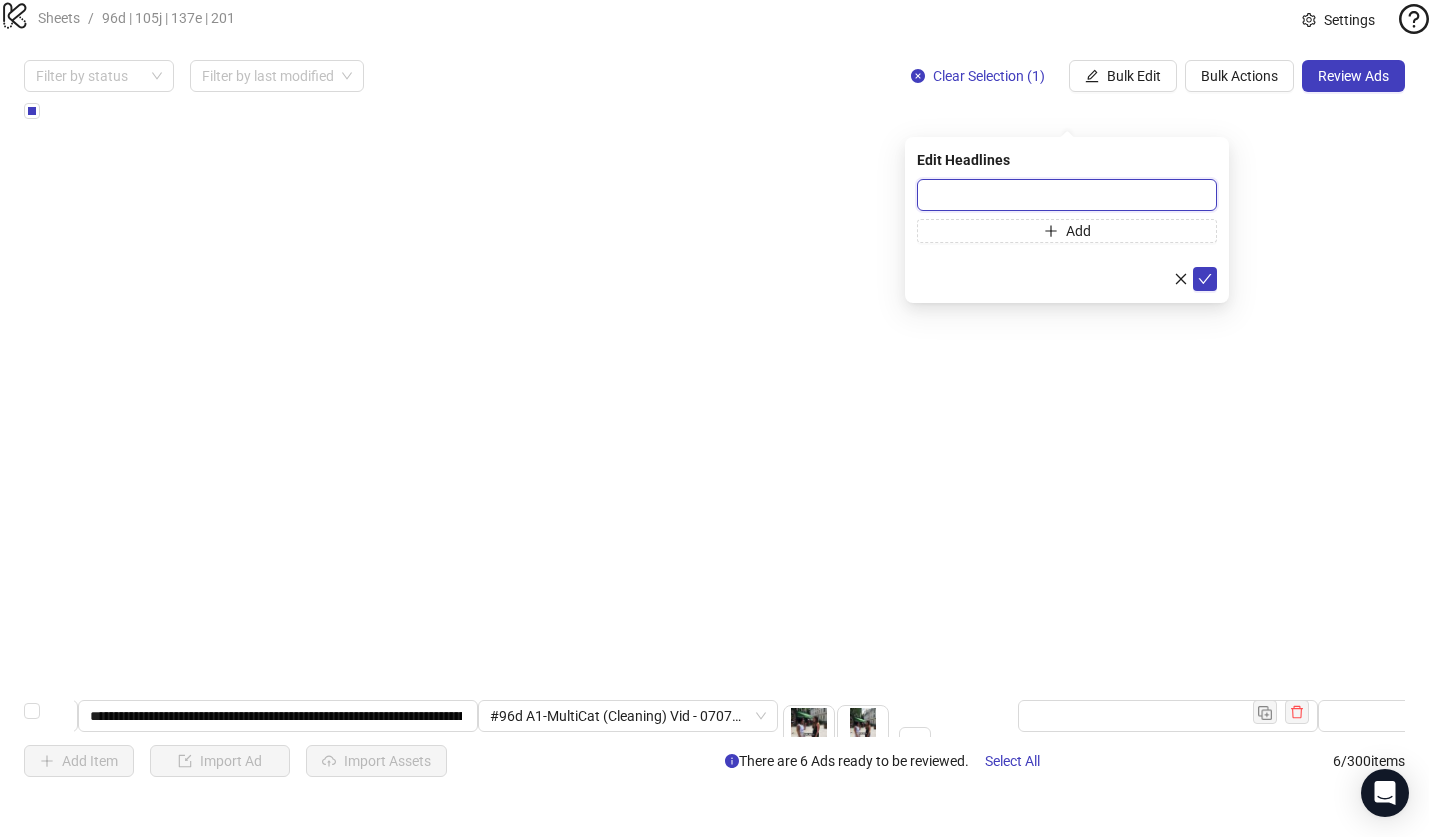 paste on "**********" 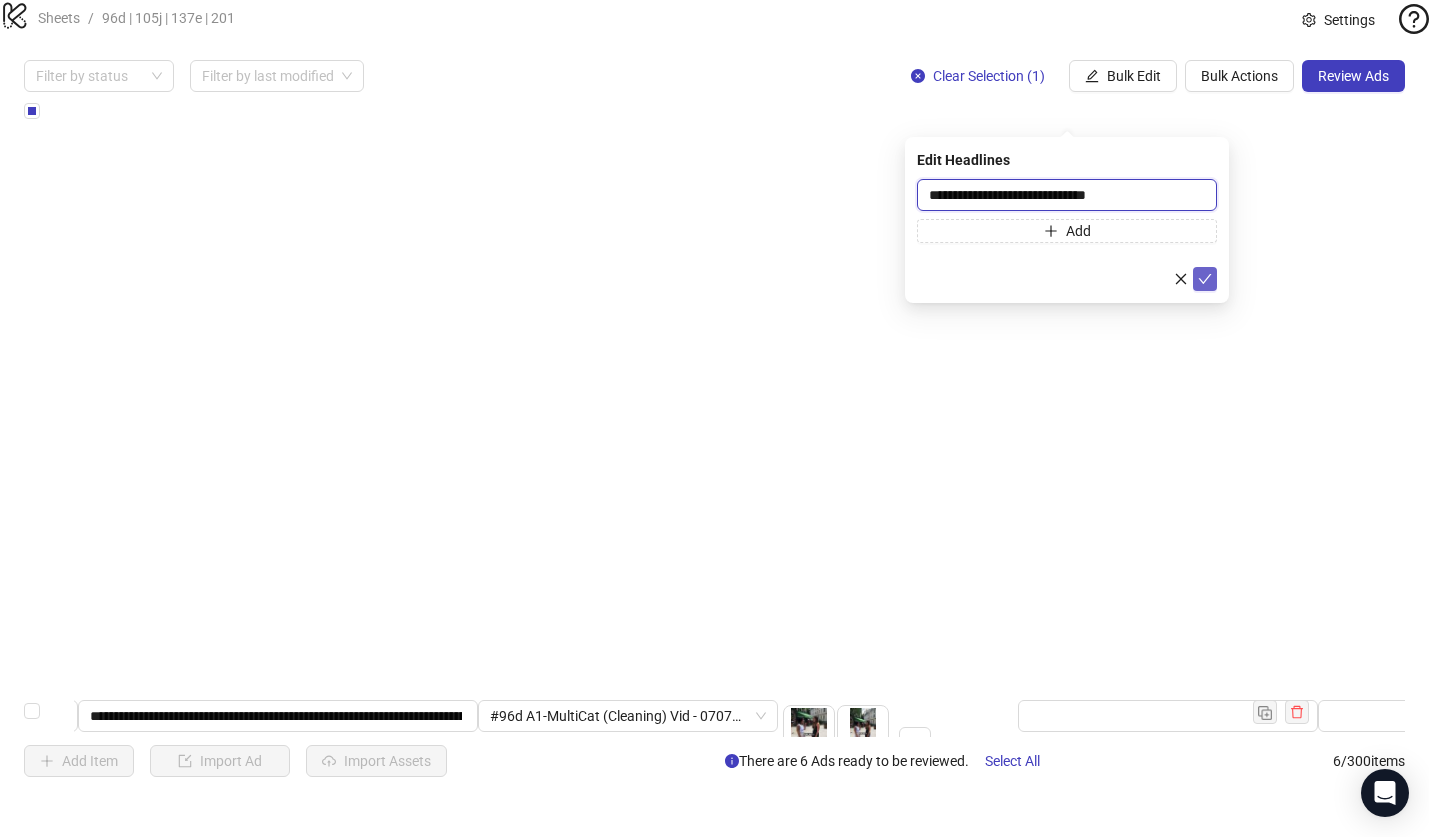 type on "**********" 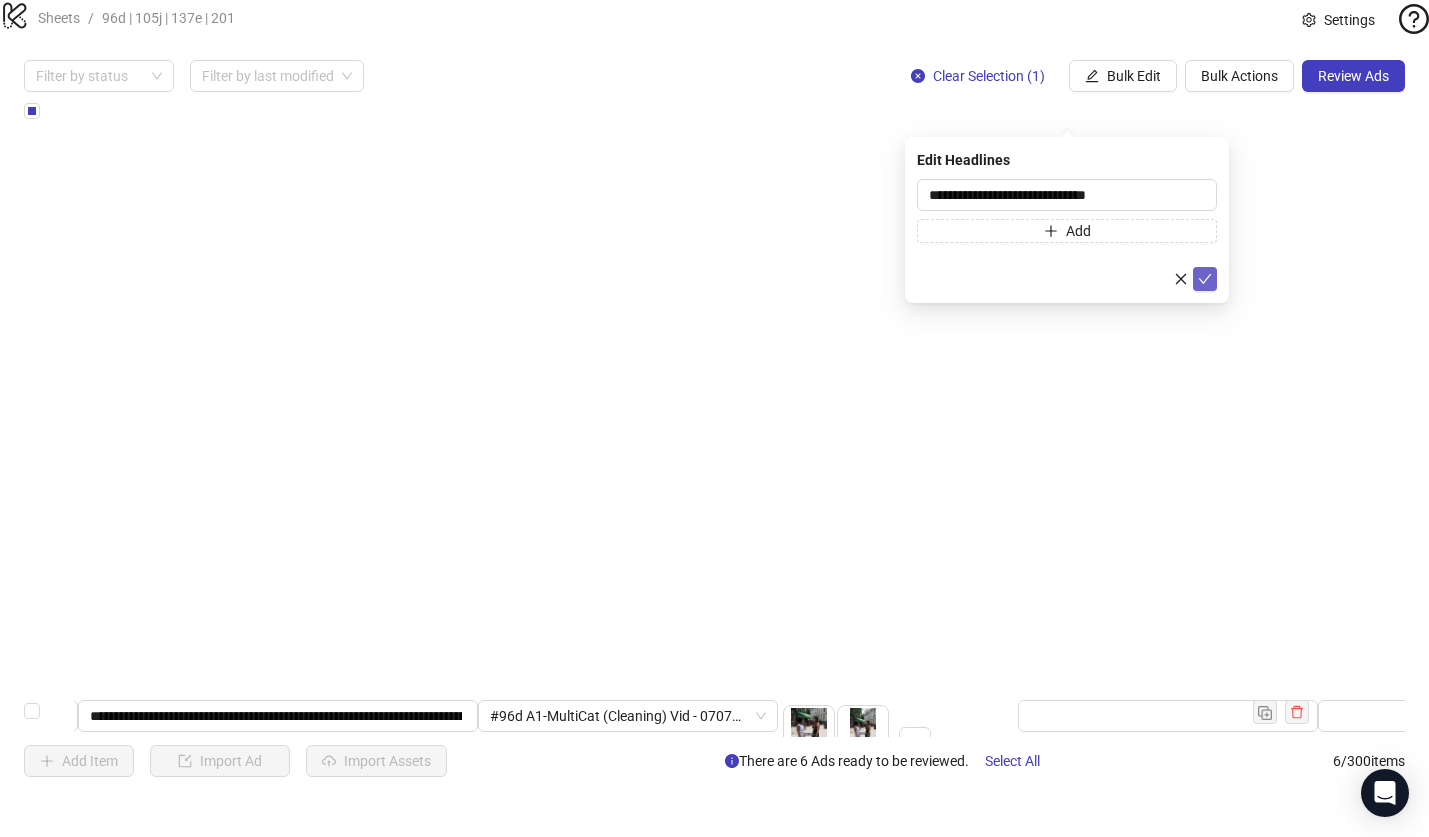 click at bounding box center (1205, 279) 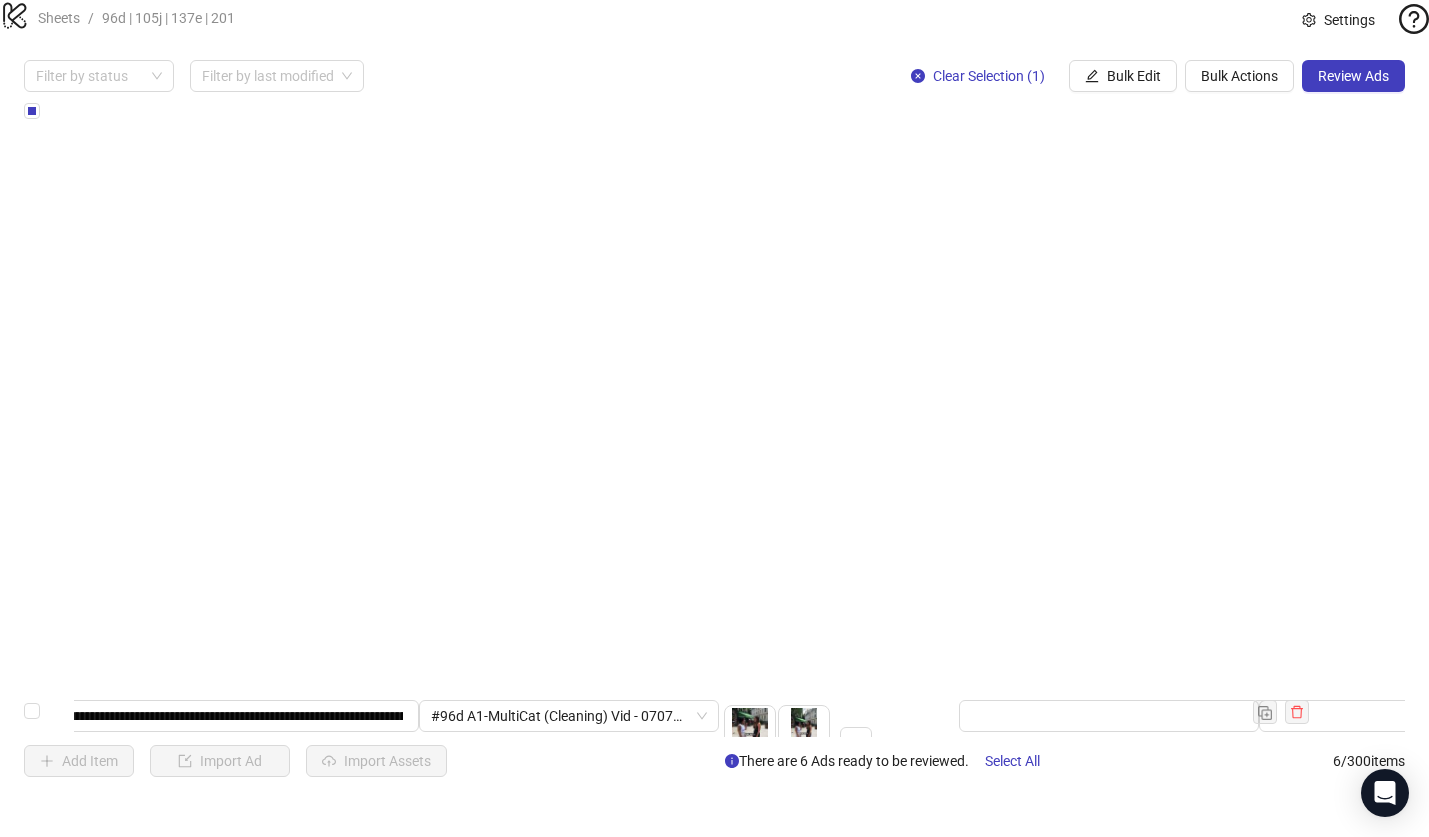 scroll, scrollTop: 0, scrollLeft: 54, axis: horizontal 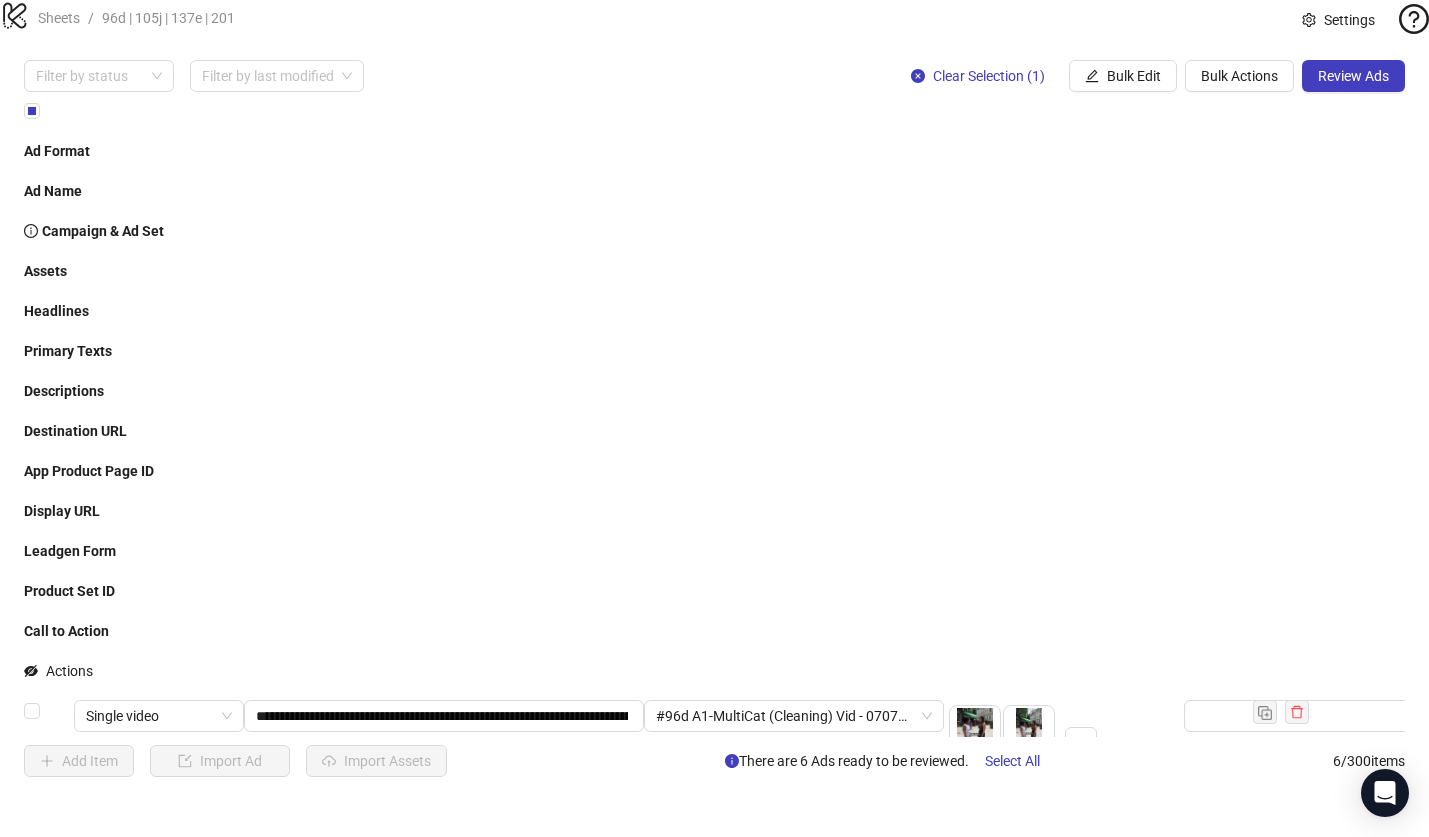 click at bounding box center (49, 991) 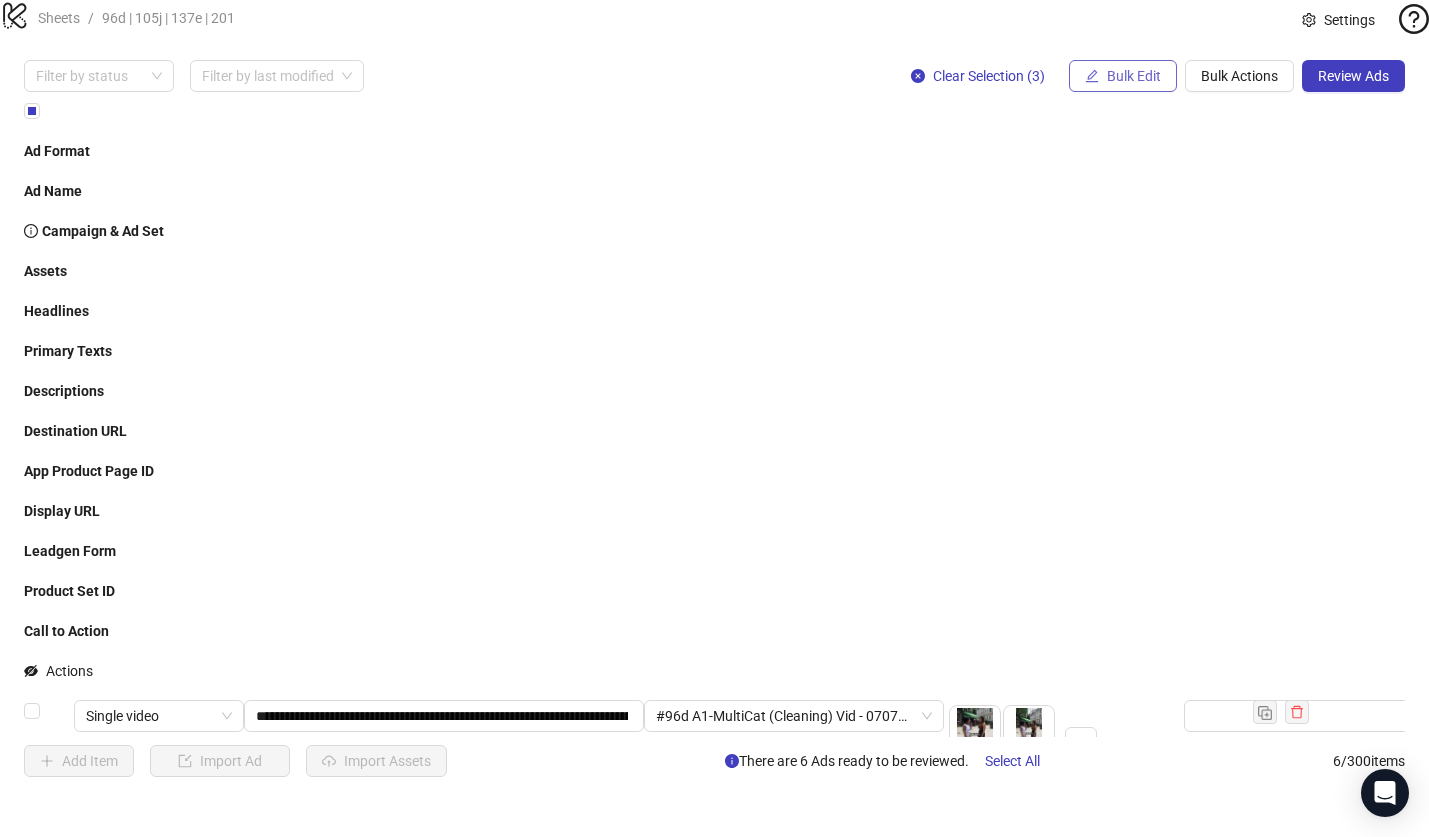 click on "Bulk Edit" at bounding box center [1134, 76] 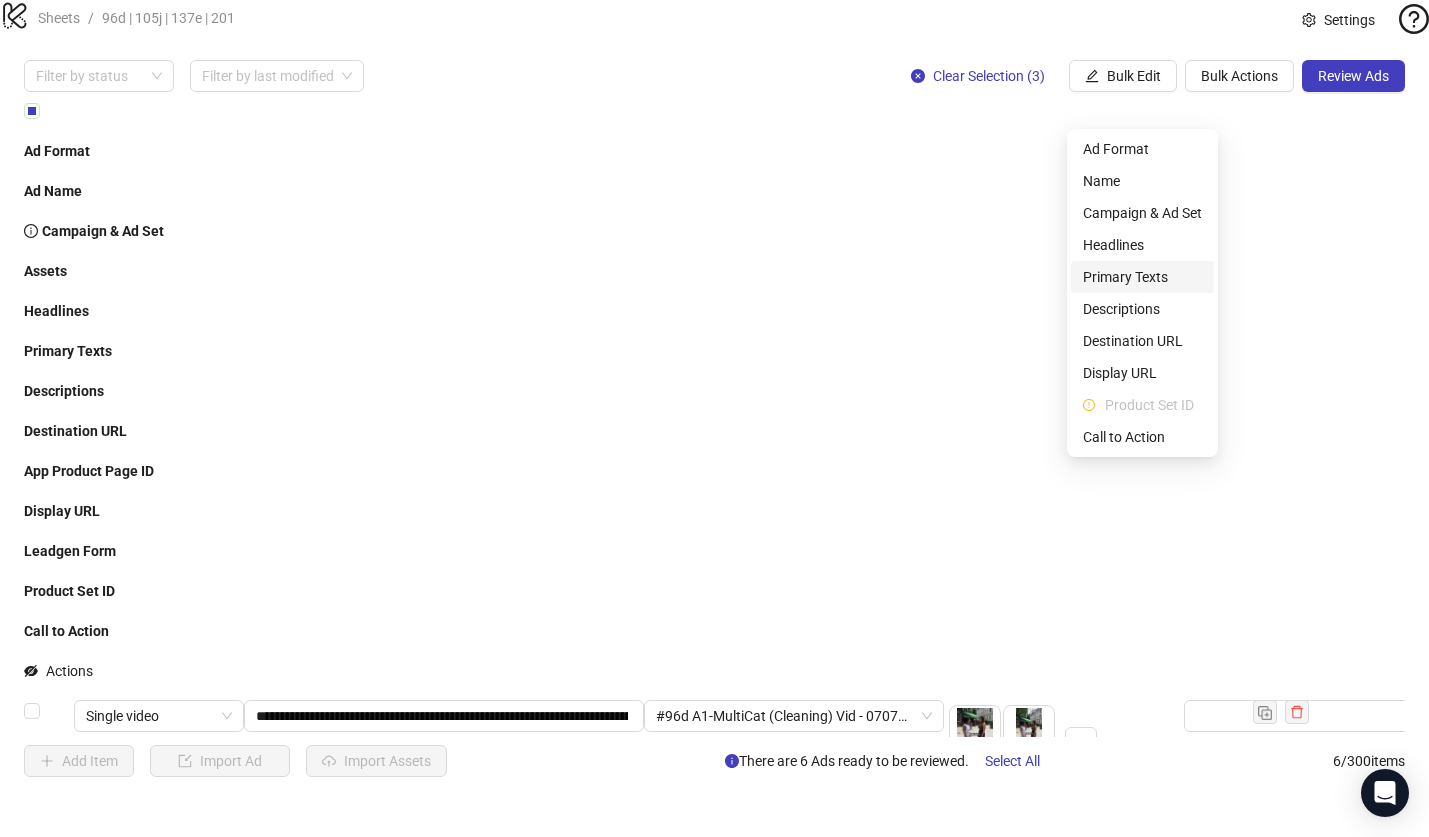 click on "Primary Texts" at bounding box center [1142, 277] 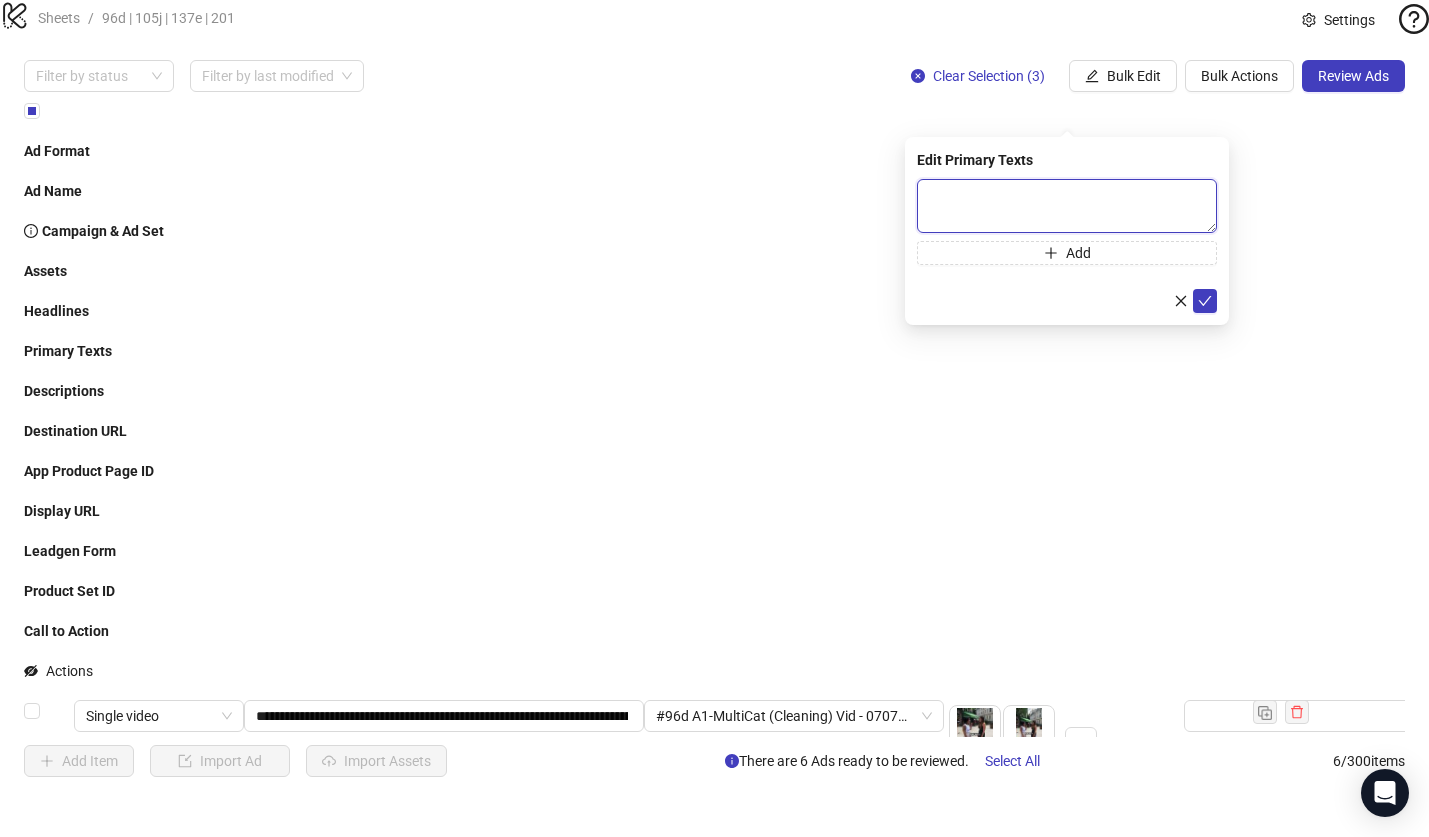 click at bounding box center (1067, 206) 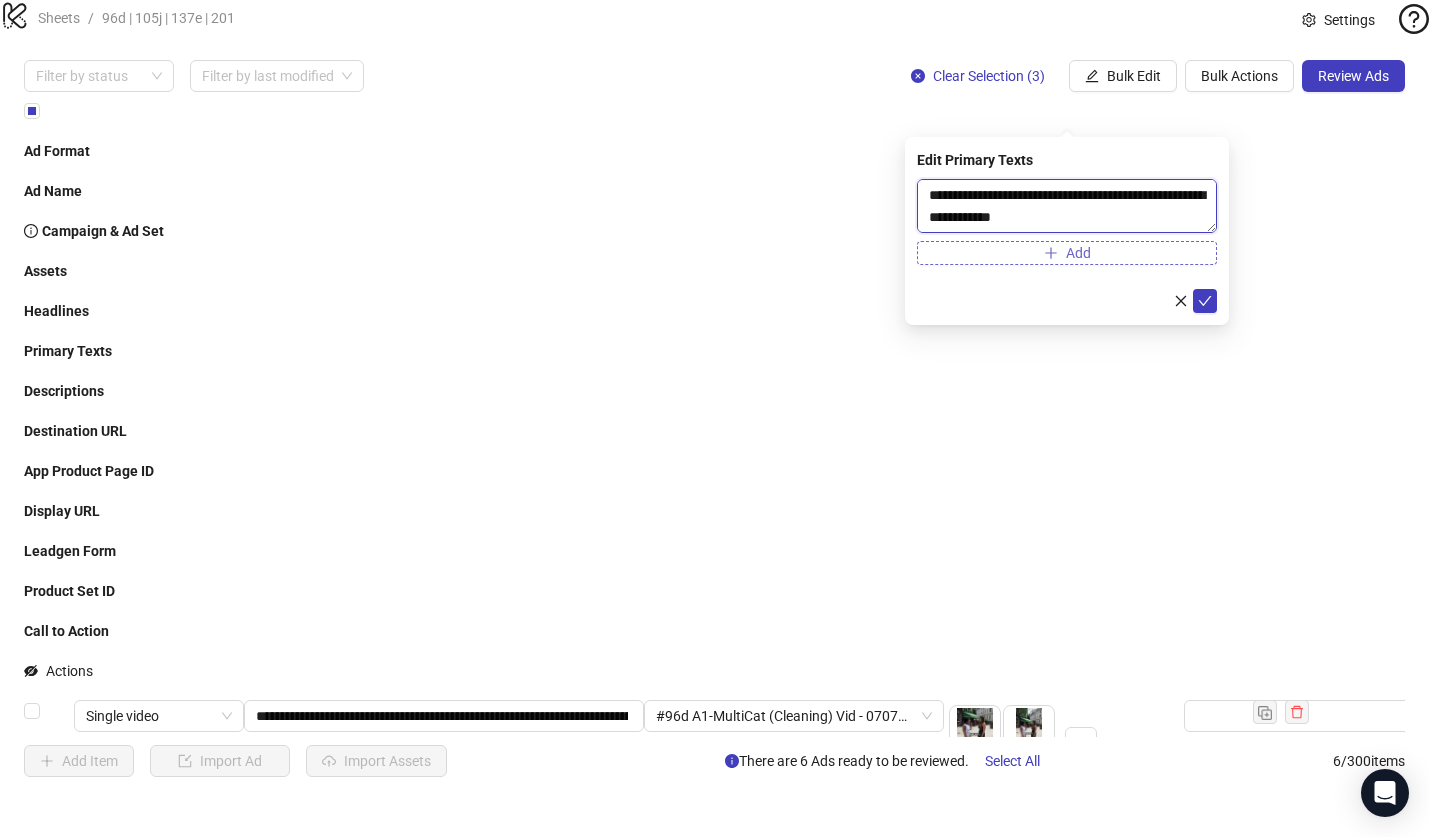scroll, scrollTop: 81, scrollLeft: 0, axis: vertical 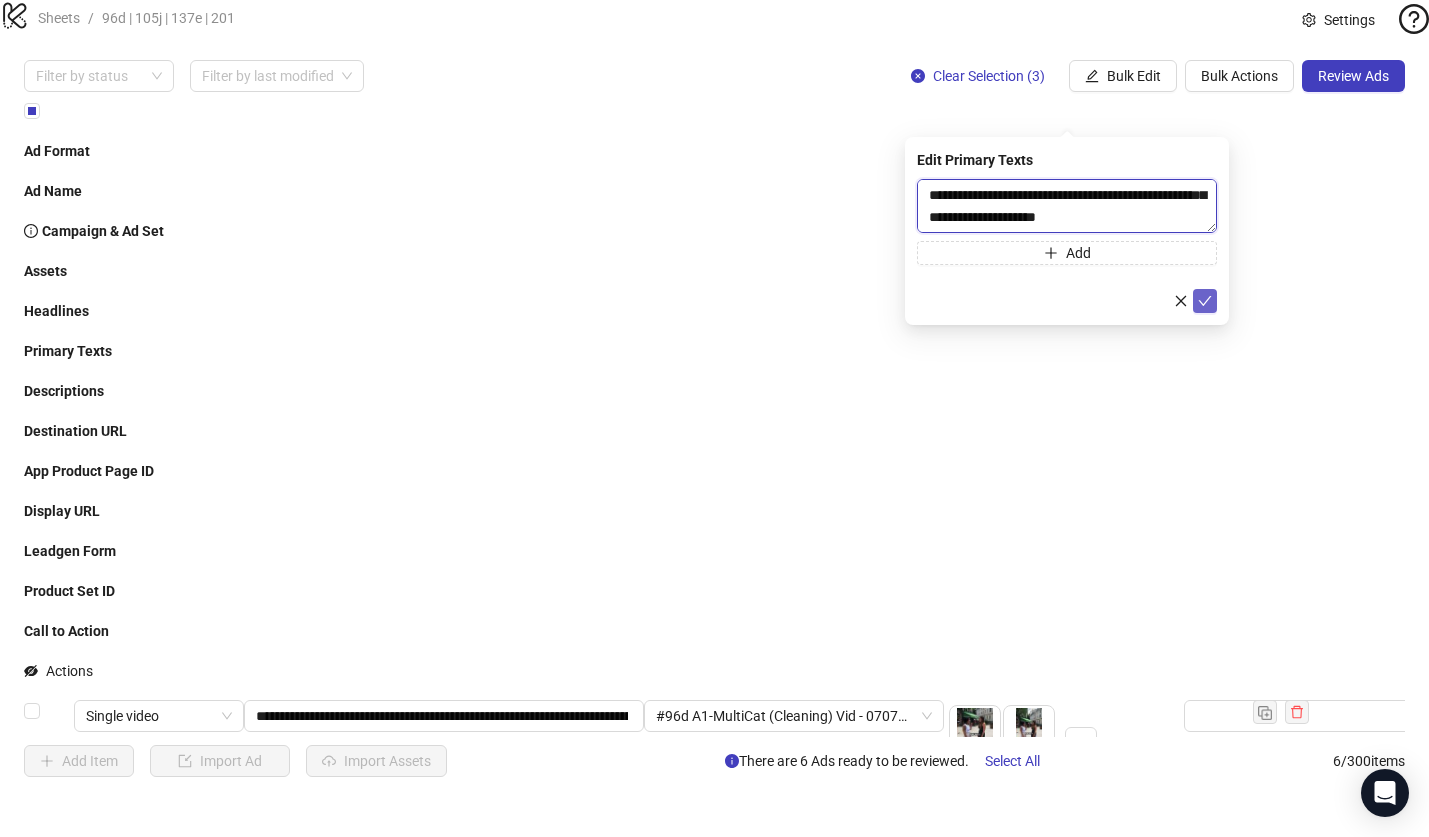 type on "**********" 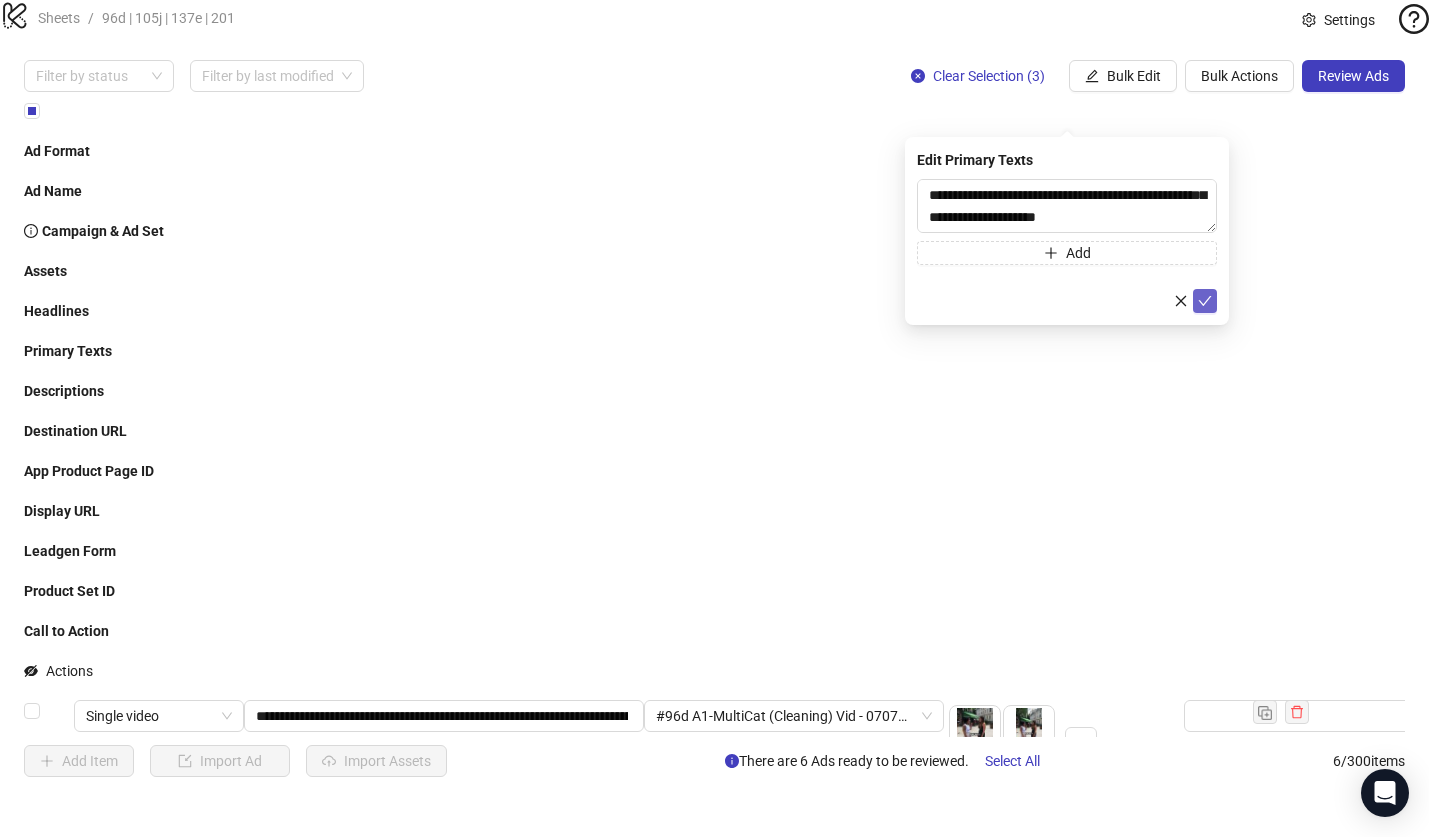click at bounding box center [1205, 301] 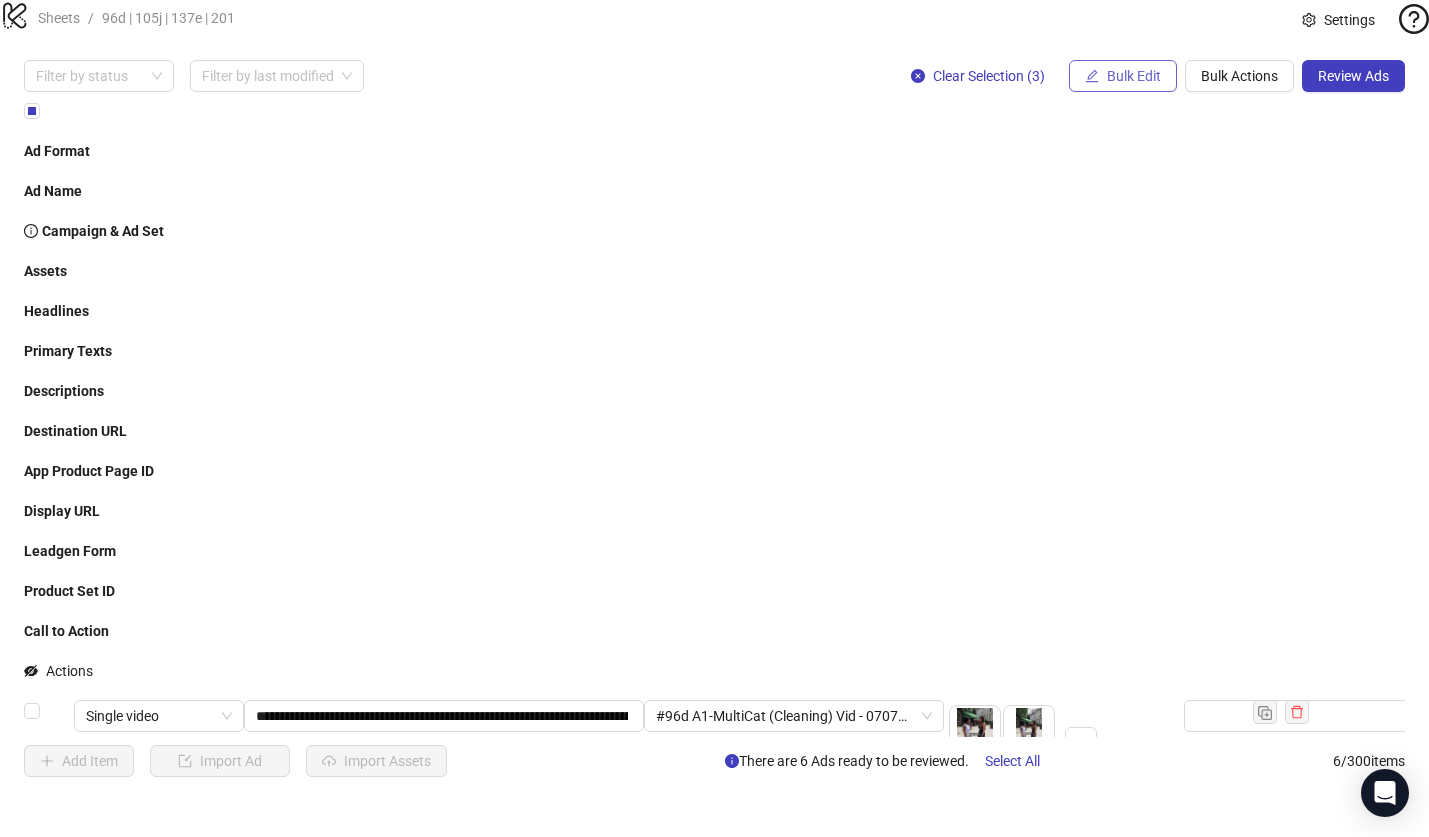 click on "Bulk Edit" at bounding box center (1134, 76) 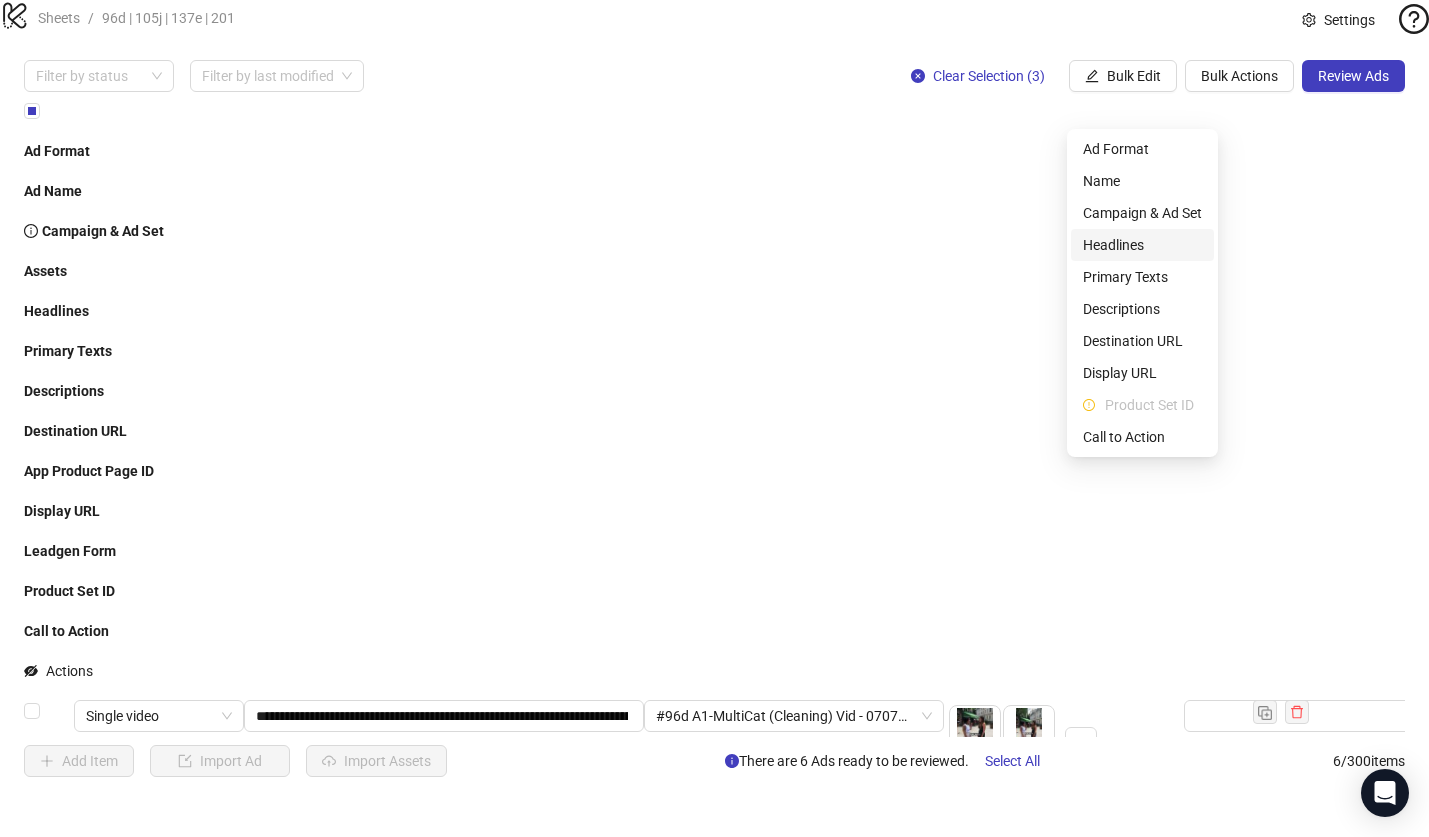 click on "Headlines" at bounding box center (1142, 245) 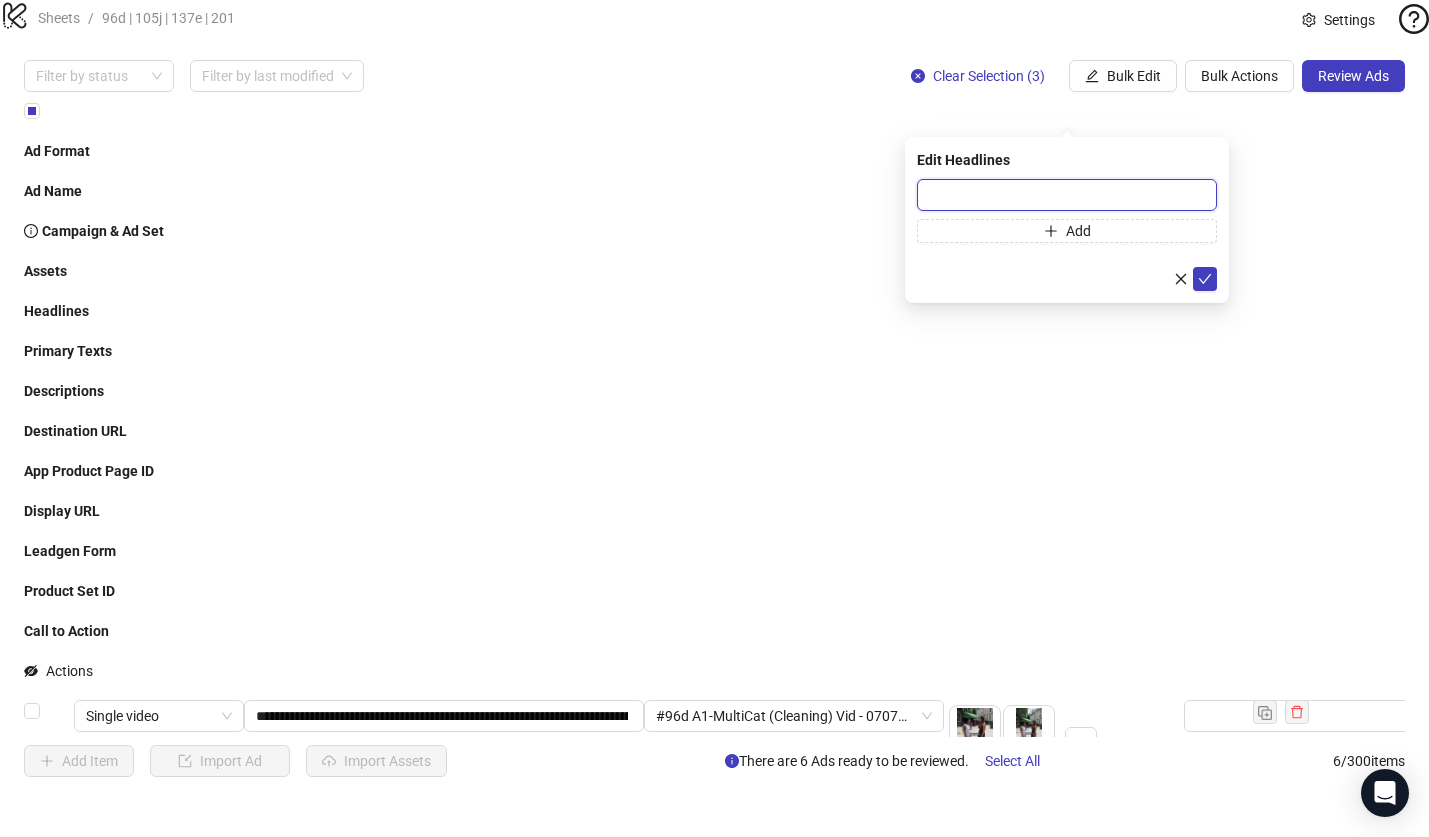 click at bounding box center (1067, 195) 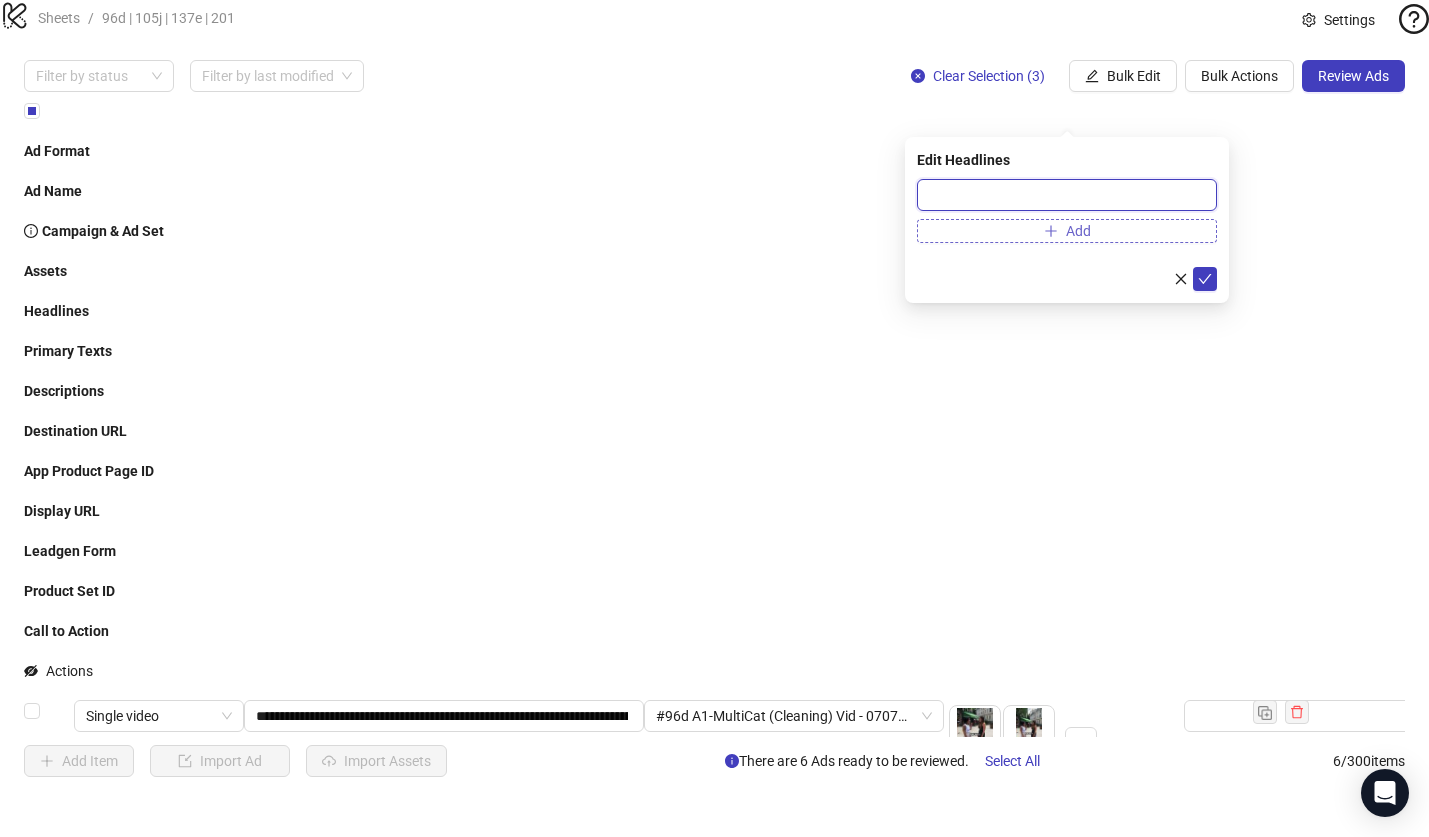paste on "**********" 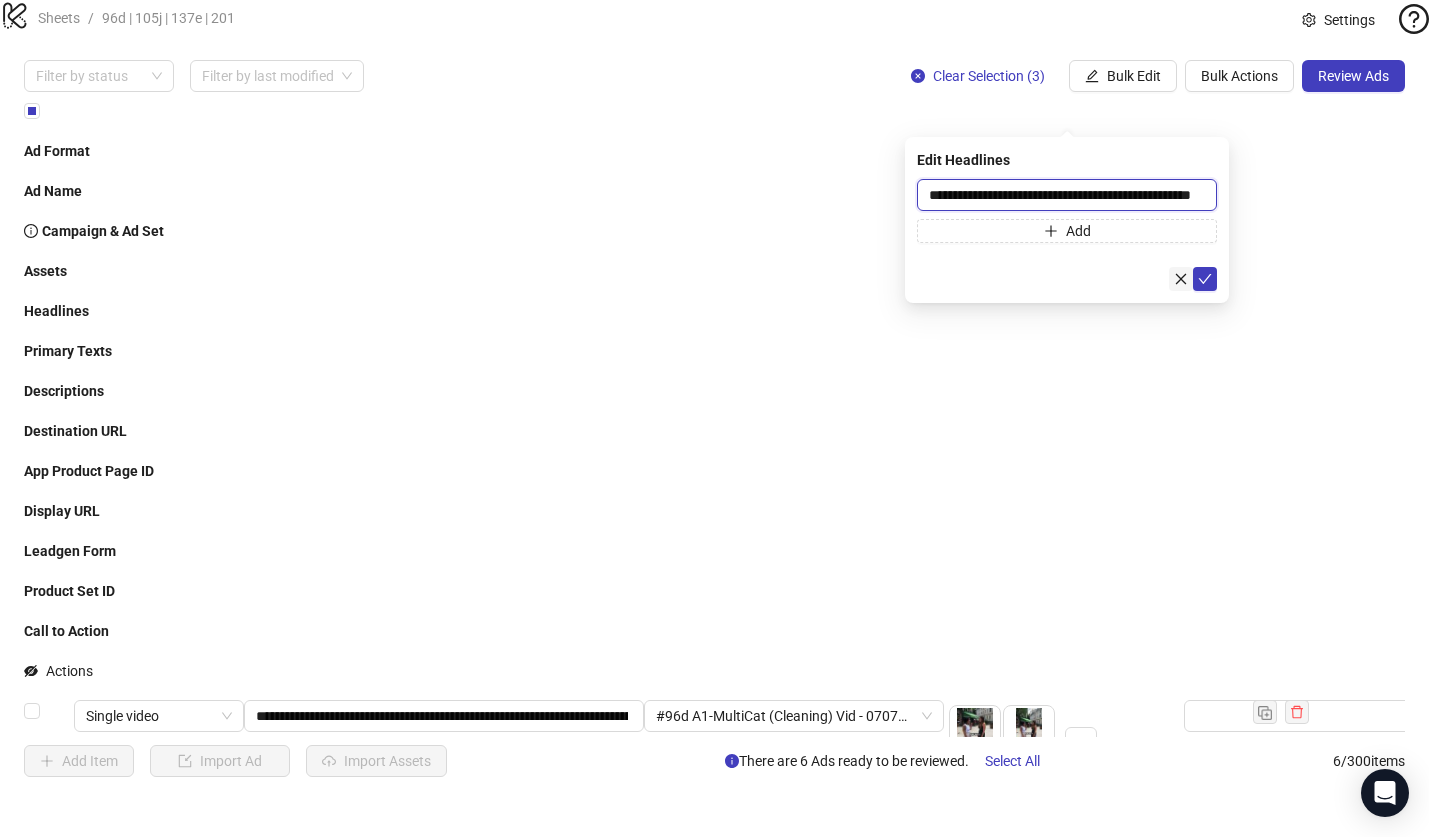 scroll, scrollTop: 0, scrollLeft: 40, axis: horizontal 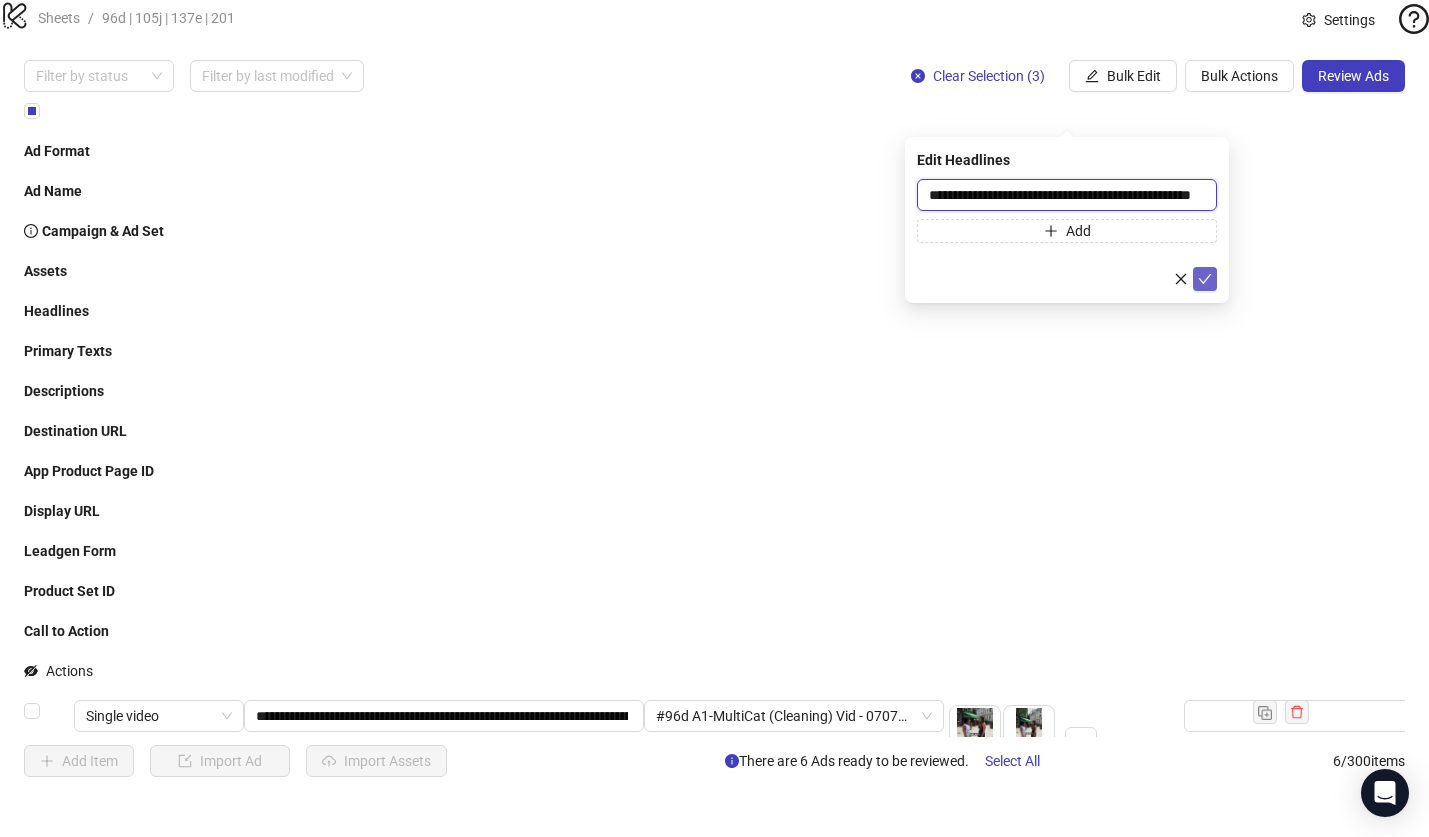 type on "**********" 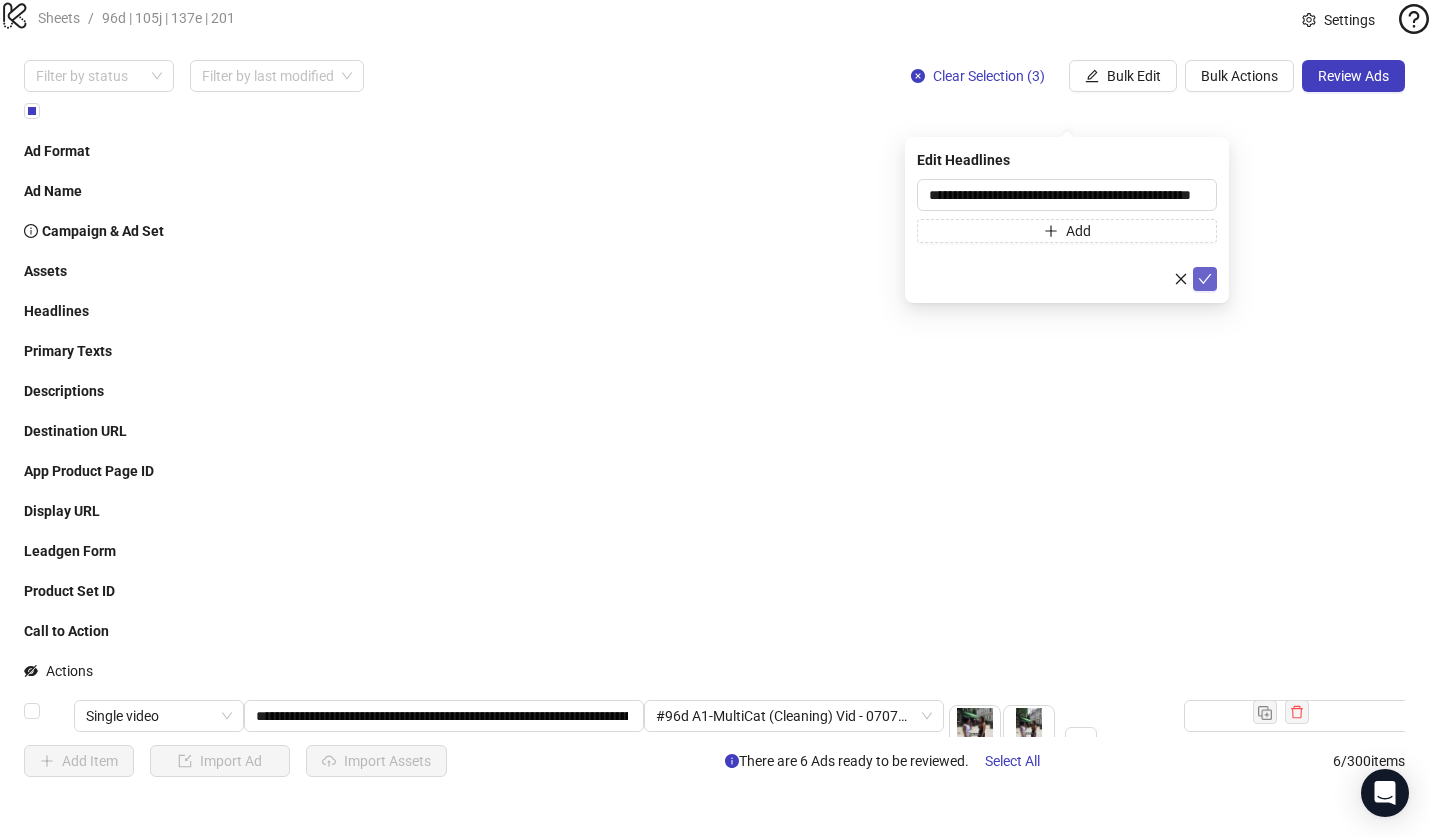 click at bounding box center [1205, 279] 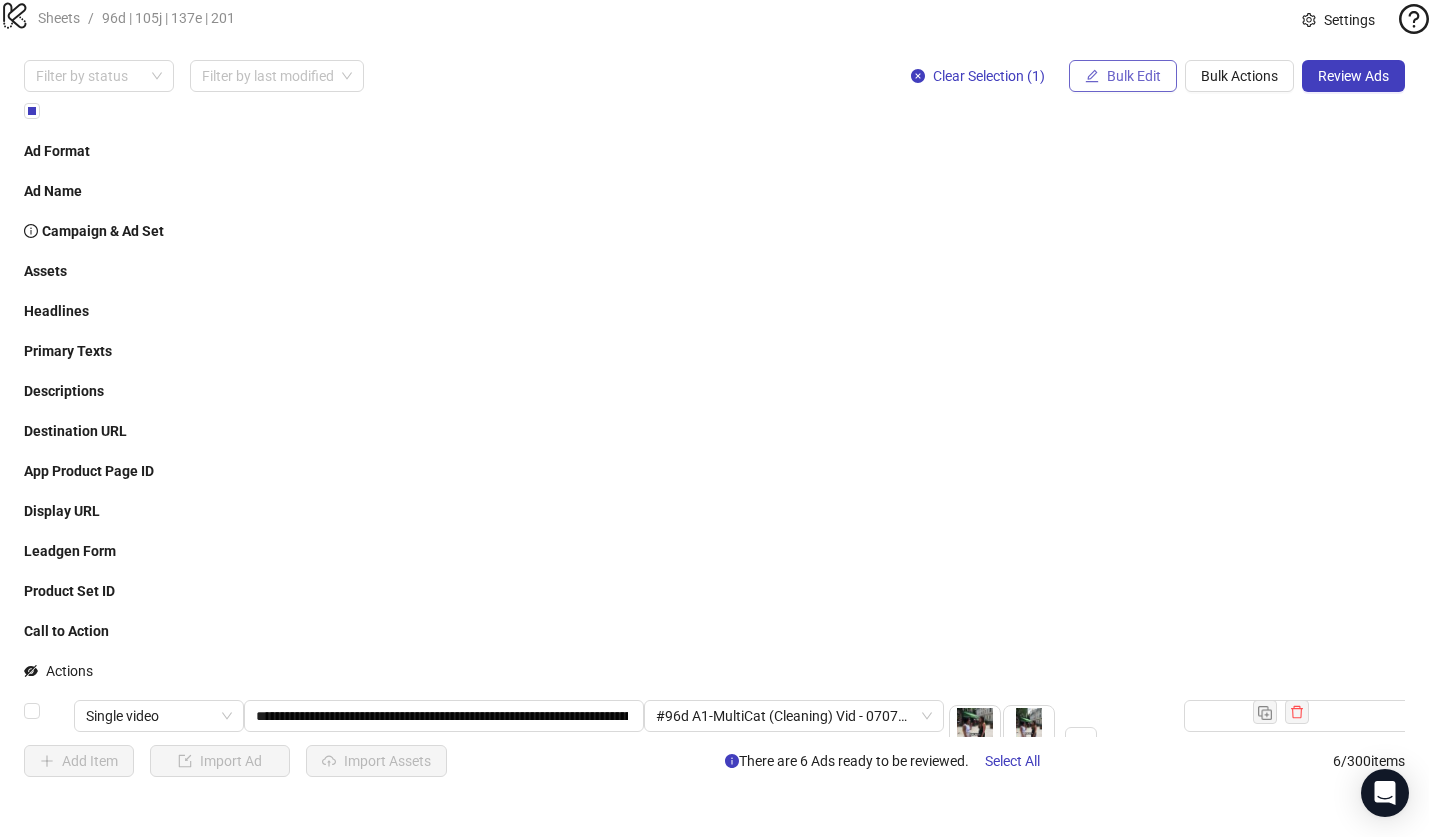 click on "Bulk Edit" at bounding box center (1134, 76) 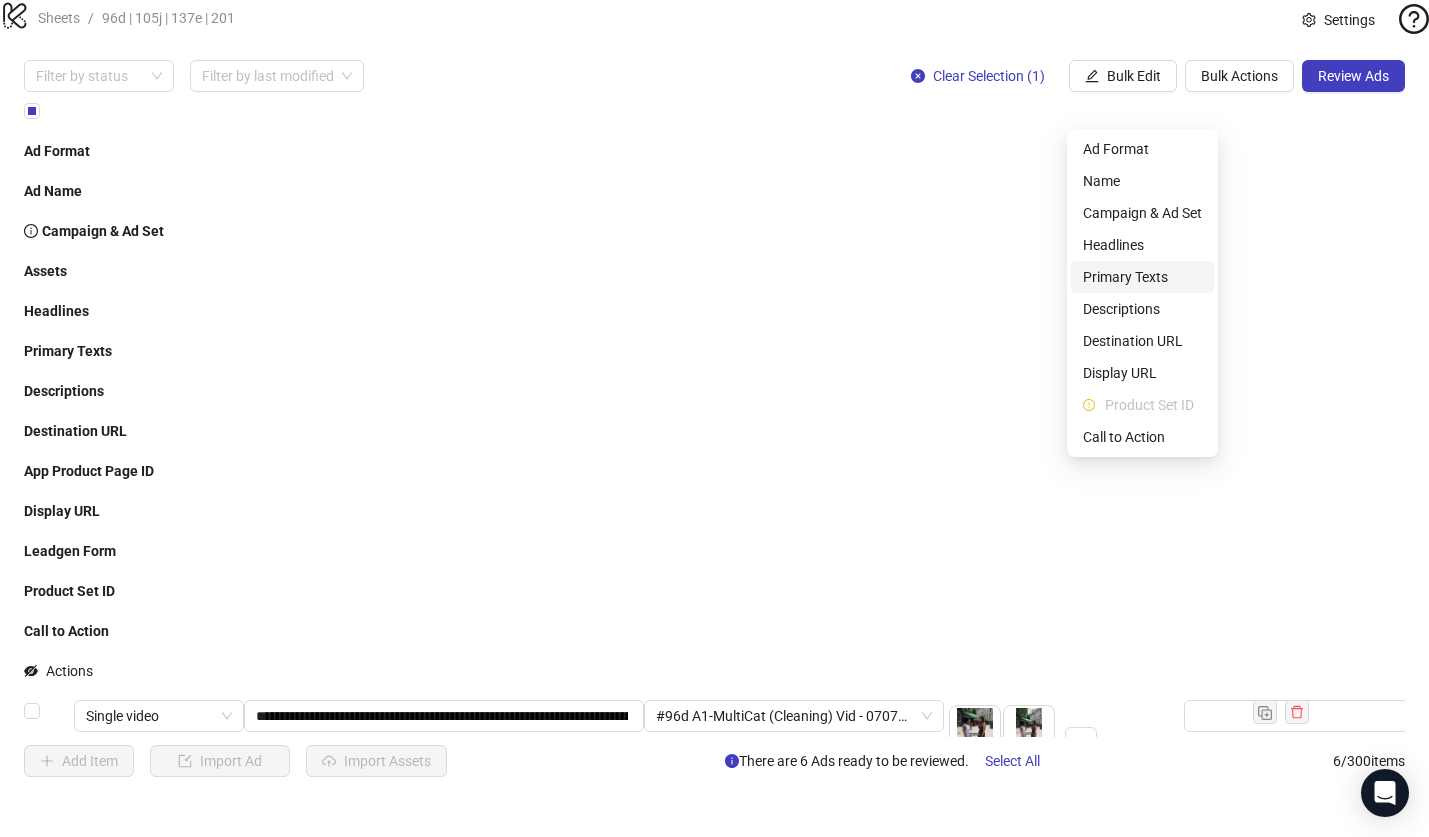 click on "Primary Texts" at bounding box center [1142, 277] 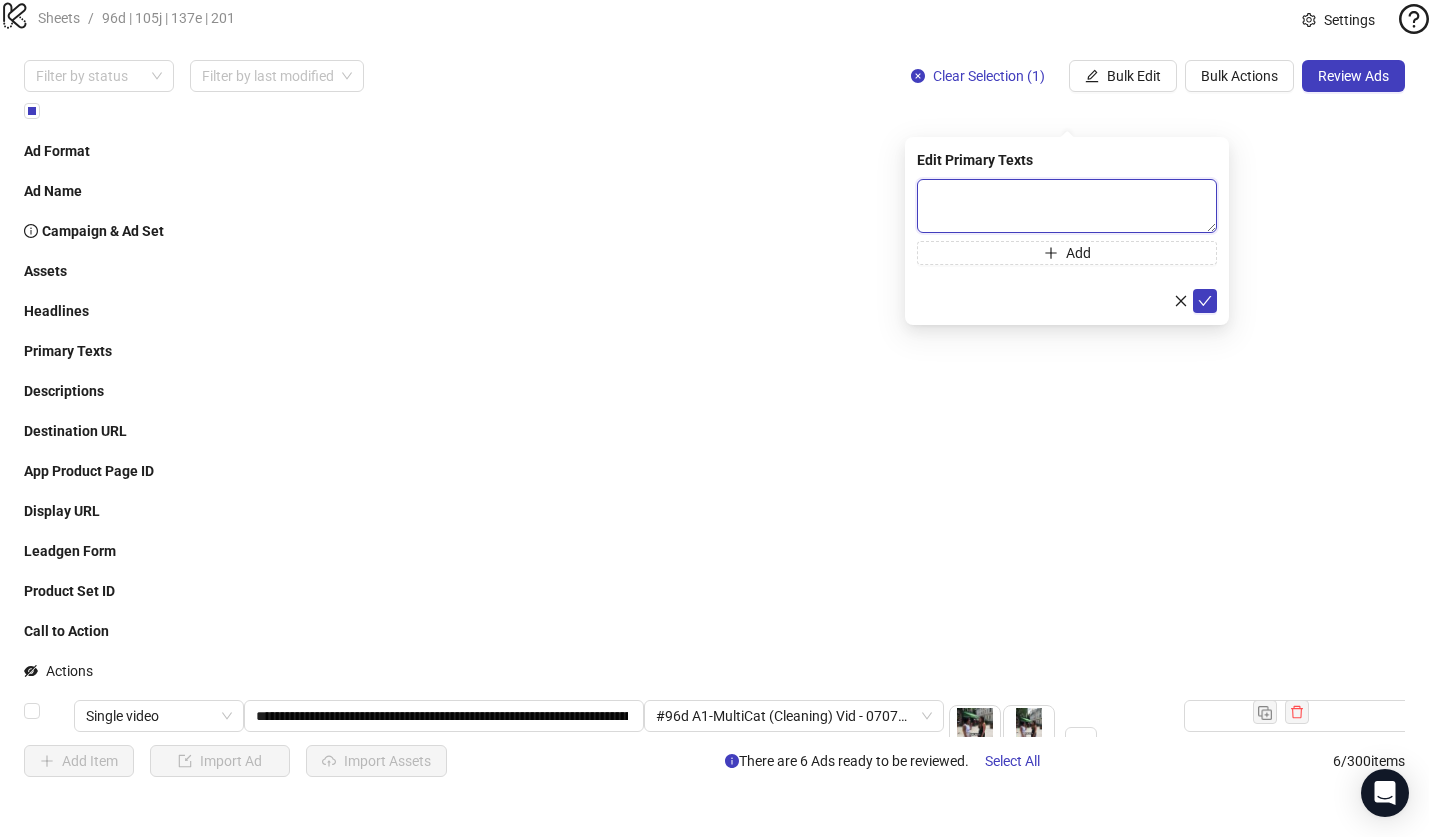 click at bounding box center [1067, 206] 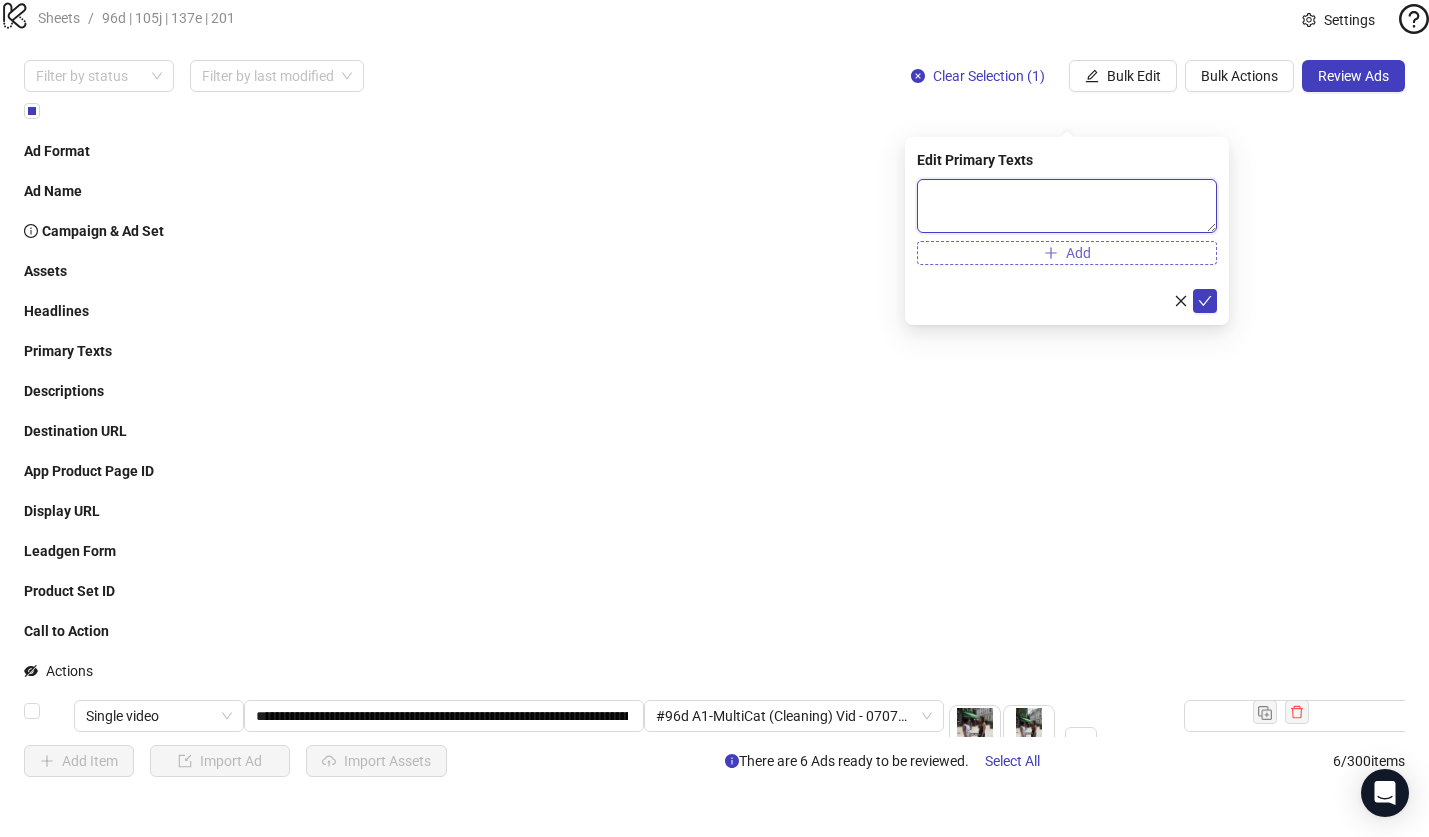 paste on "**********" 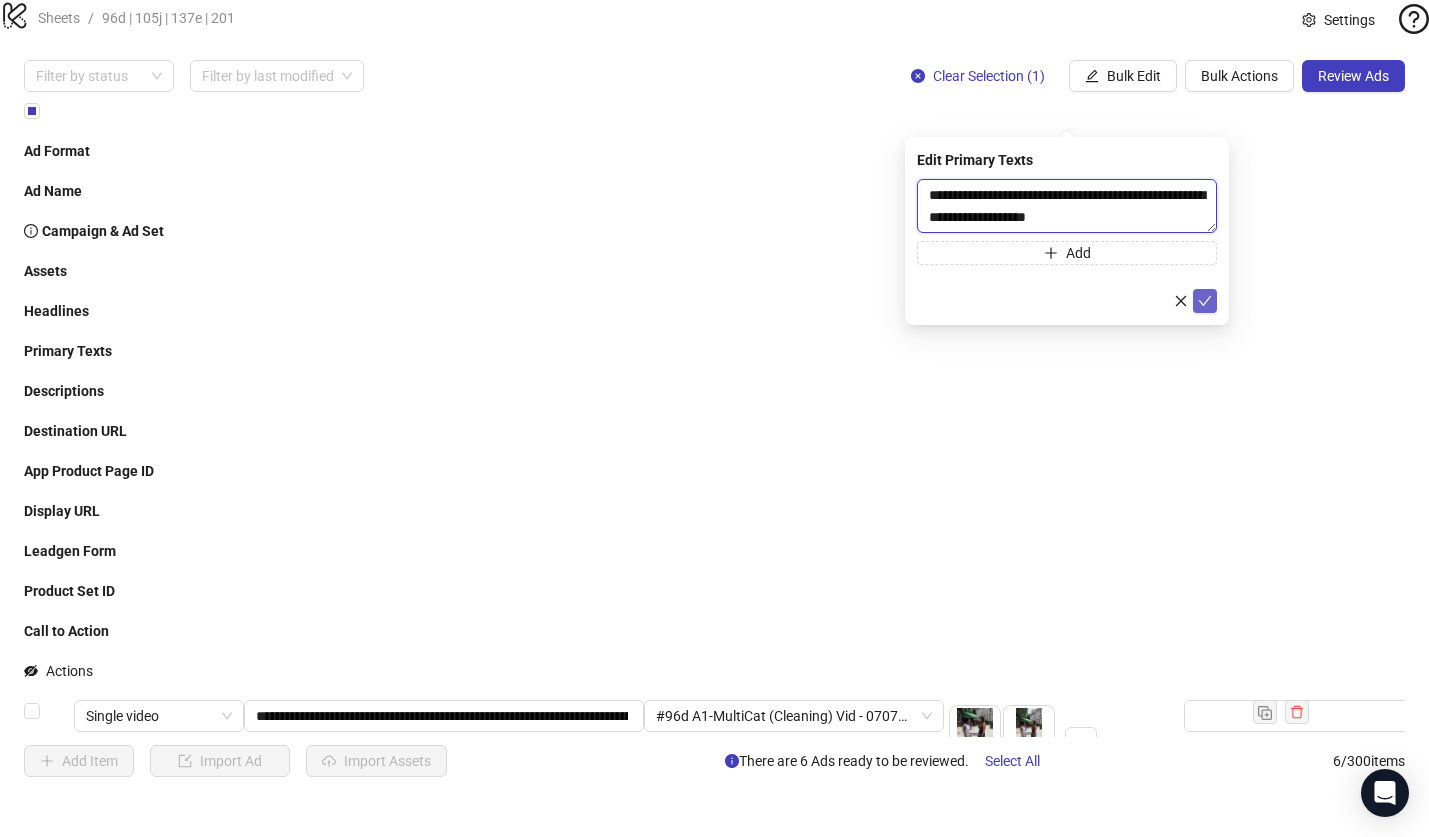 type on "**********" 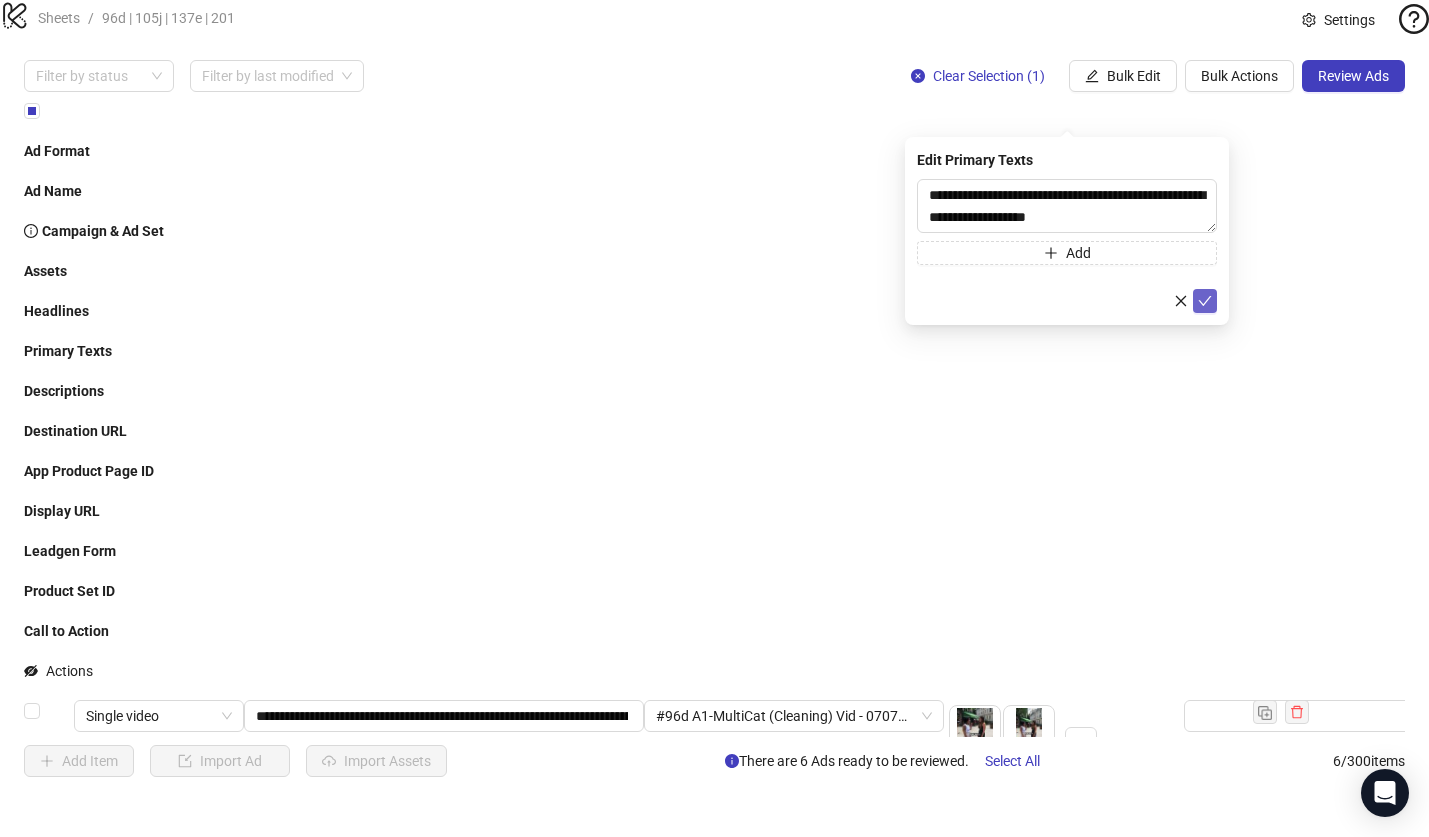 click at bounding box center (1205, 301) 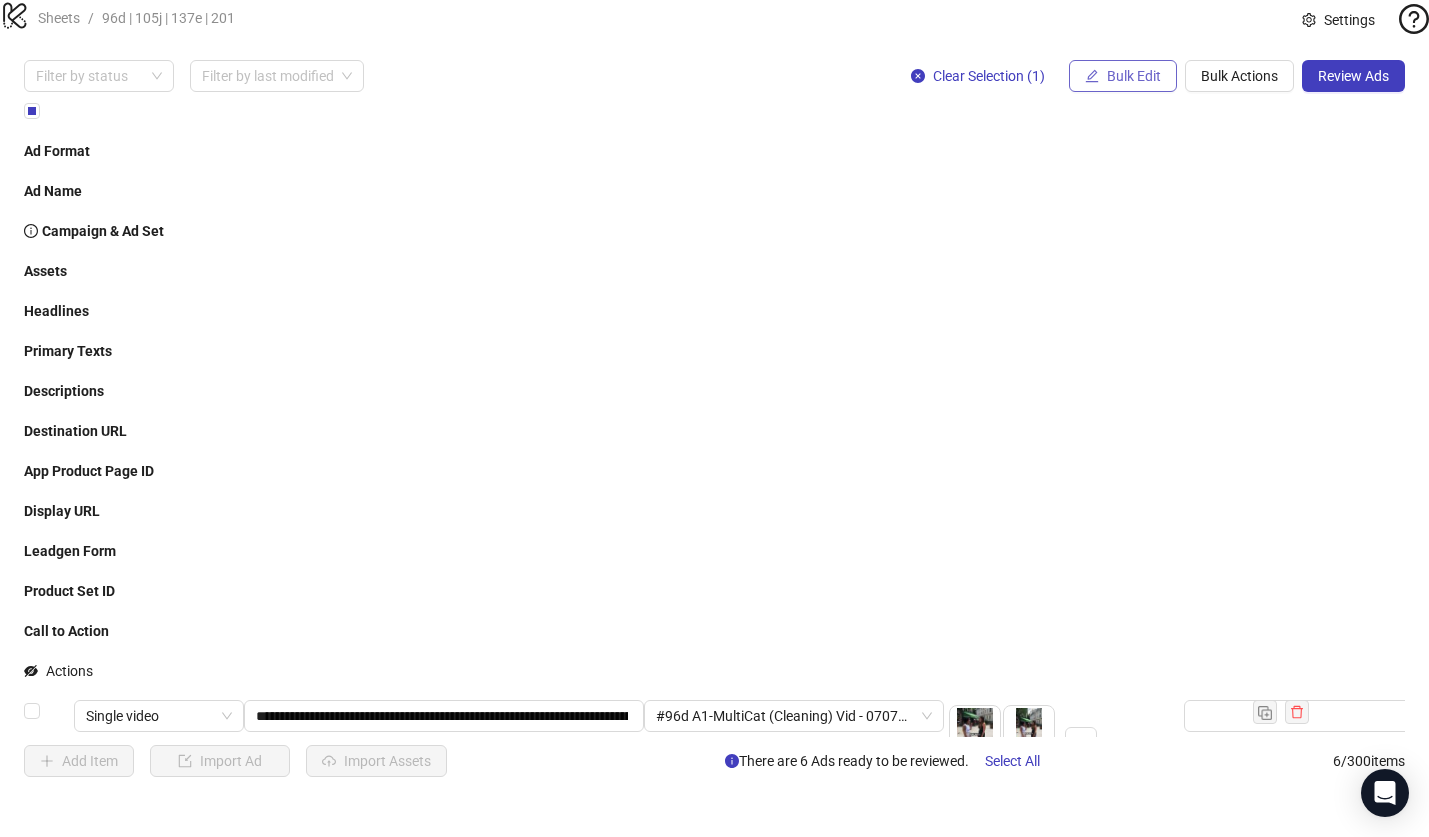 click on "Bulk Edit" at bounding box center [1134, 76] 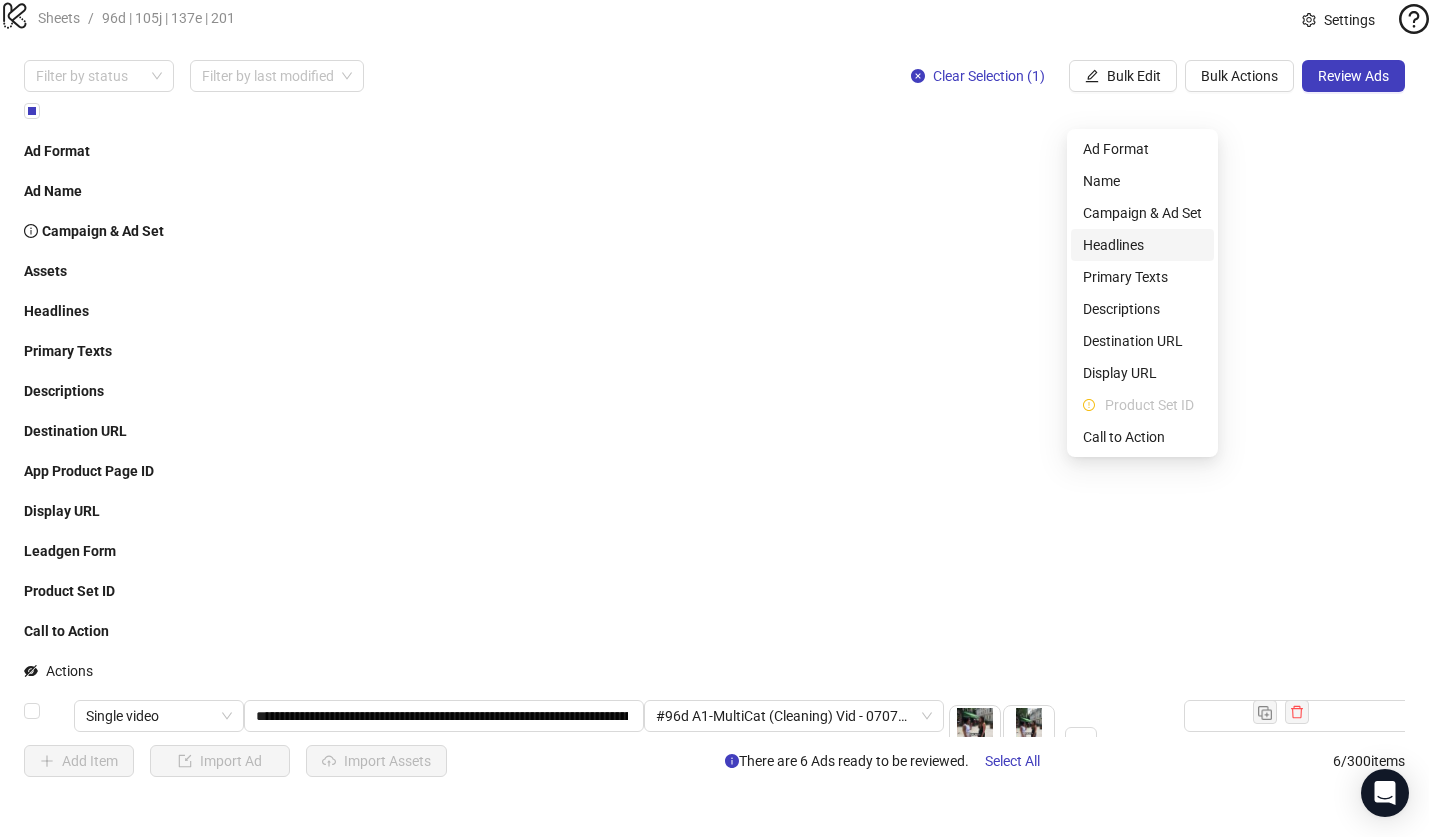 click on "Headlines" at bounding box center [1142, 245] 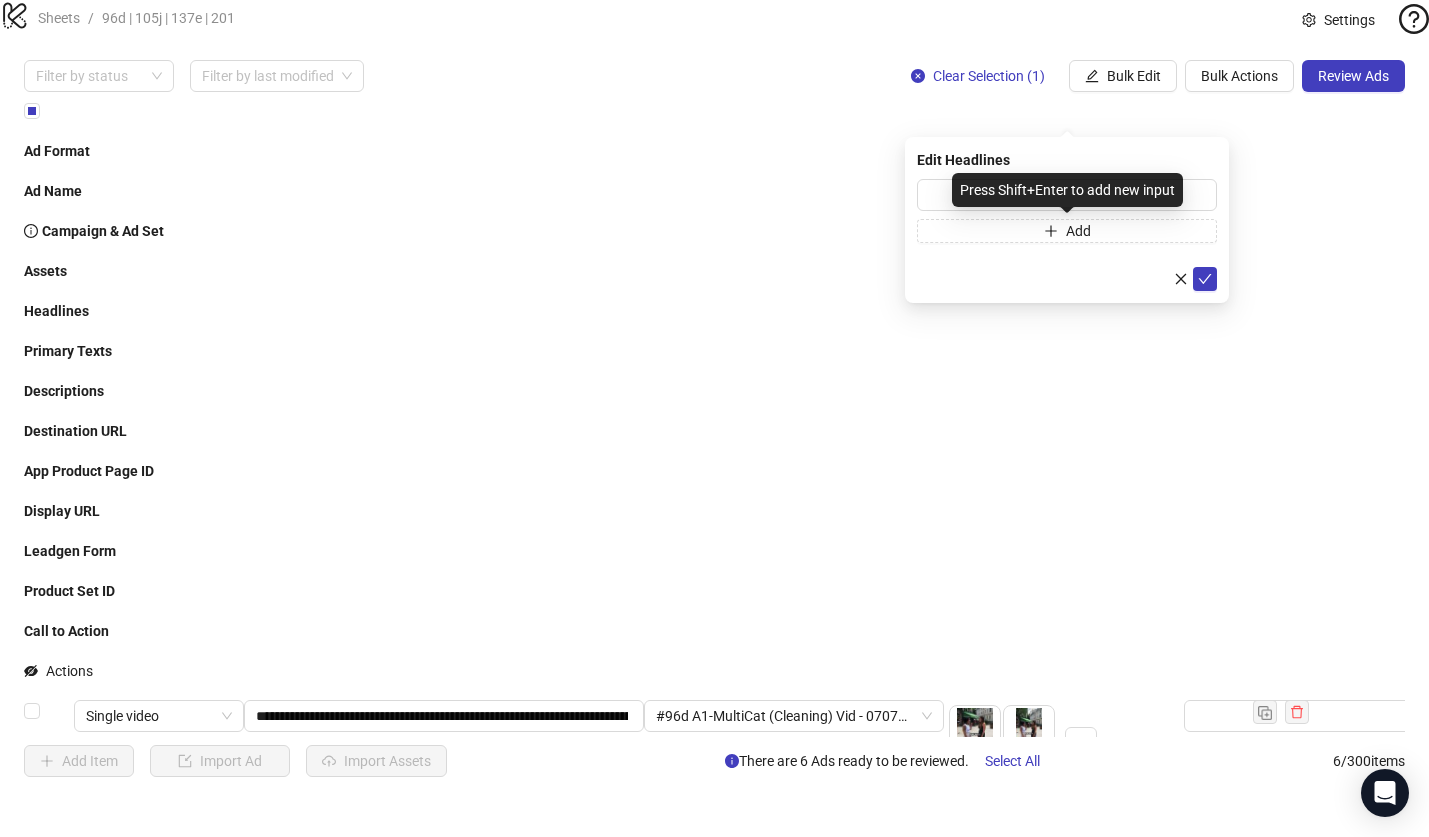 click on "Press Shift+Enter to add new input" at bounding box center (1067, 190) 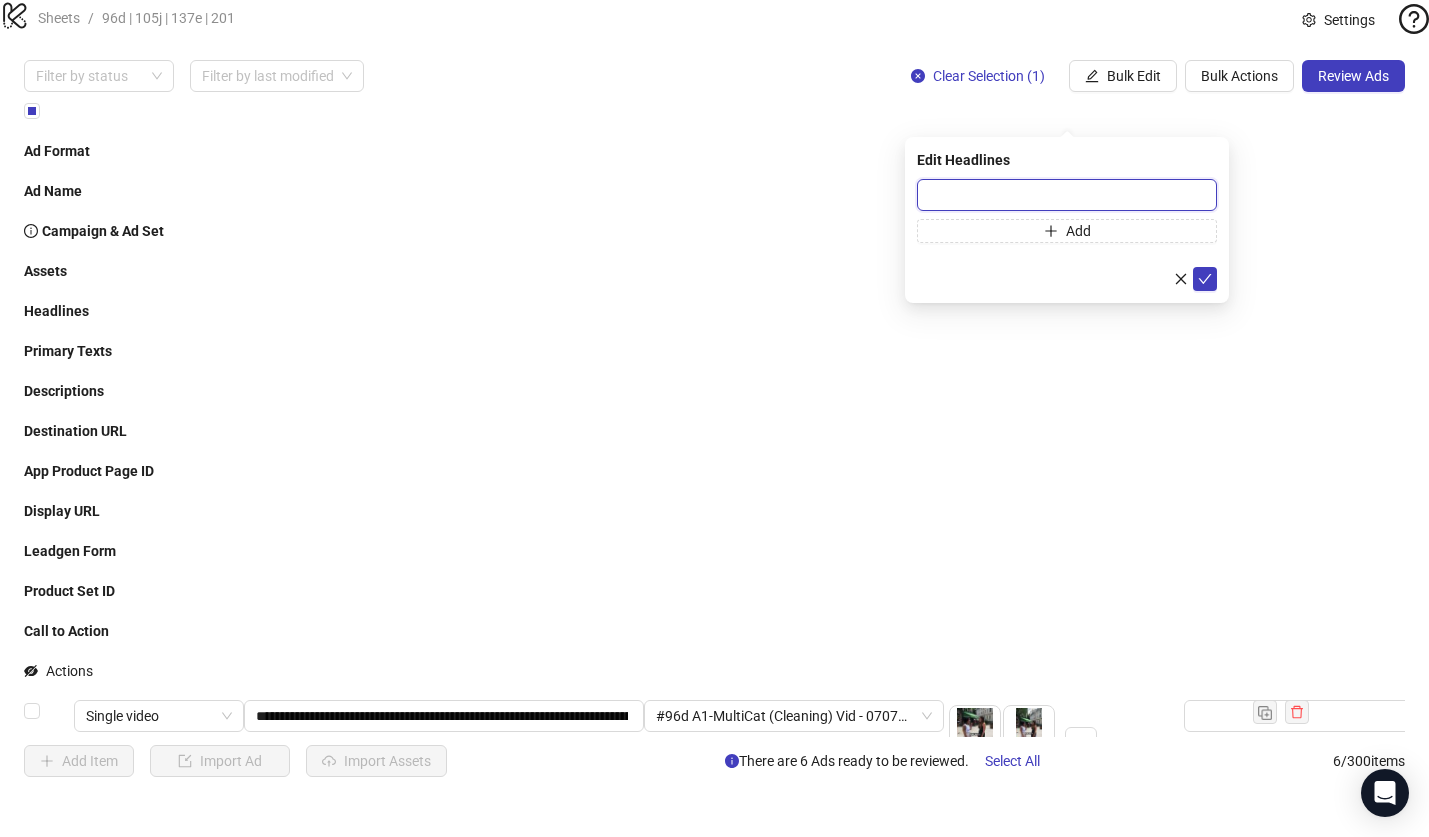 click at bounding box center (1067, 195) 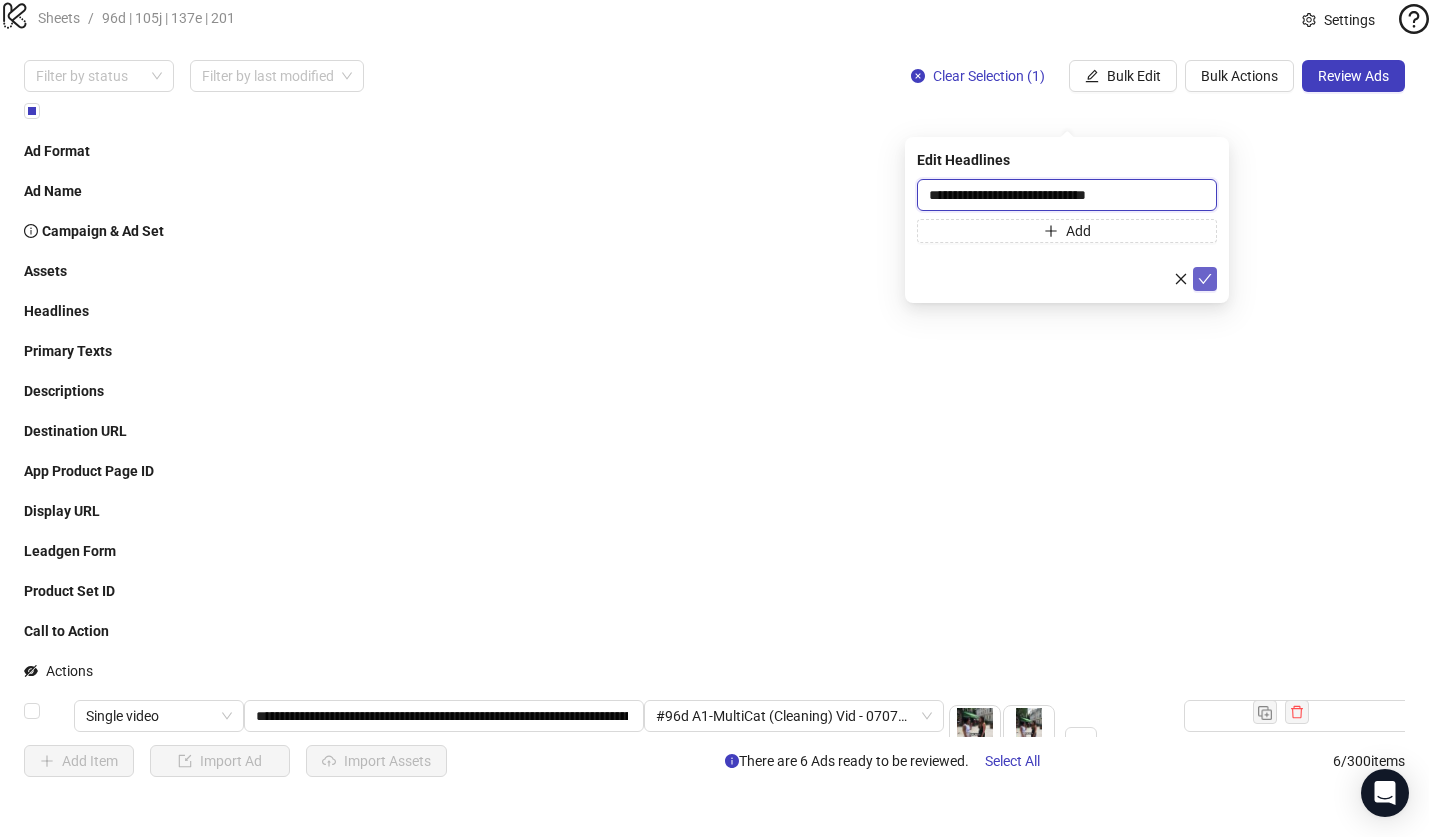 type on "**********" 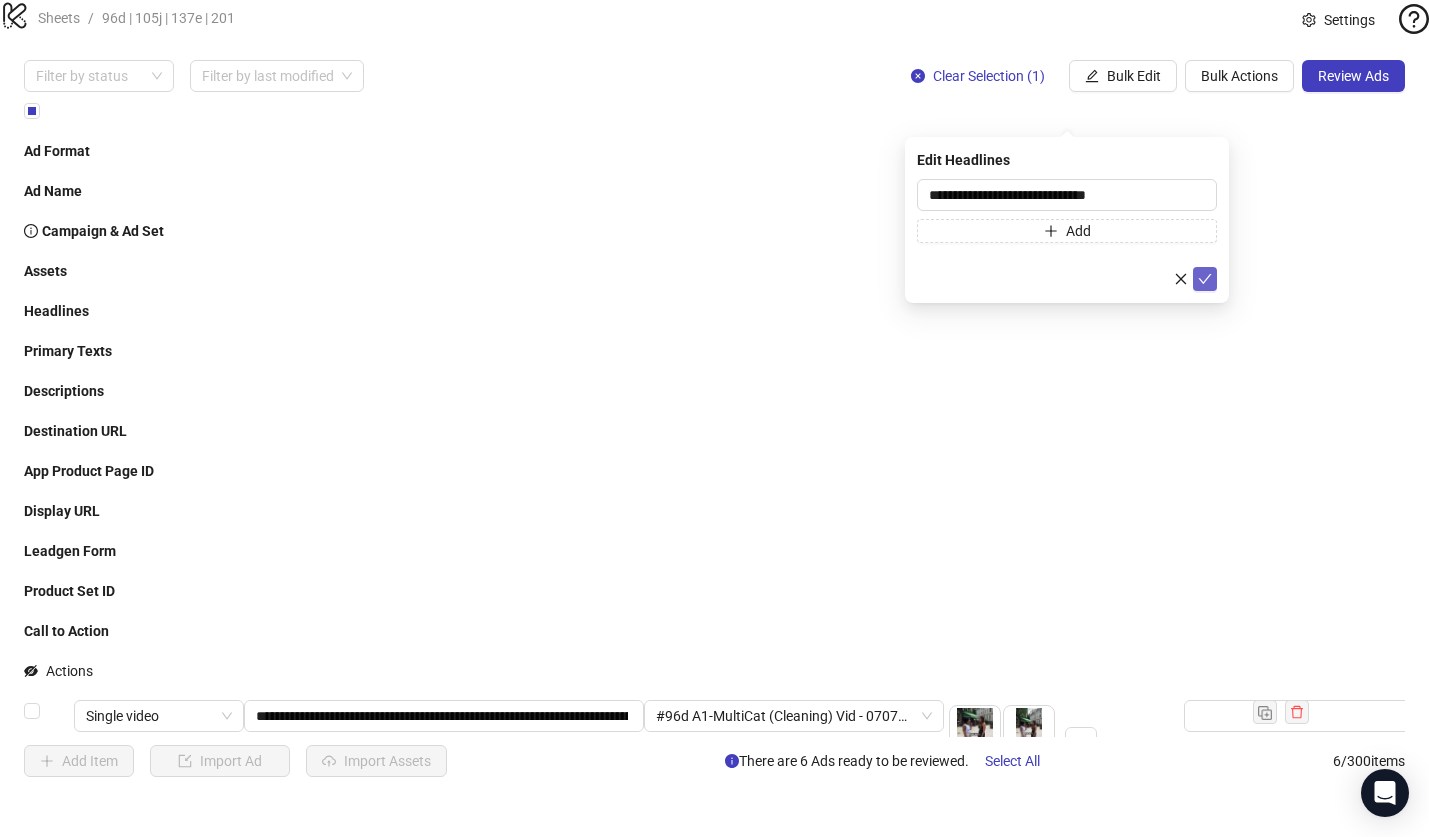 click at bounding box center [1205, 279] 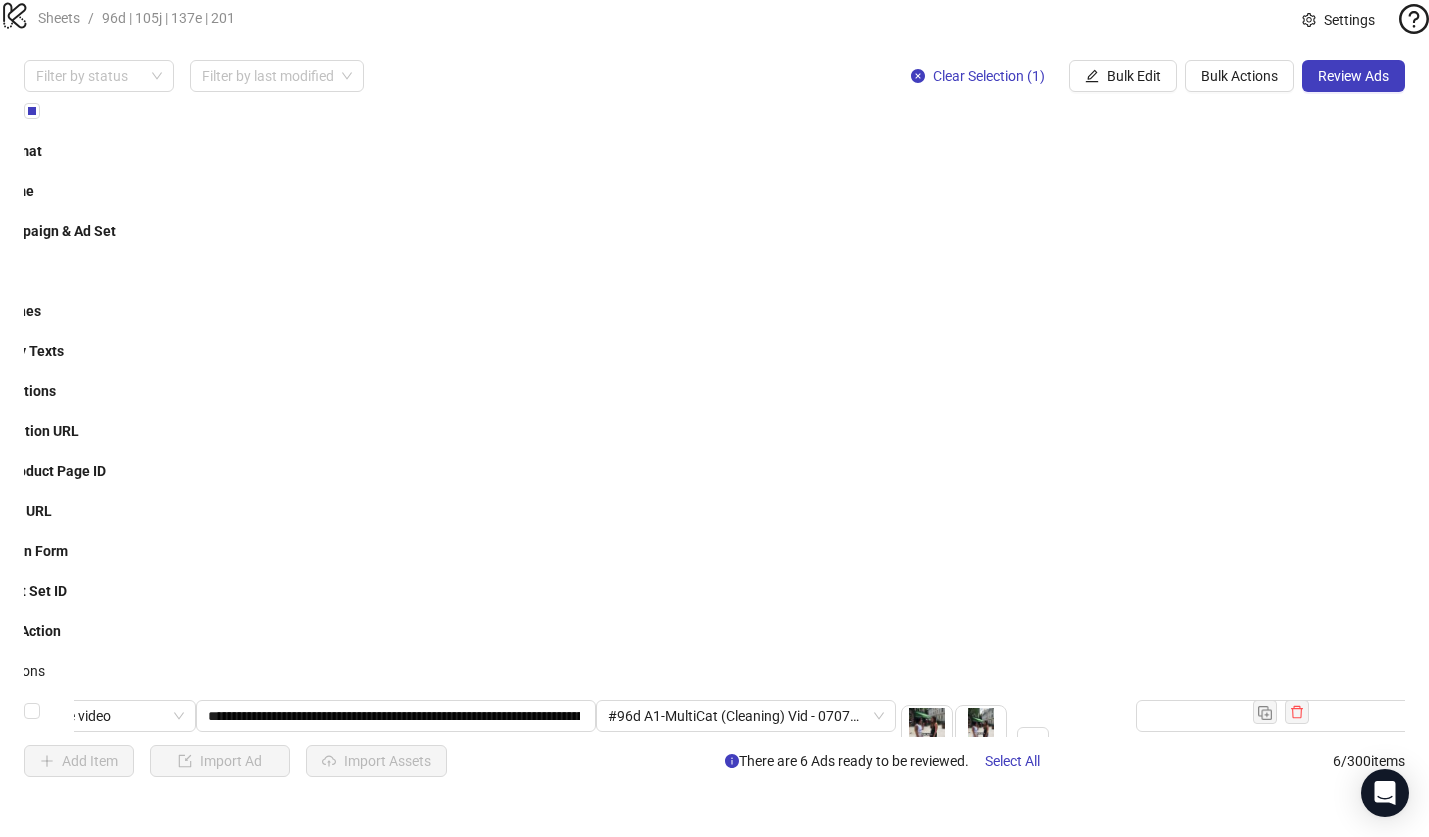 scroll, scrollTop: 0, scrollLeft: 0, axis: both 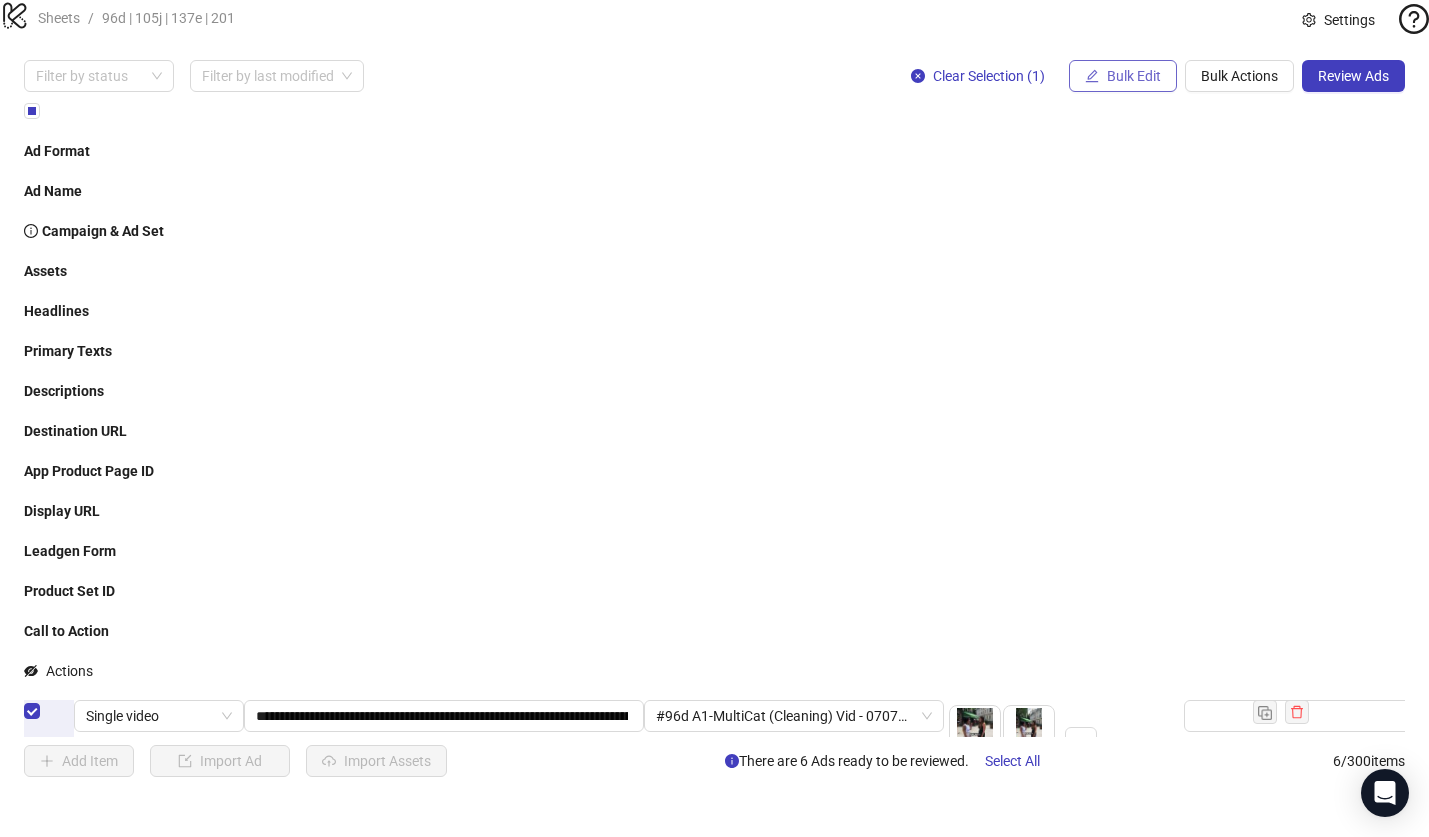 click on "Bulk Edit" at bounding box center (1134, 76) 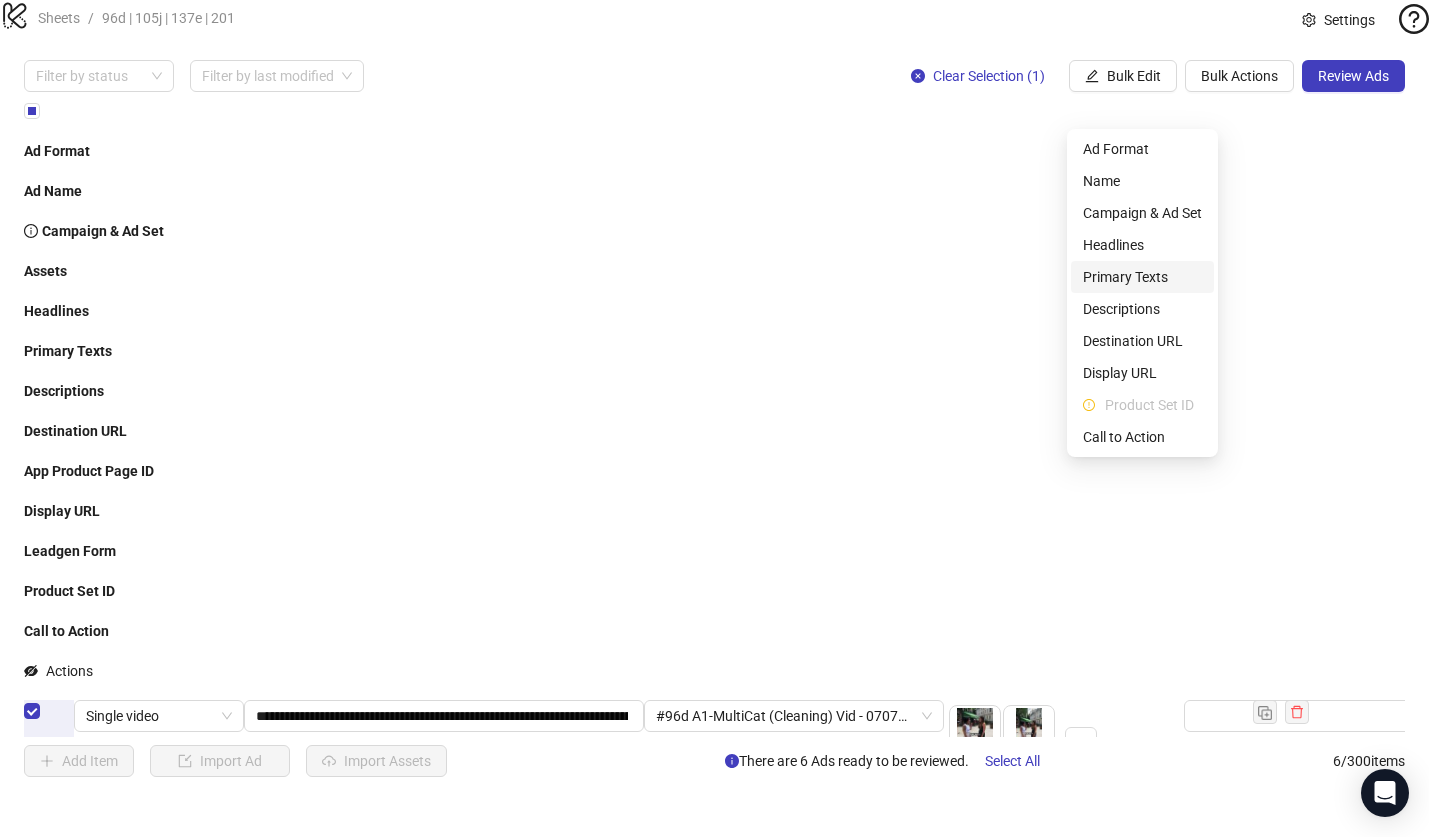click on "Primary Texts" at bounding box center (1142, 277) 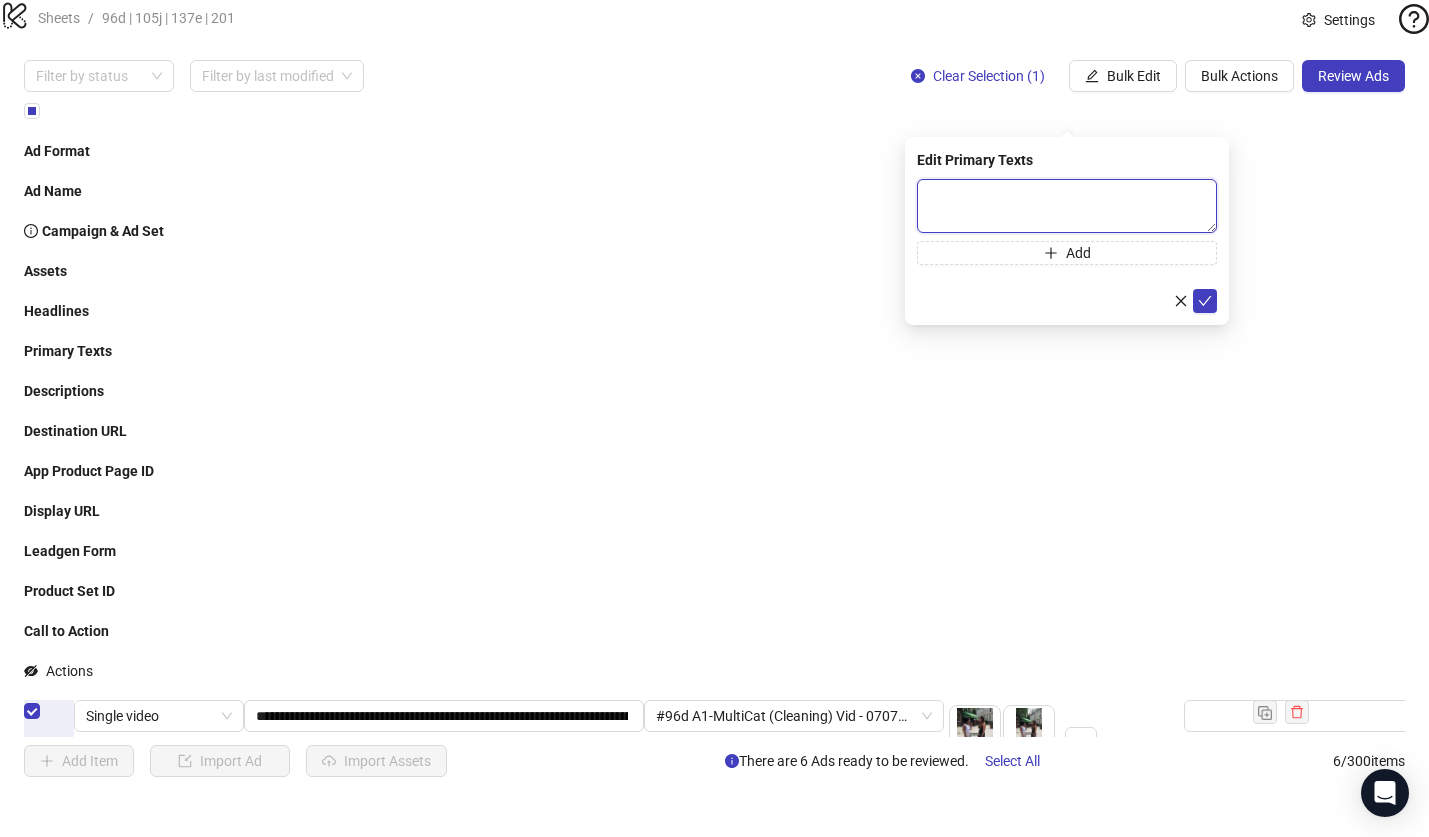 click at bounding box center (1067, 206) 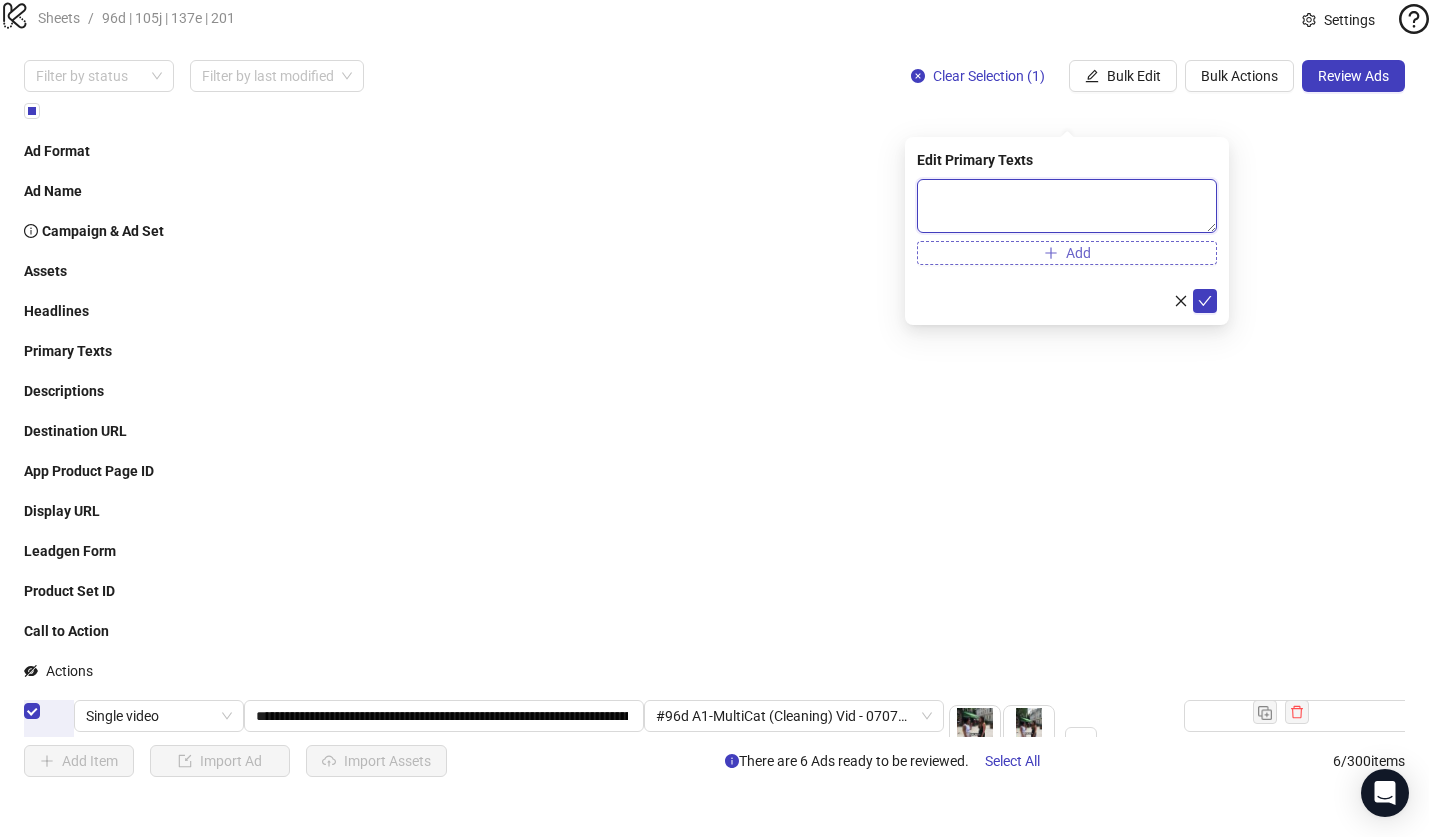paste on "**********" 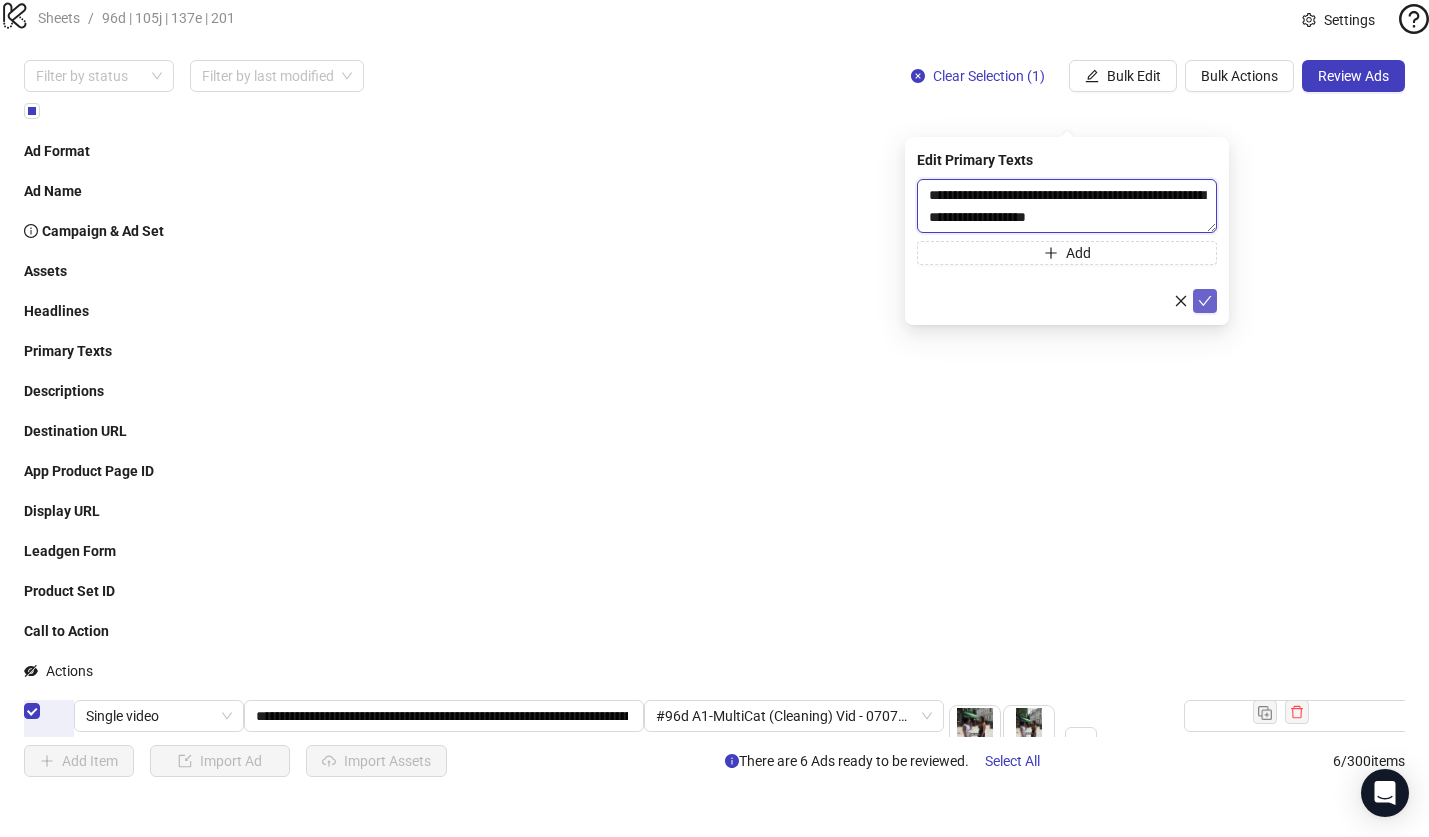 type on "**********" 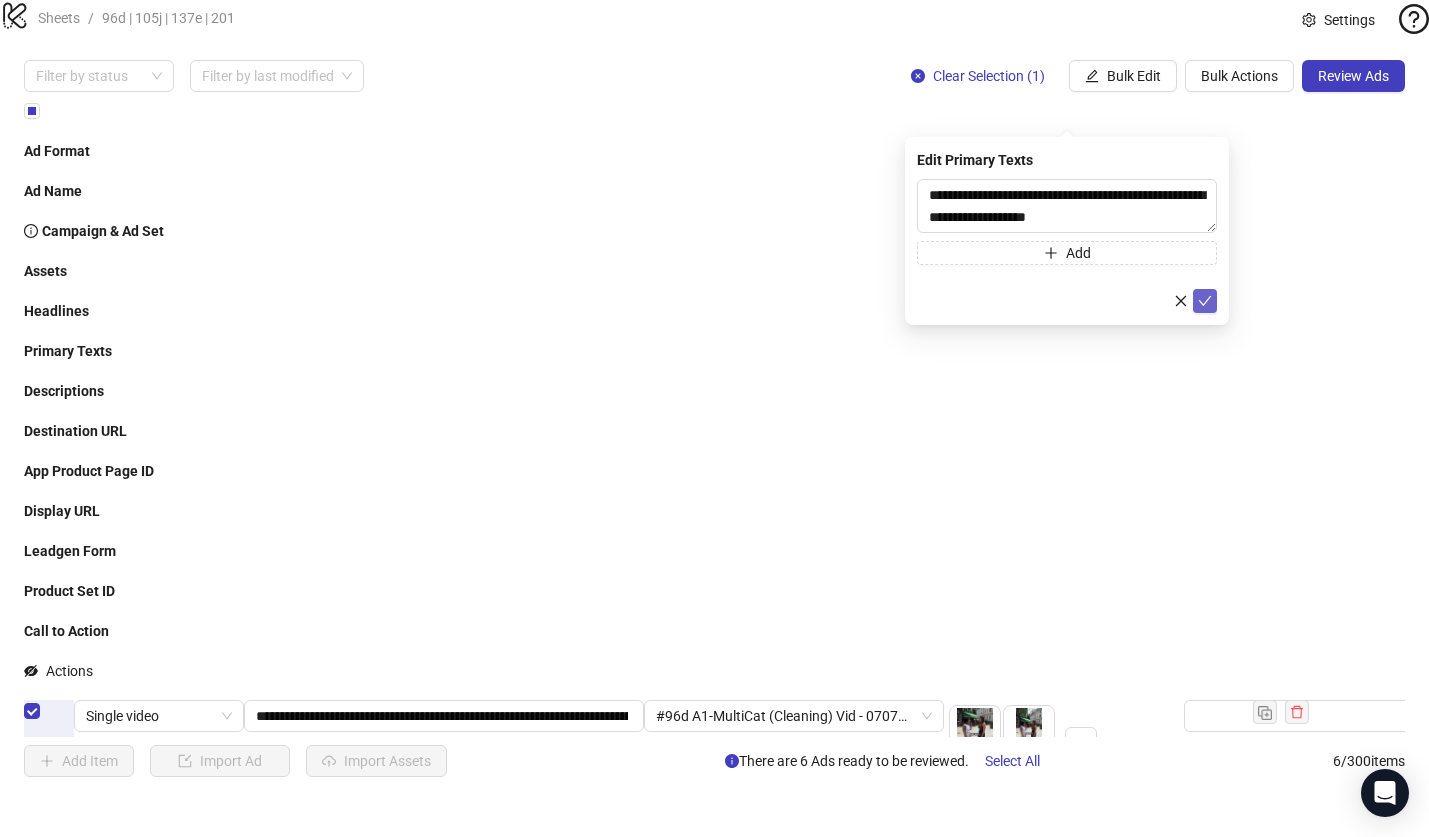 click at bounding box center [1205, 301] 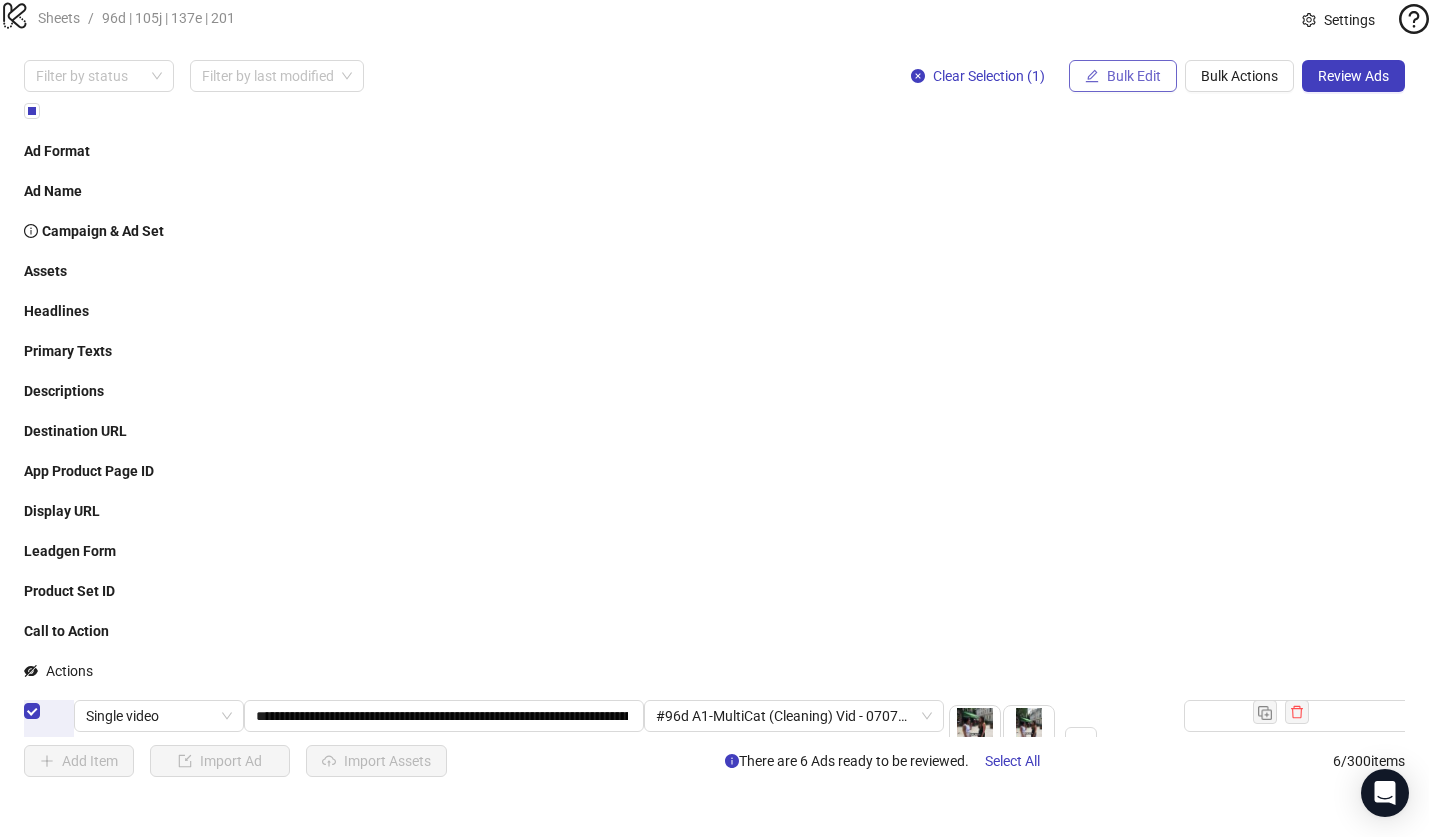 click on "Bulk Edit" at bounding box center [1134, 76] 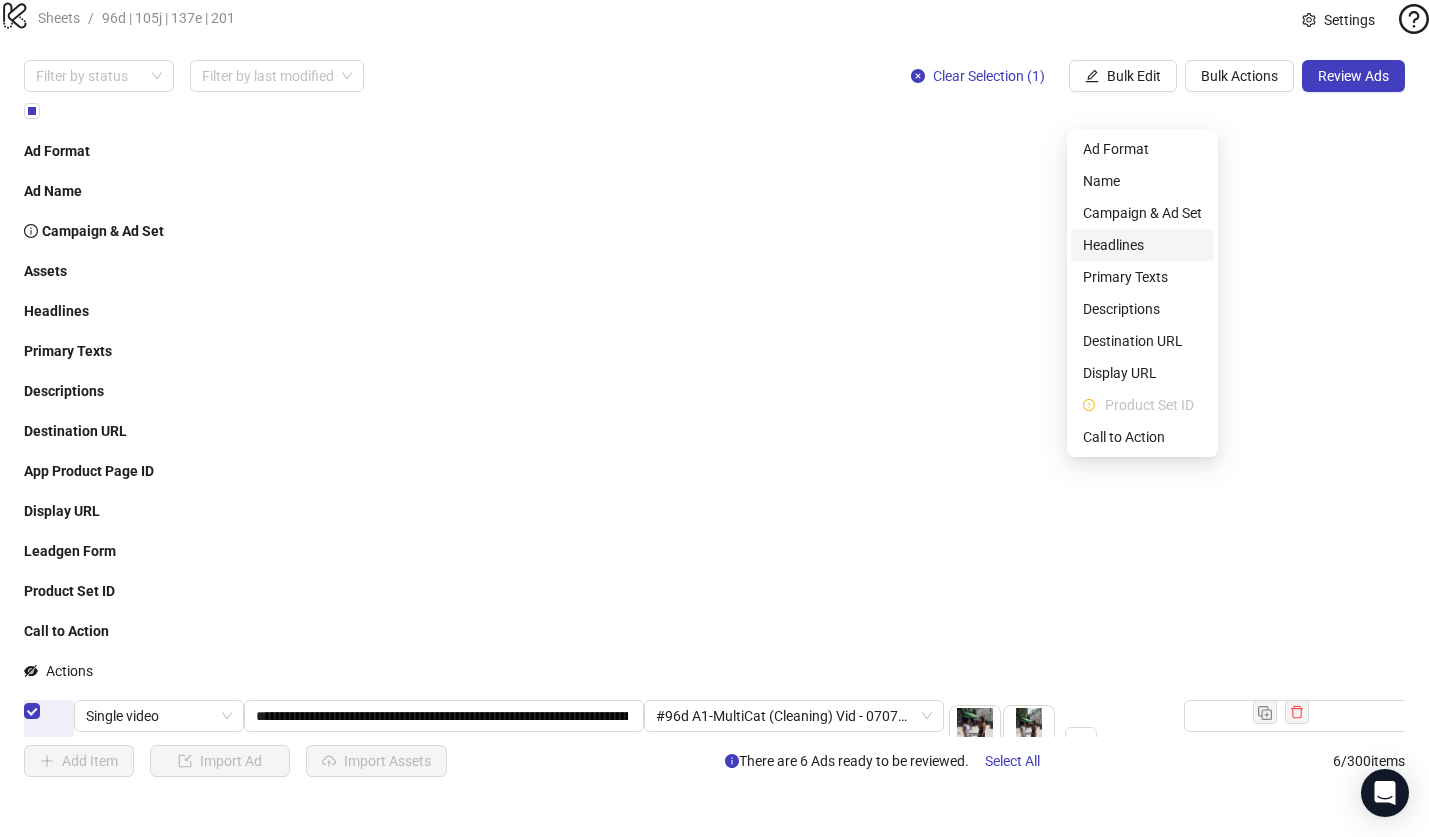 click on "Headlines" at bounding box center [1142, 245] 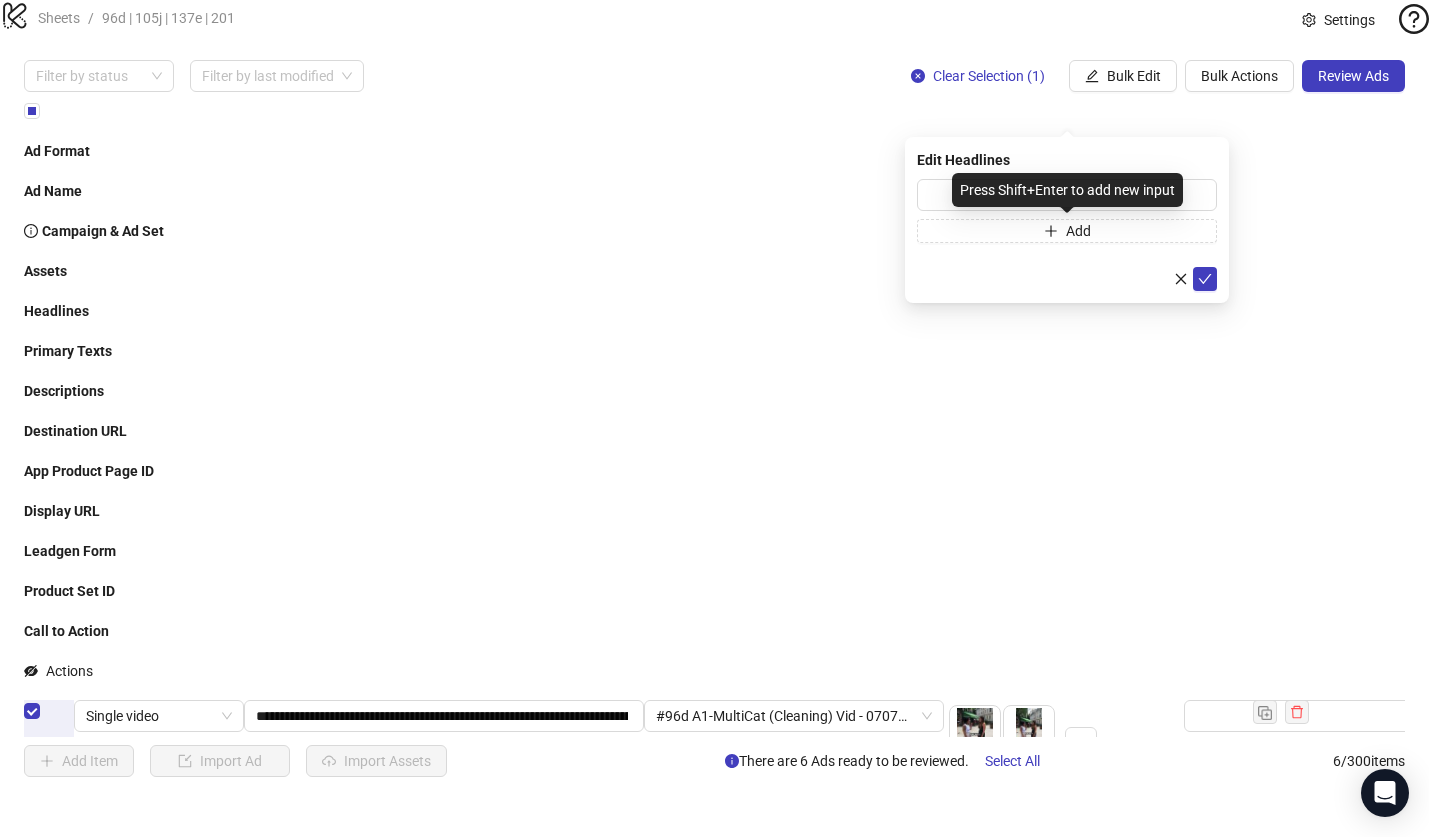 click on "Press Shift+Enter to add new input" at bounding box center [1067, 190] 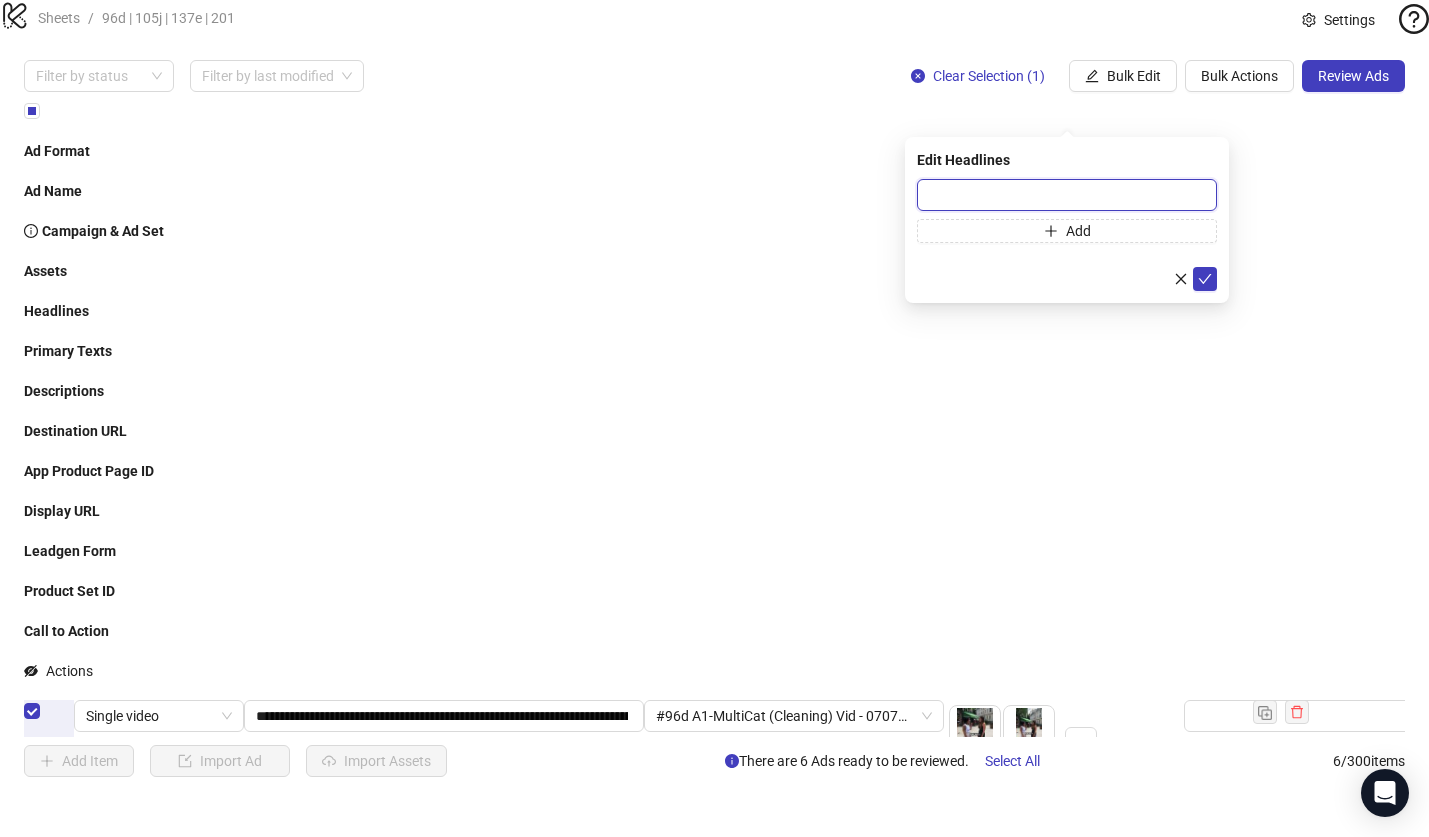 click at bounding box center (1067, 195) 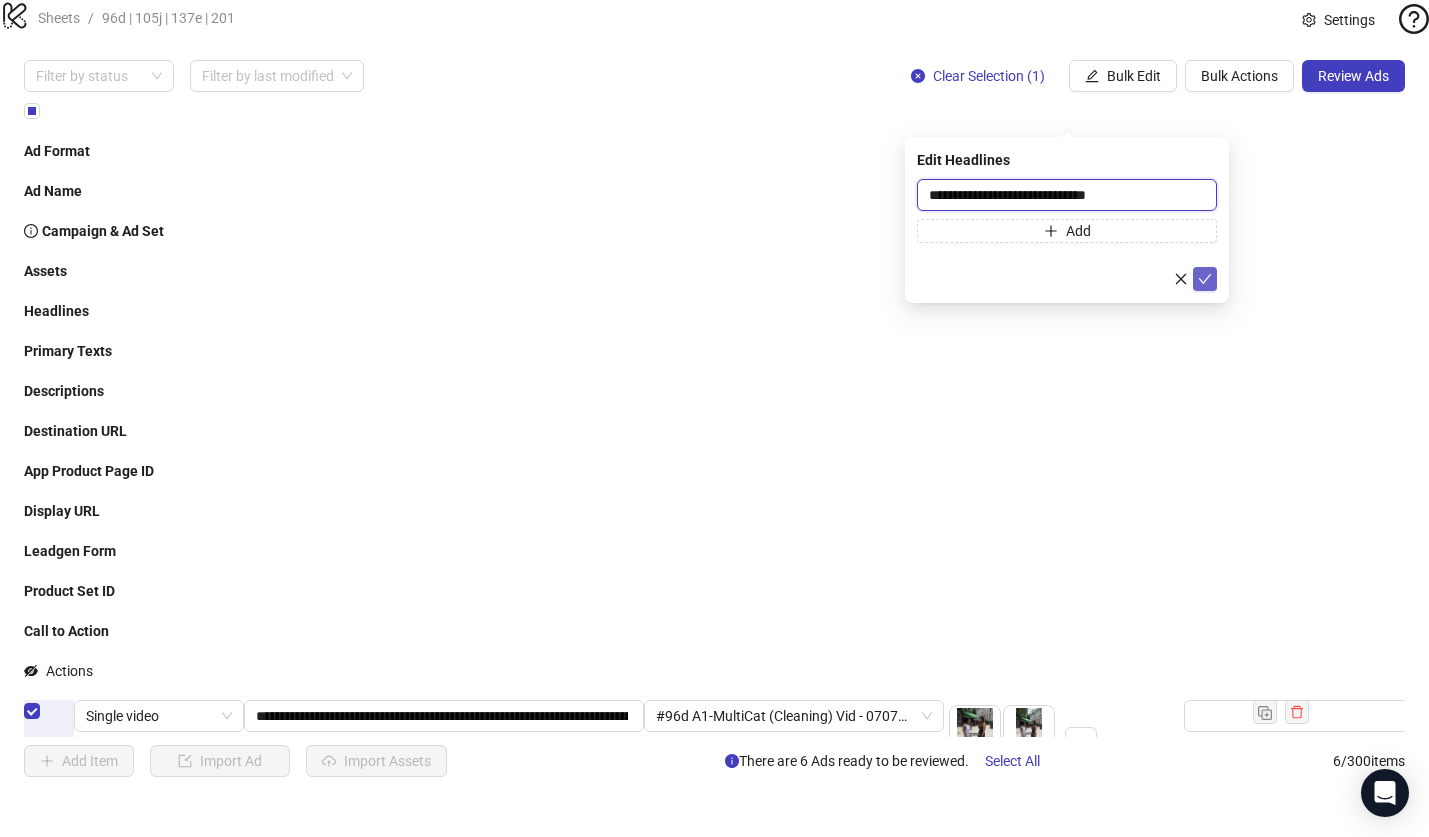 type on "**********" 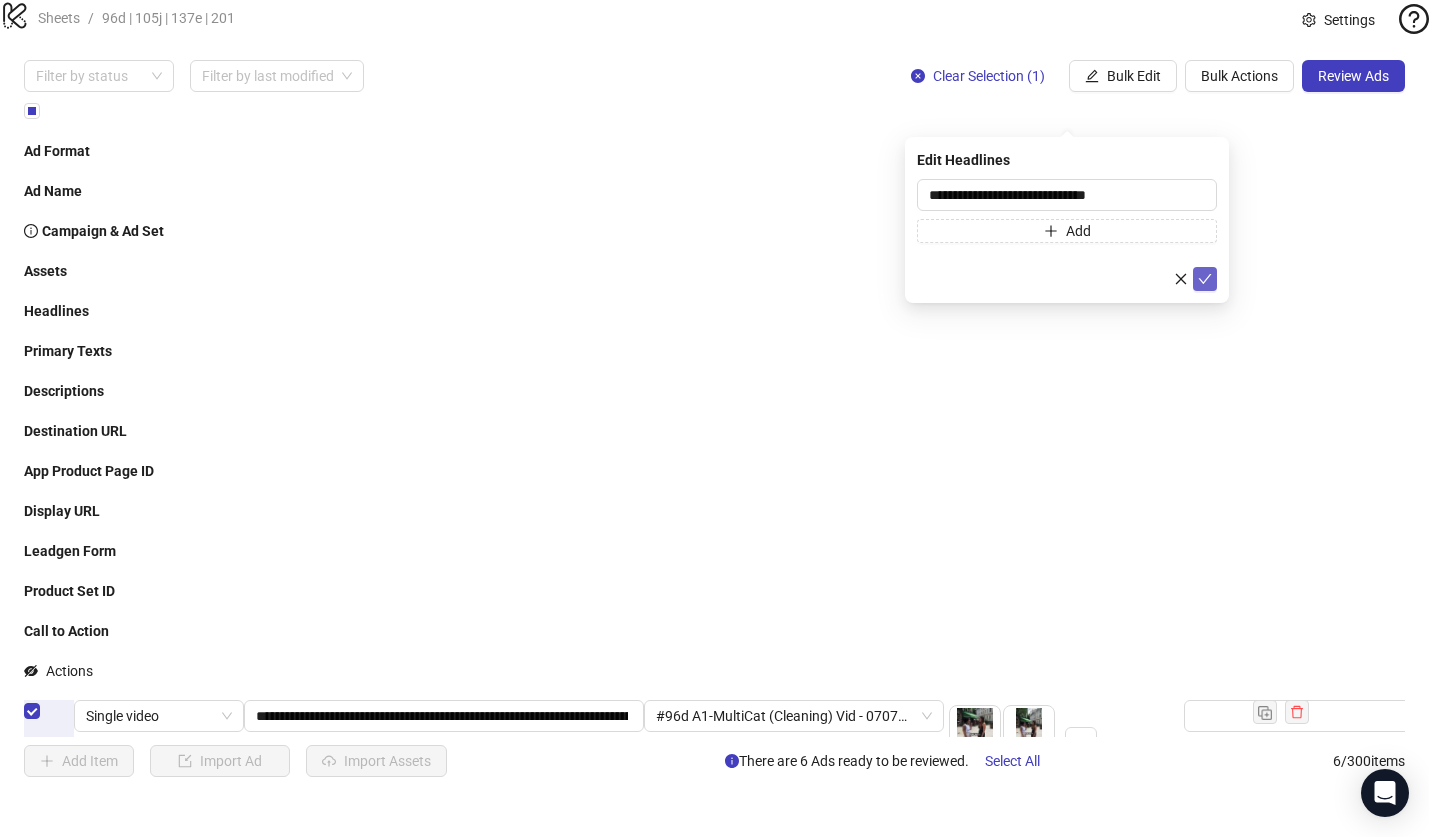click at bounding box center (1205, 279) 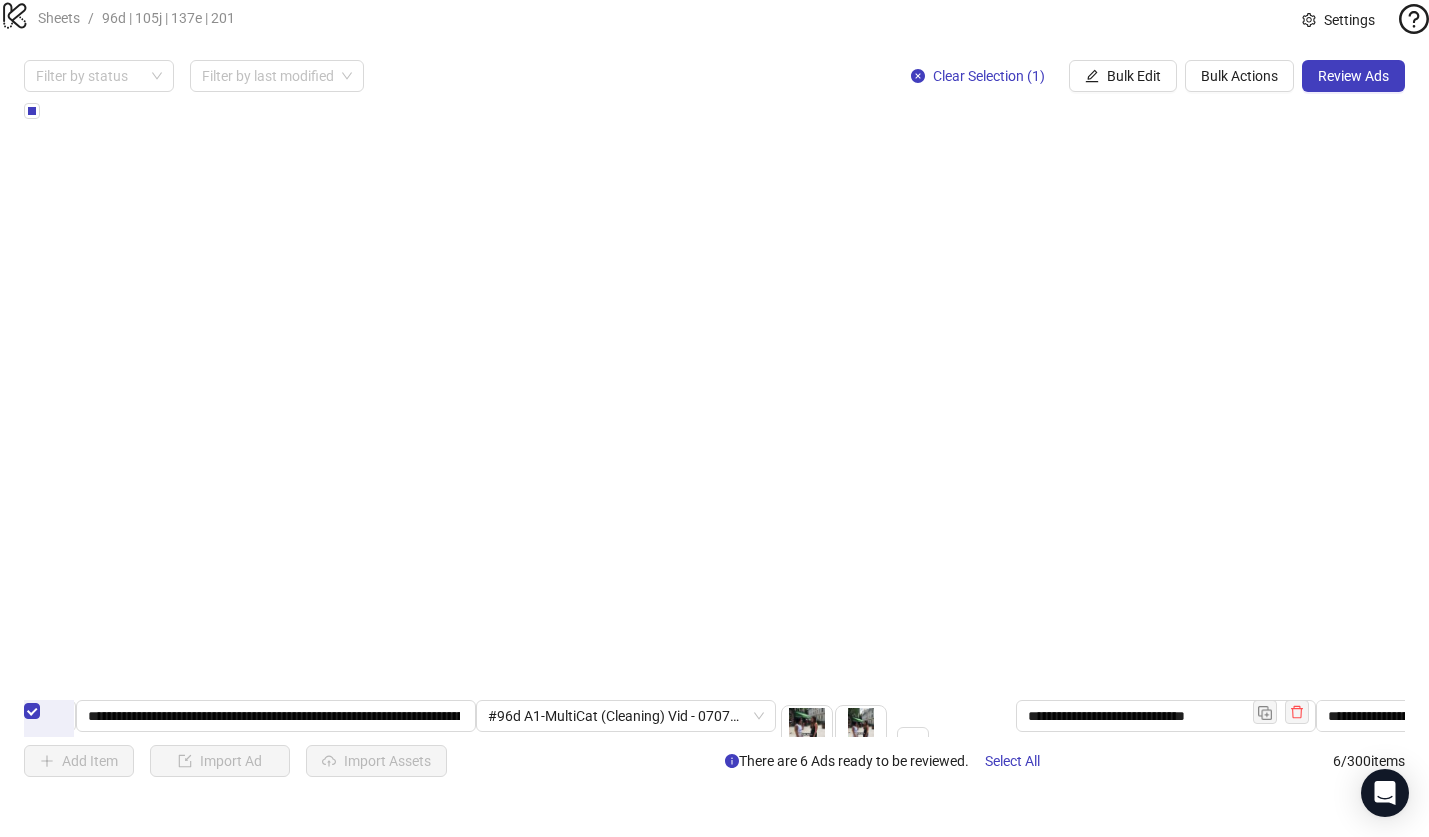 scroll, scrollTop: 0, scrollLeft: 0, axis: both 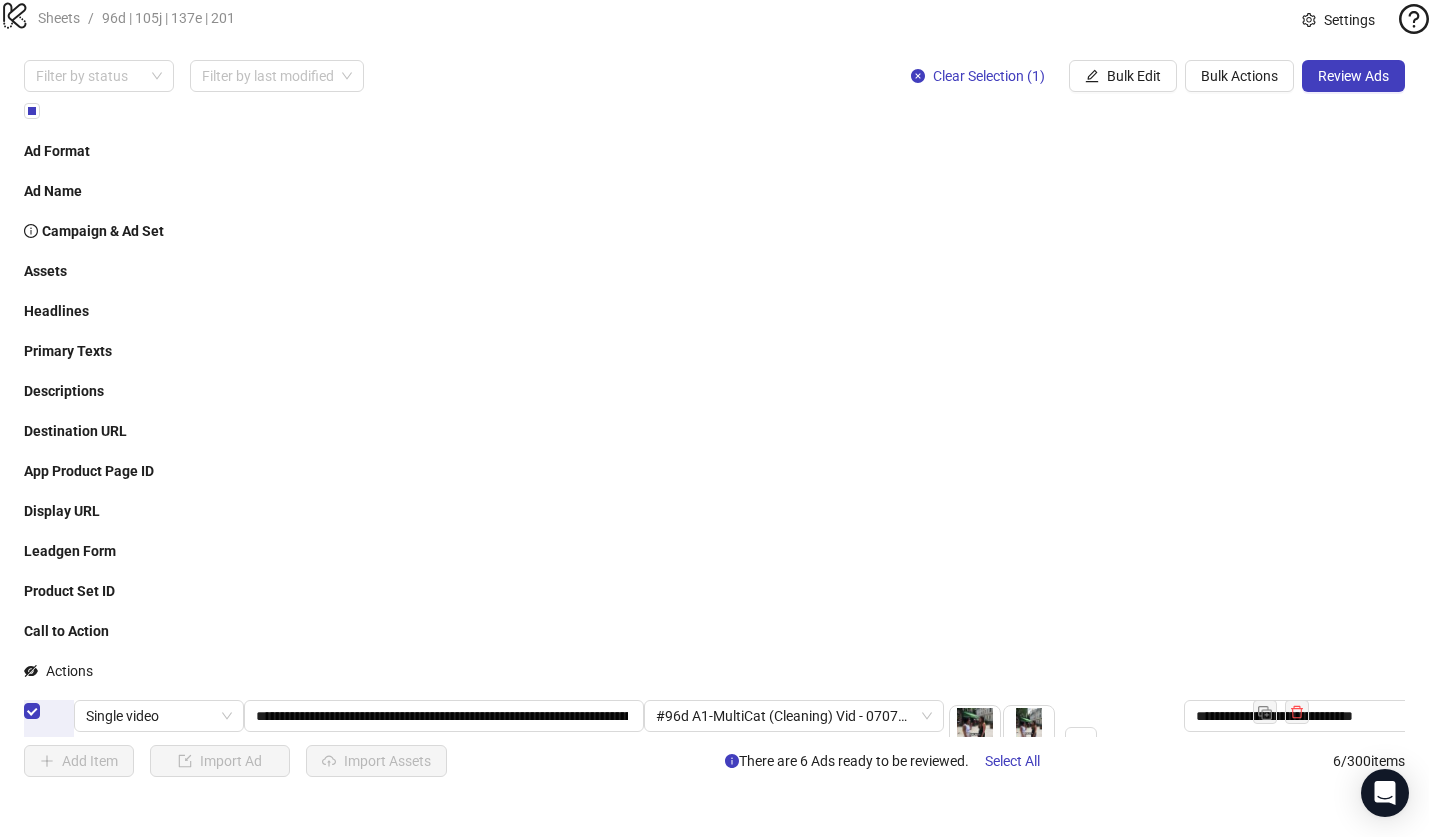 click on "Ad Format Ad Name Ad Set Assets Headlines Primary Texts Descriptions Destination URL Display URL Call to Action Facebook Page Product Set ID Leadgen Form Instagram User Status Pixel URL Parameters                                 #[ID] v1  FR A1-MultiCat (Cleaning) Vid  Street Interview Joarkof [H1 CTA1 VH1 BR0] -
To pick up a draggable item, press the space bar.
While dragging, use the arrow keys to move the item.
Press space again to drop the item in its new position, or press escape to cancel.
1 texts 1 texts 1 texts https://presse.monpacha.fr/enquete-pacha Learn more Pacha - pacha.hello.fr PAUSED Pacha1 cvg_source={{site_source_name}}&cvg_adid={{ad.id}}&cvg_cid={{campaign.id}} #[ID] v1  FR A1-MultiCat (Cleaning) Vid  Street Interview Thom [H1 CTA1 VH1 BR0] -
To pick up a draggable item, press the space bar.
While dragging, use the arrow keys to move the item.
Press space again to drop the item in its new position, or press escape to cancel.
1 texts 1 texts -" at bounding box center (714, 418) 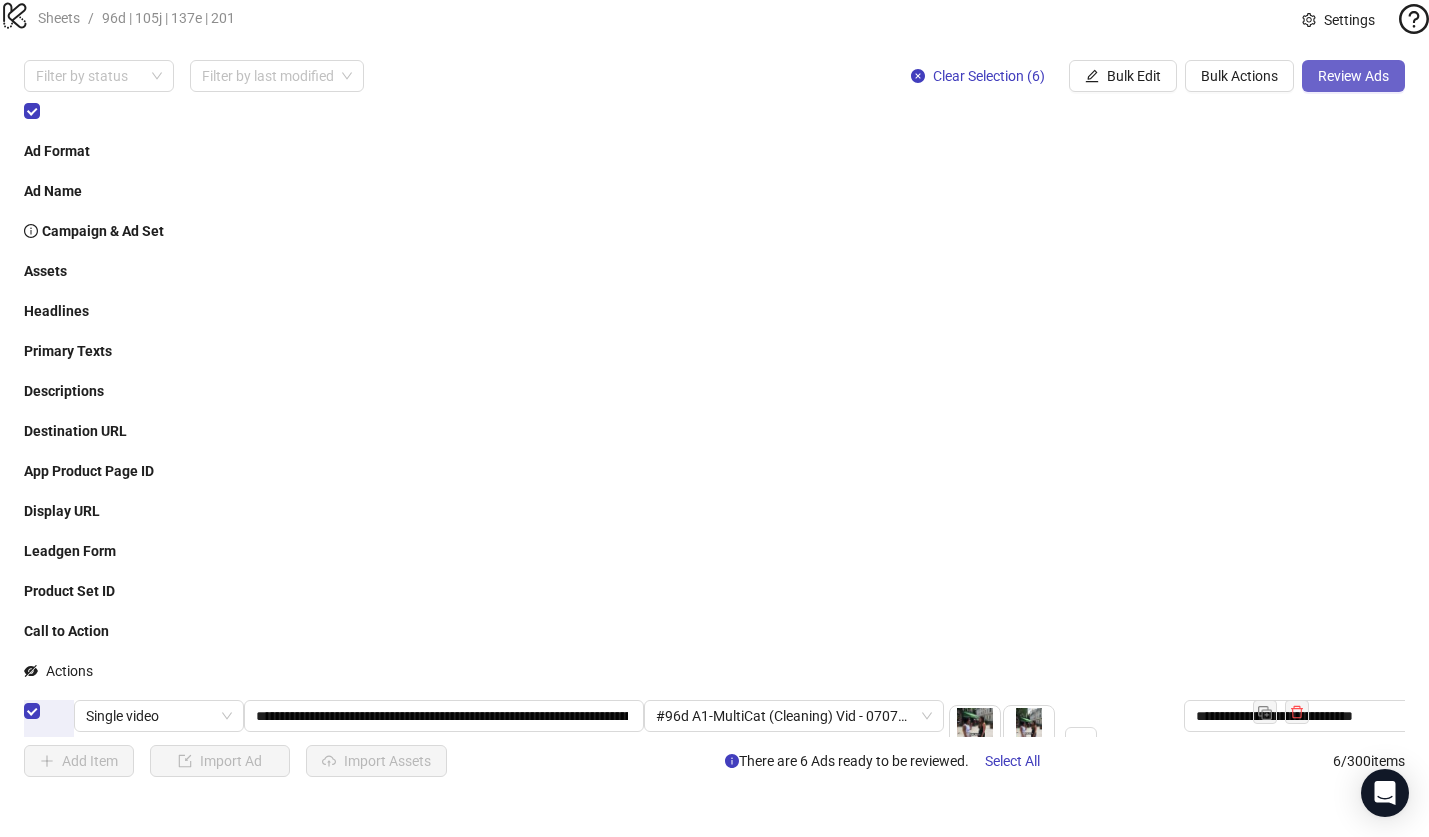 click on "Review Ads" at bounding box center [1353, 76] 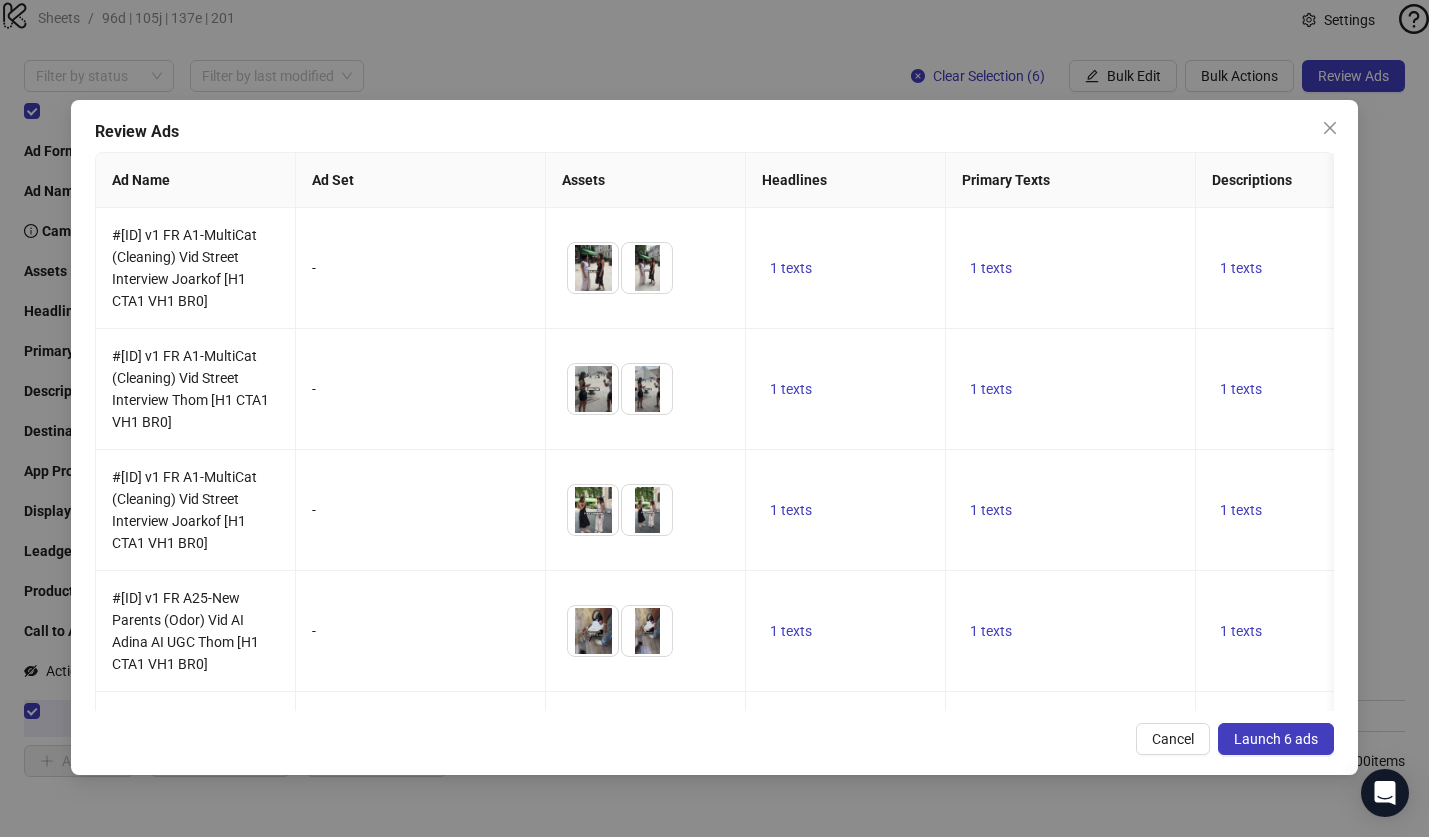 click on "Launch 6 ads" at bounding box center [1276, 739] 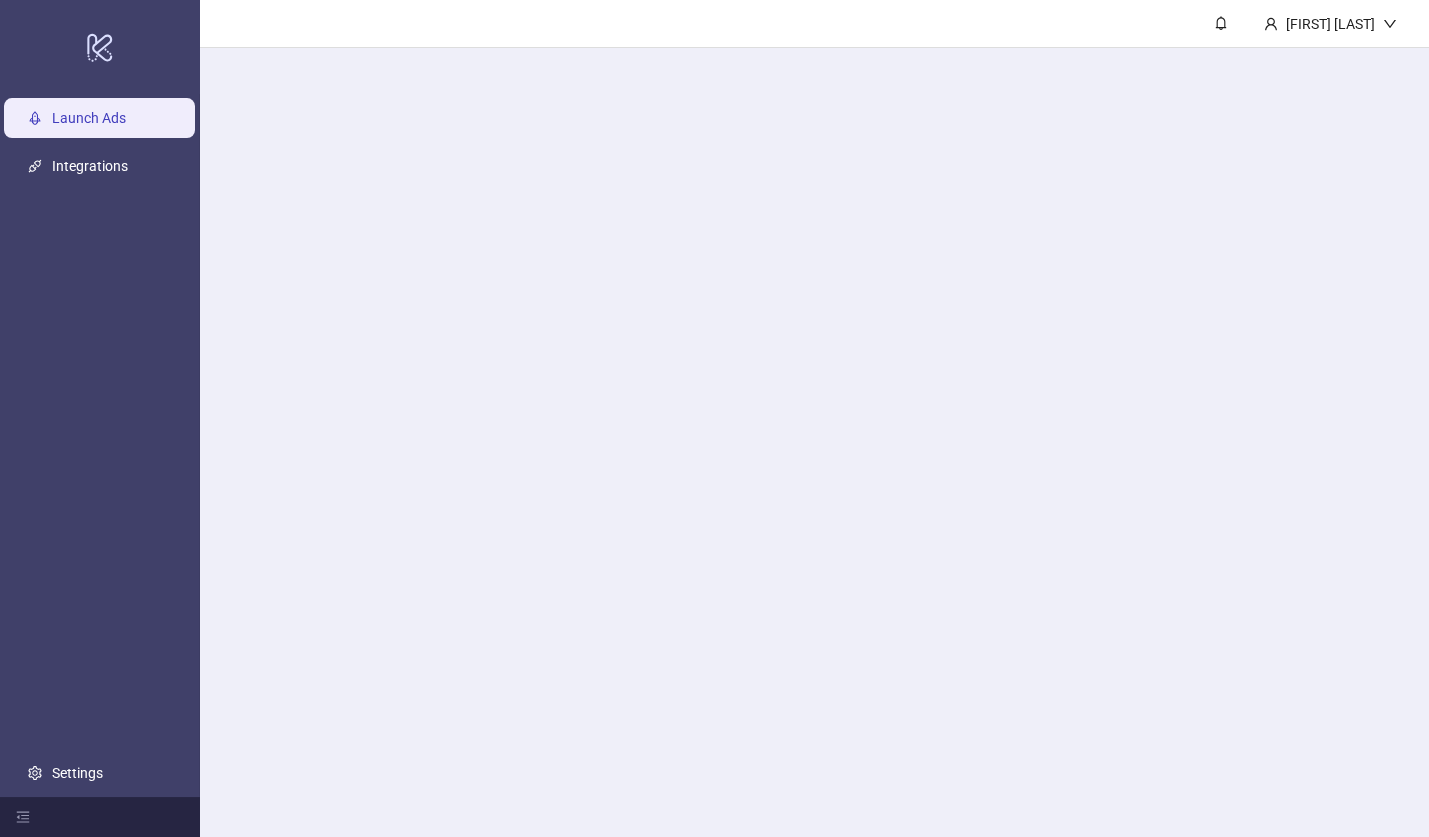 scroll, scrollTop: 0, scrollLeft: 0, axis: both 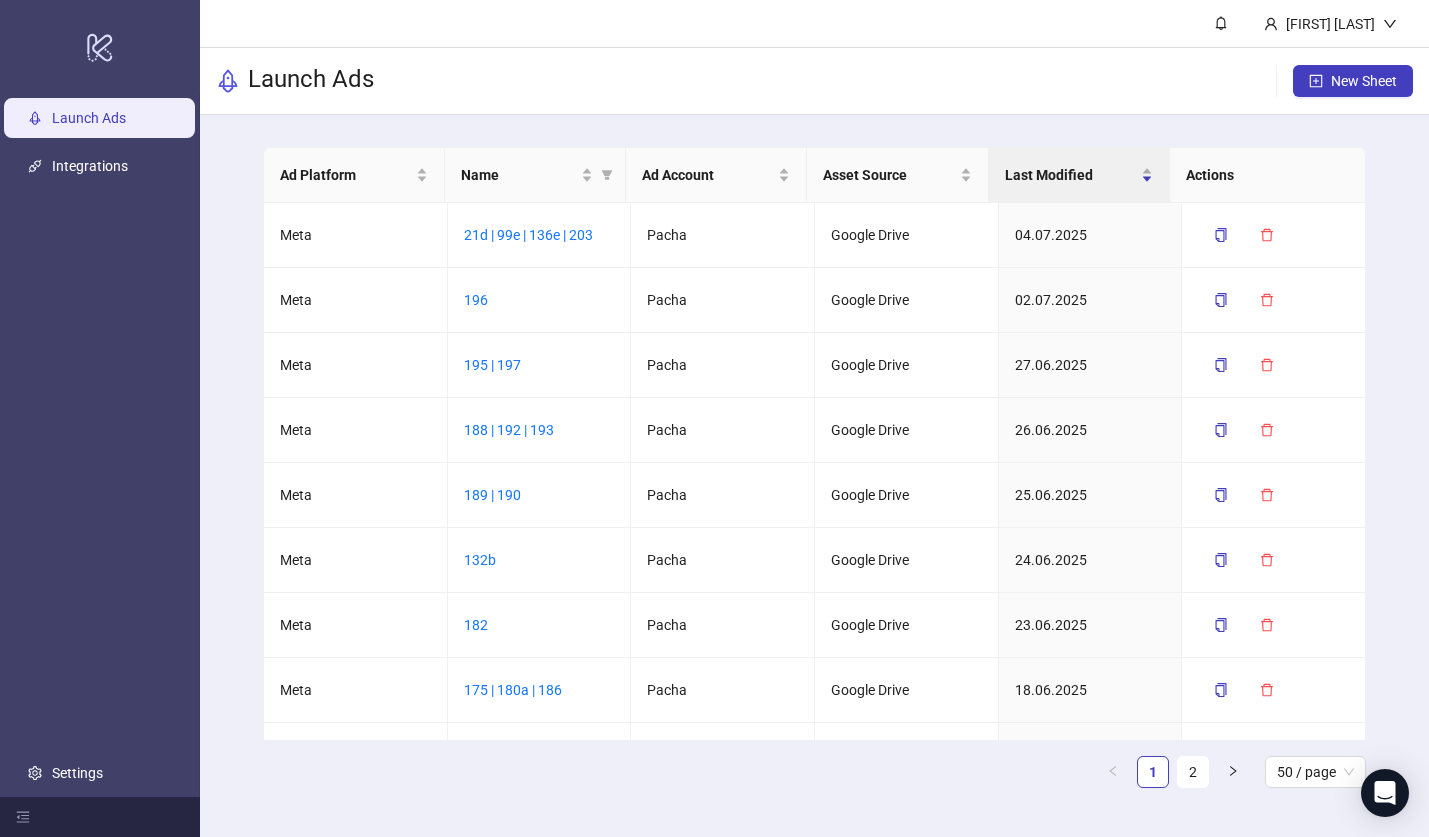 click on "Ad Platform Name Ad Account Asset Source Last Modified Actions Meta 21d | 99e | 136e | 203 [PERSON] Google Drive [DATE] Meta 196 [PERSON] Google Drive [DATE] Meta 195 | 197 [PERSON] Google Drive [DATE] Meta 188 | 192 | 193 [PERSON] Google Drive [DATE] Meta 189 | 190 [PERSON] Google Drive [DATE] Meta 132b [PERSON] Google Drive [DATE] Meta 182 [PERSON] Google Drive [DATE] Meta 175 | 180a | 186 [PERSON] Google Drive [DATE] Meta 169 | 179 | 184 [PERSON] Google Drive [DATE] Meta 93.2 | 99.3 | 105.3 | 105.4 | 180 | 181 | 185 | 187 [PERSON] Google Drive [DATE] Meta 109a | 105d VSL [PERSON] Google Drive [DATE] Meta 174 [PERSON] Google Drive [DATE] Meta 105e | 99.4 | 173 | 96.2 | 132a | 162 [PERSON] Google Drive [DATE] Meta 132 v1 [PERSON] Google Drive [DATE] Meta 137a | 149 | 164 | 176 | 177 [PERSON] Google Drive [DATE] Meta 93.1 | 99.5 | 136a | 158 | 168 | 172 [PERSON] Google Drive [DATE] Meta 171 | 96.3 | 105c | 157 [PERSON] Google Drive [DATE] Meta 160 | 161 | 165 | 166 [PERSON]" at bounding box center (814, 475) 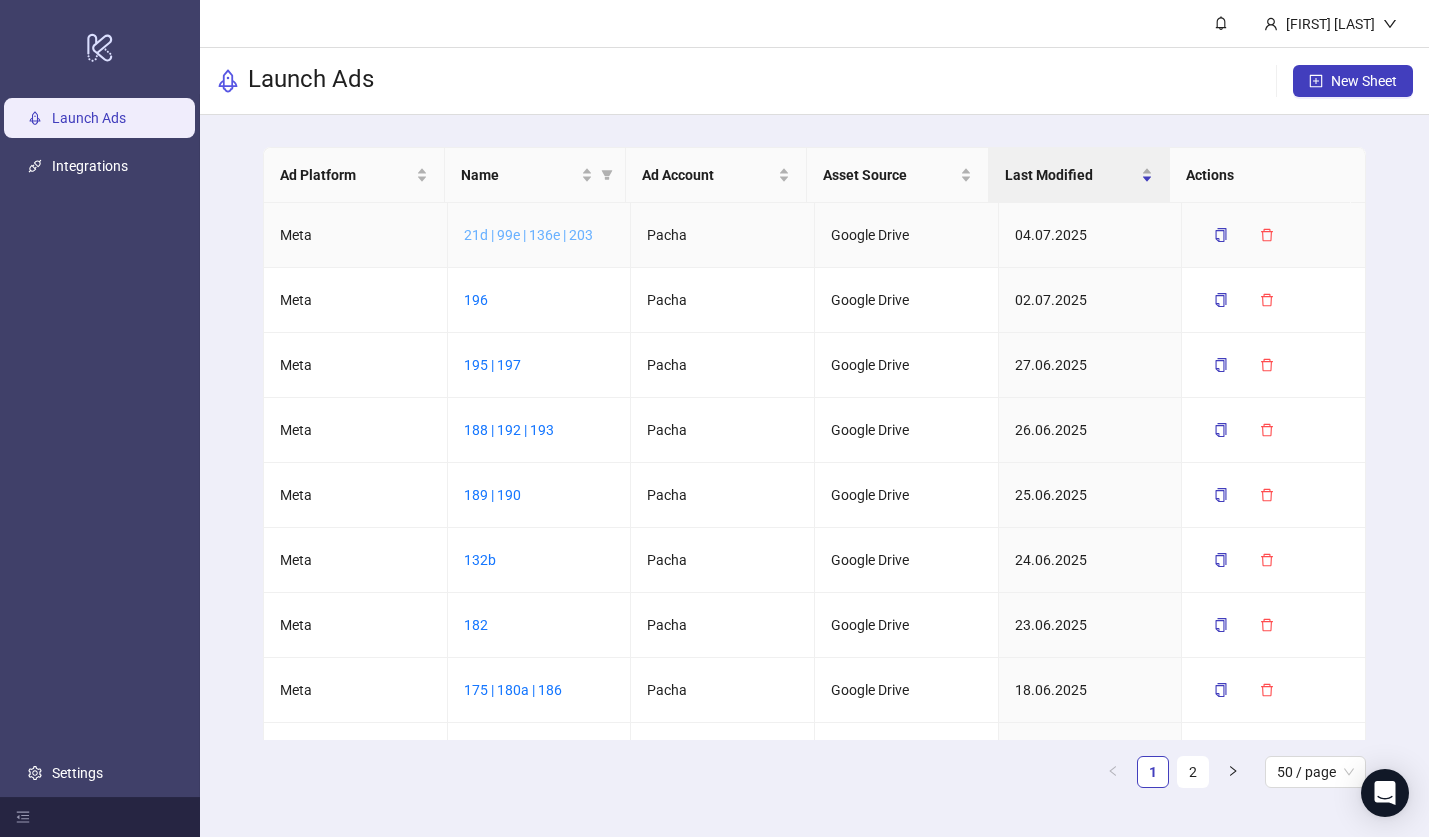 click on "21d | 99e | 136e | 203" at bounding box center (528, 235) 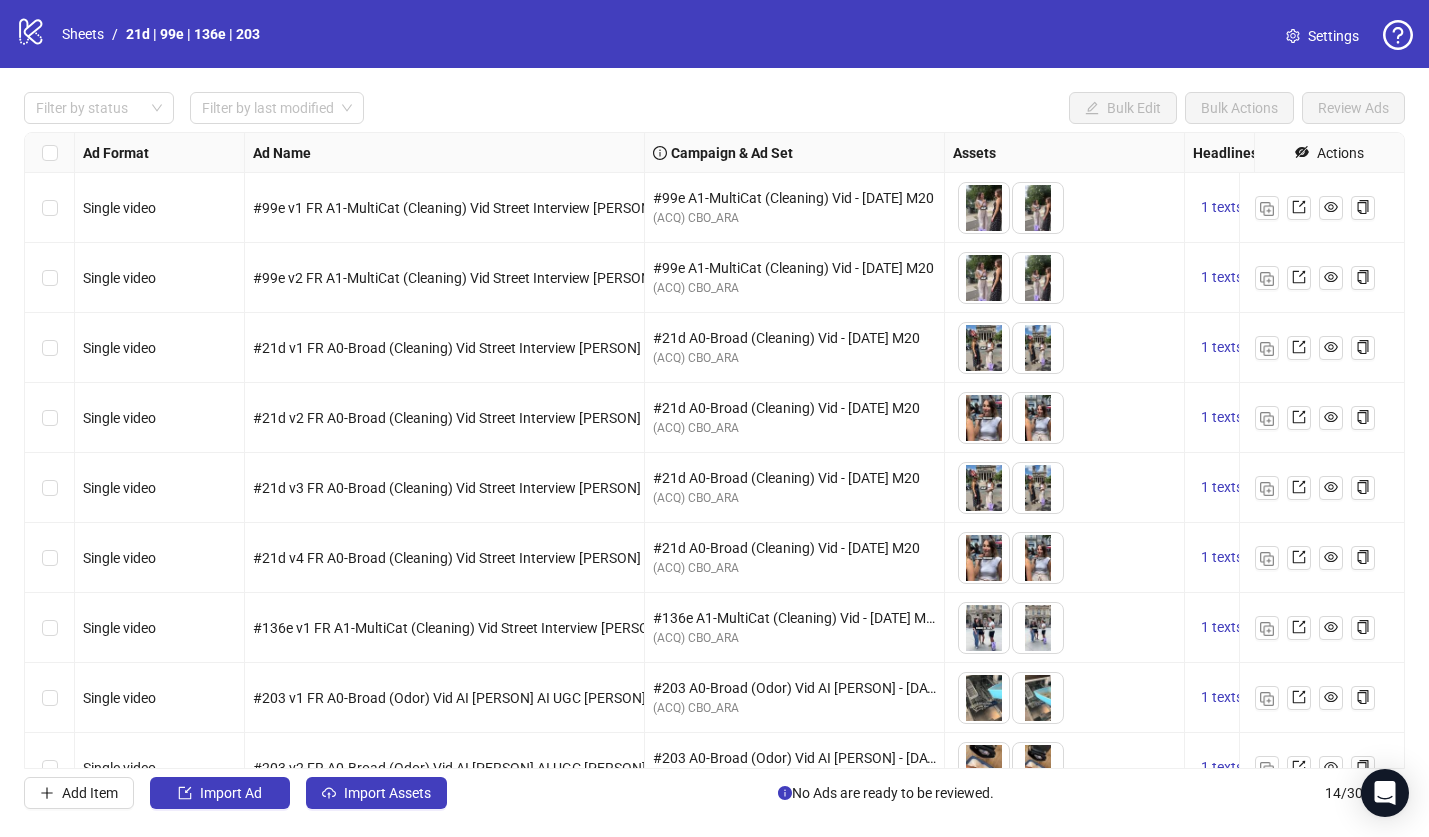 click on "Settings" at bounding box center (1333, 36) 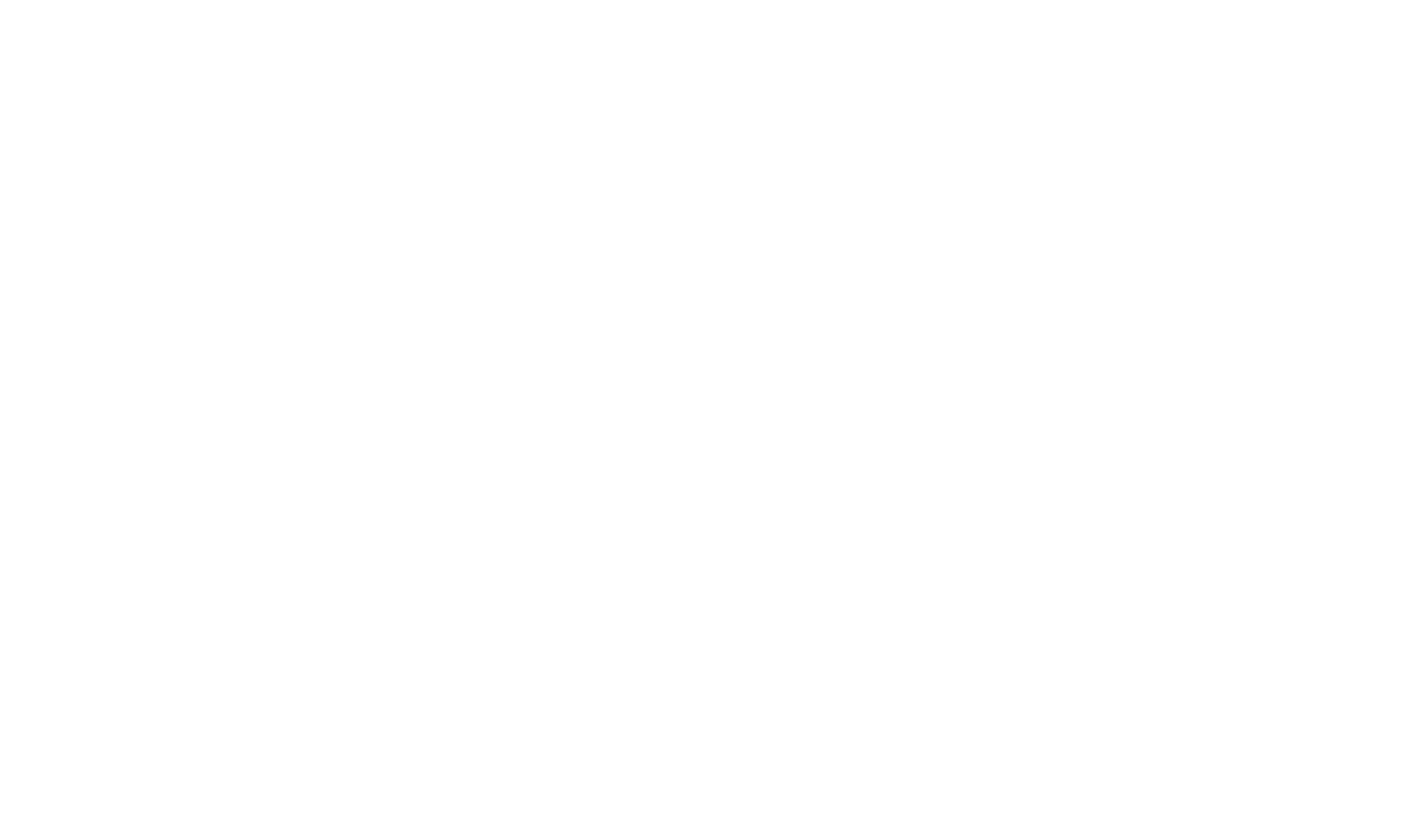 scroll, scrollTop: 0, scrollLeft: 0, axis: both 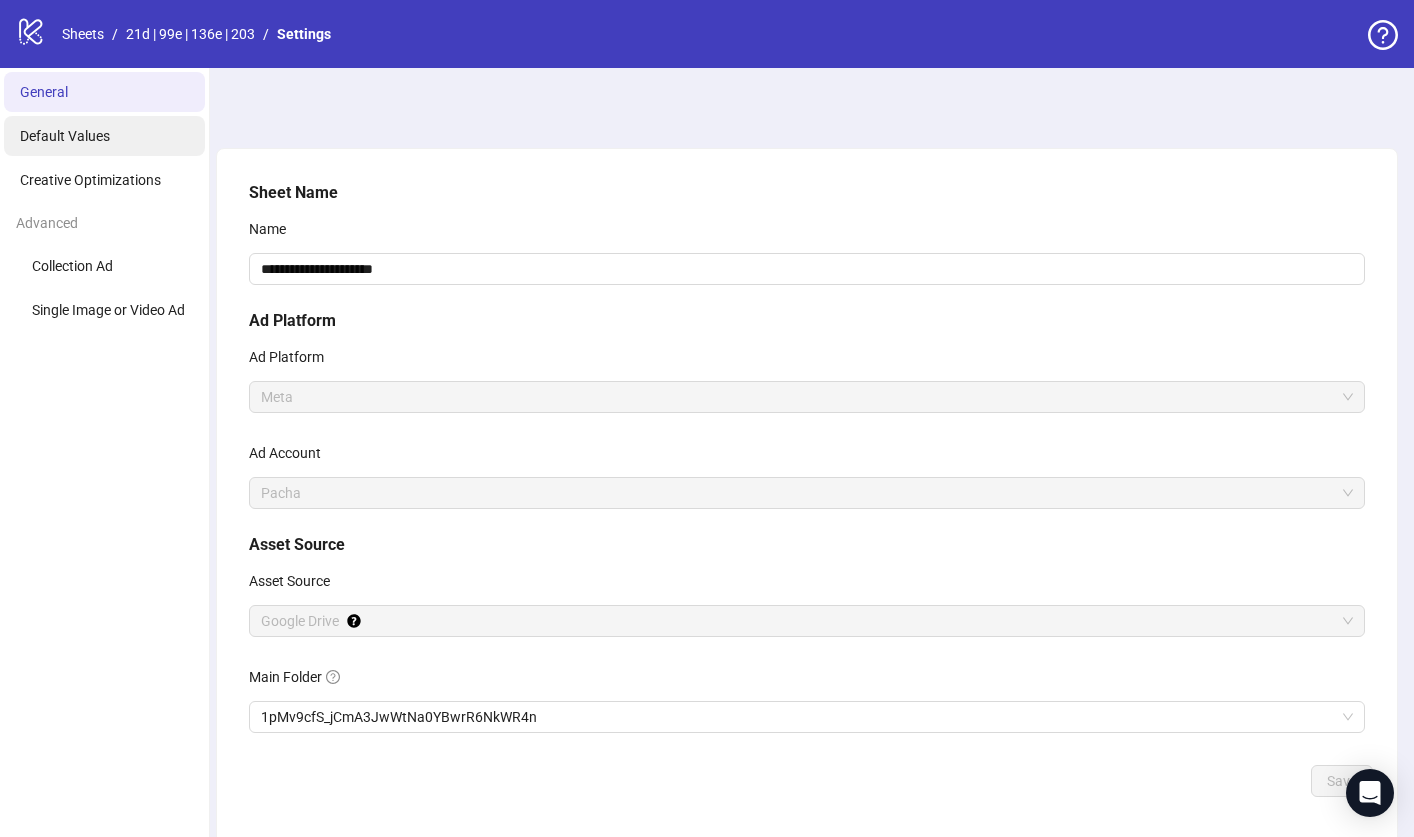 click on "Default Values" at bounding box center (104, 136) 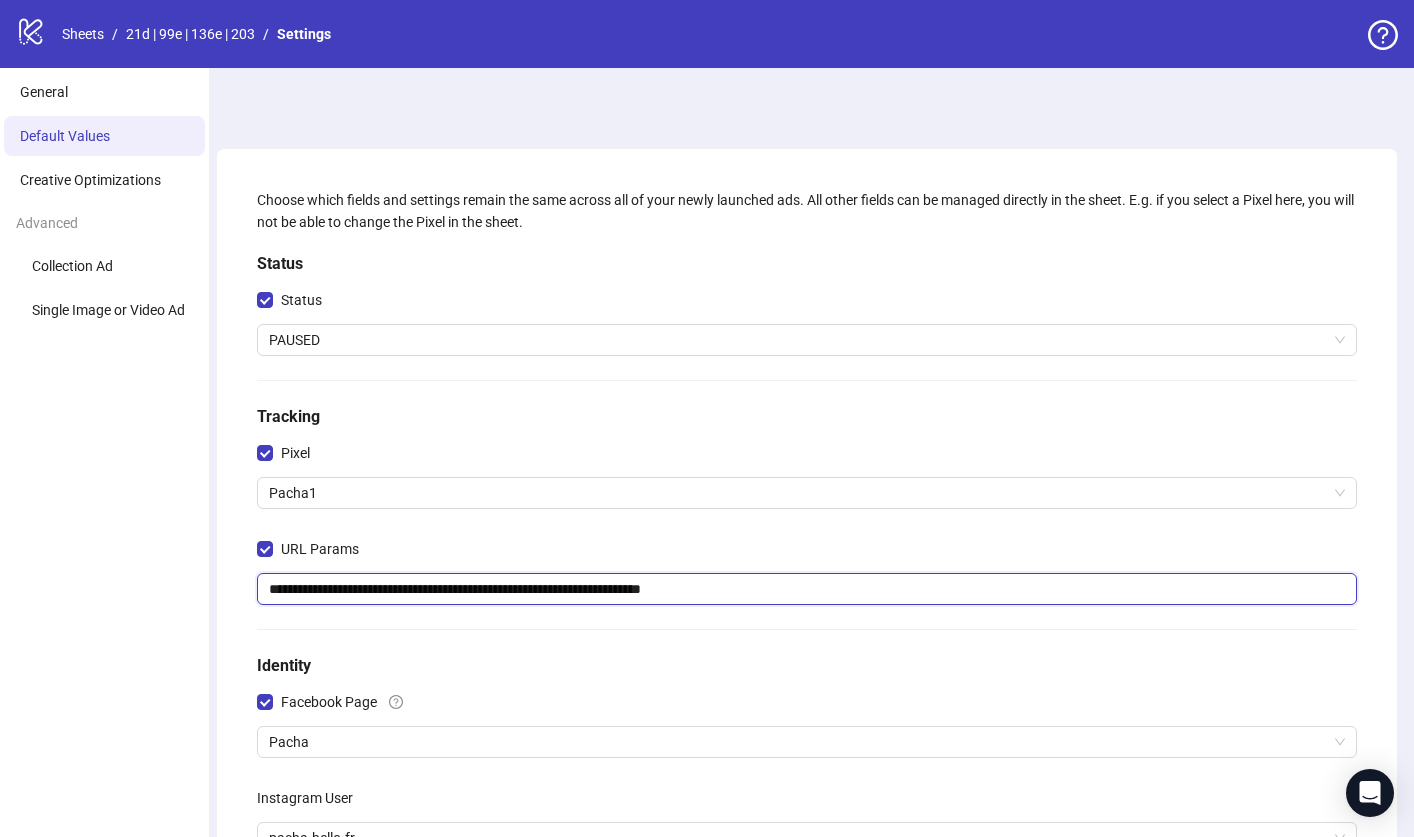 click on "**********" at bounding box center [807, 589] 